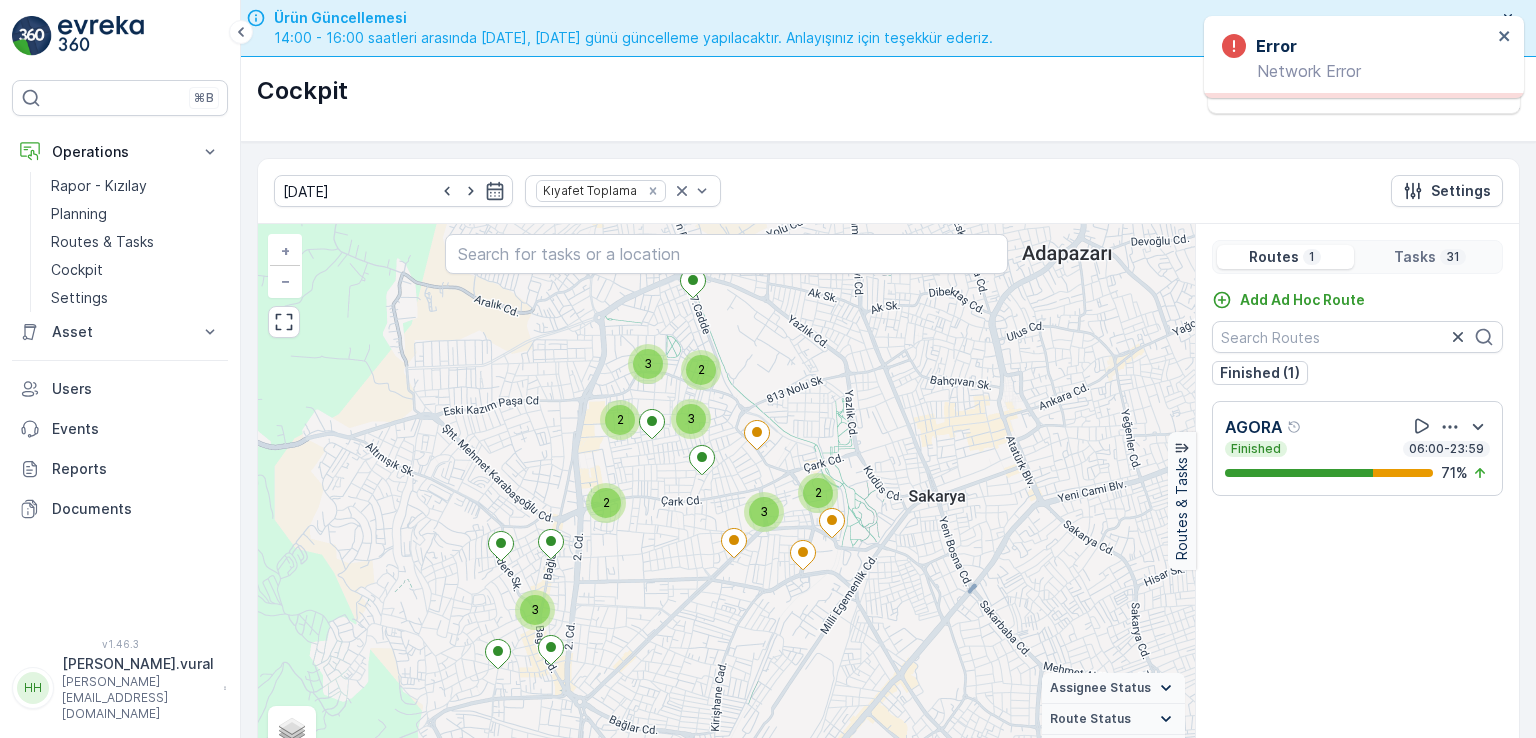 scroll, scrollTop: 0, scrollLeft: 0, axis: both 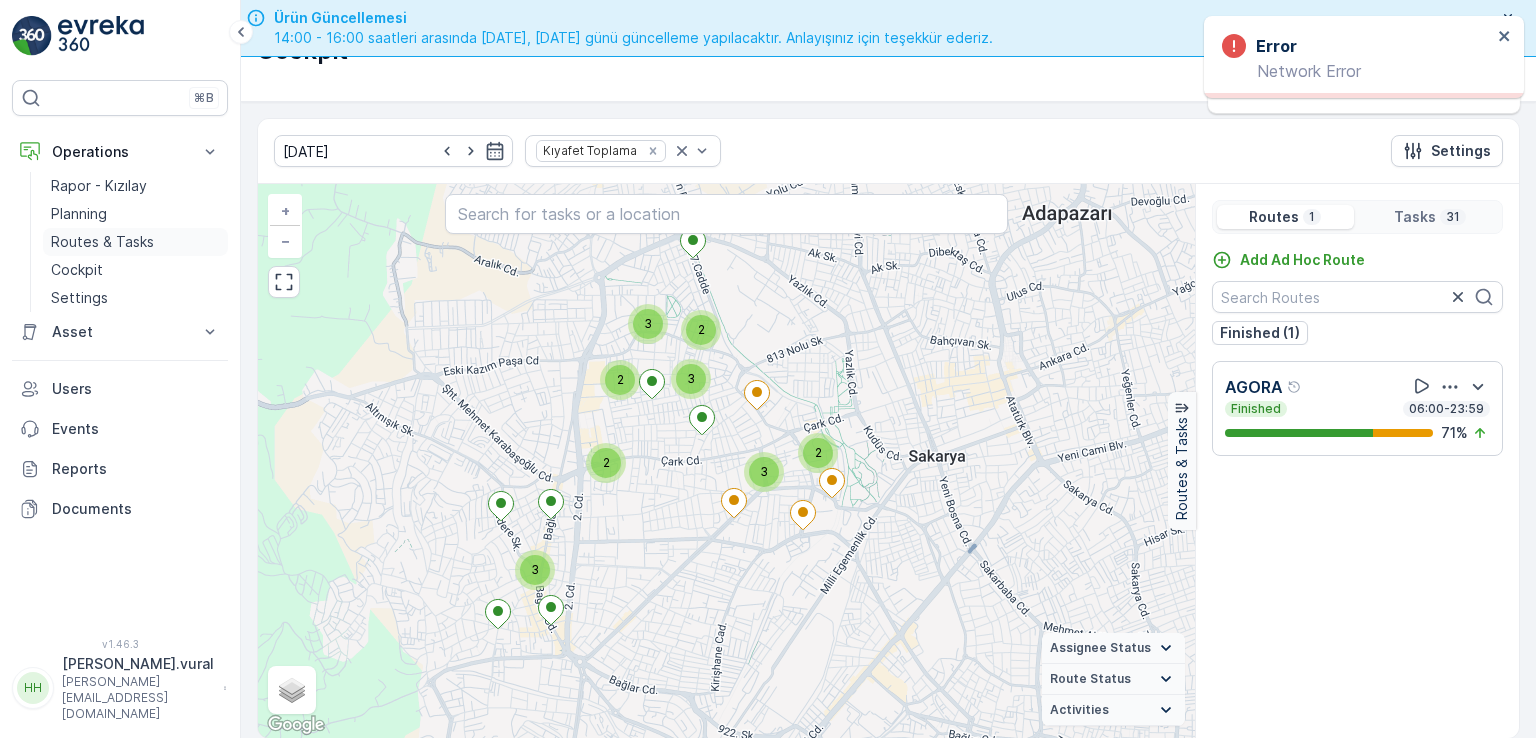 click on "Routes & Tasks" at bounding box center [102, 242] 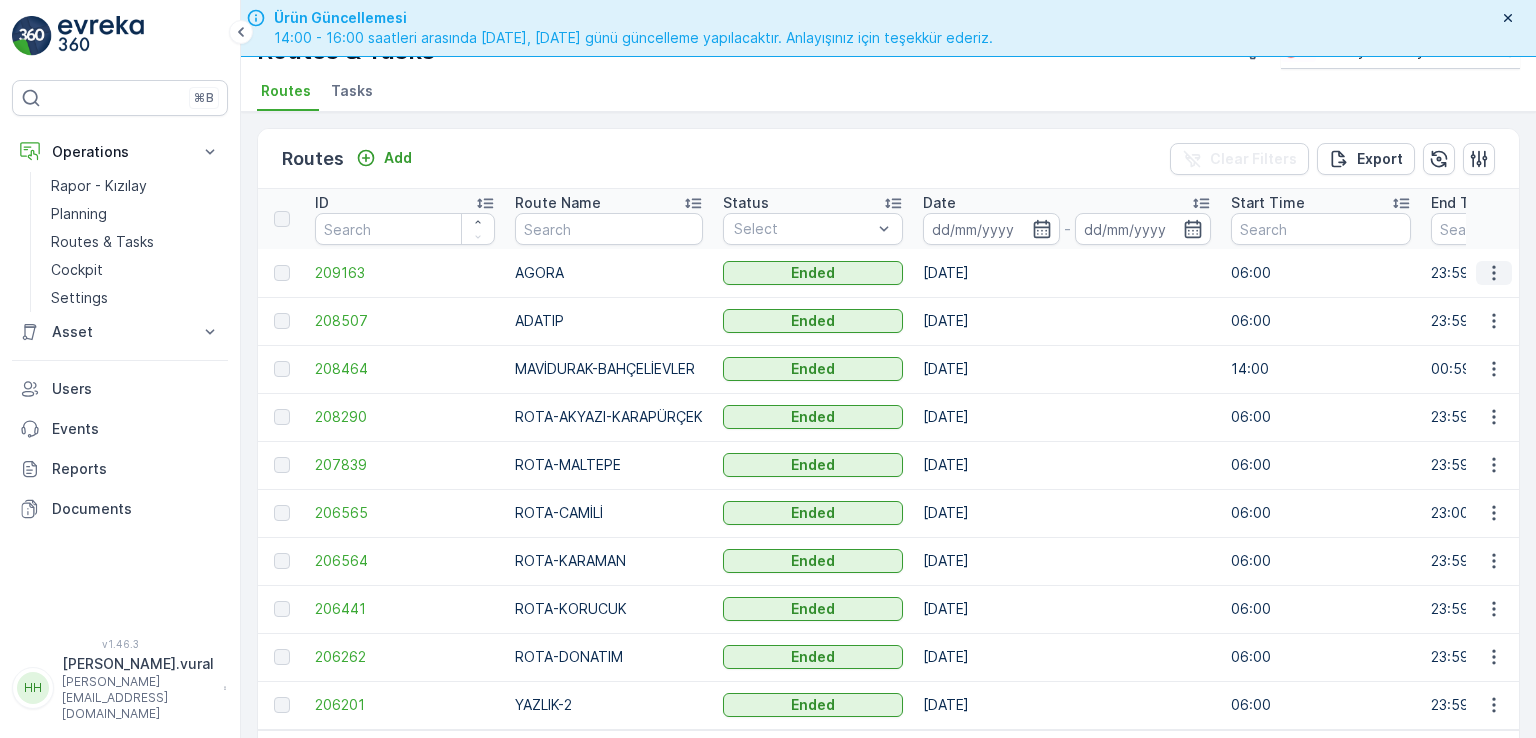 click 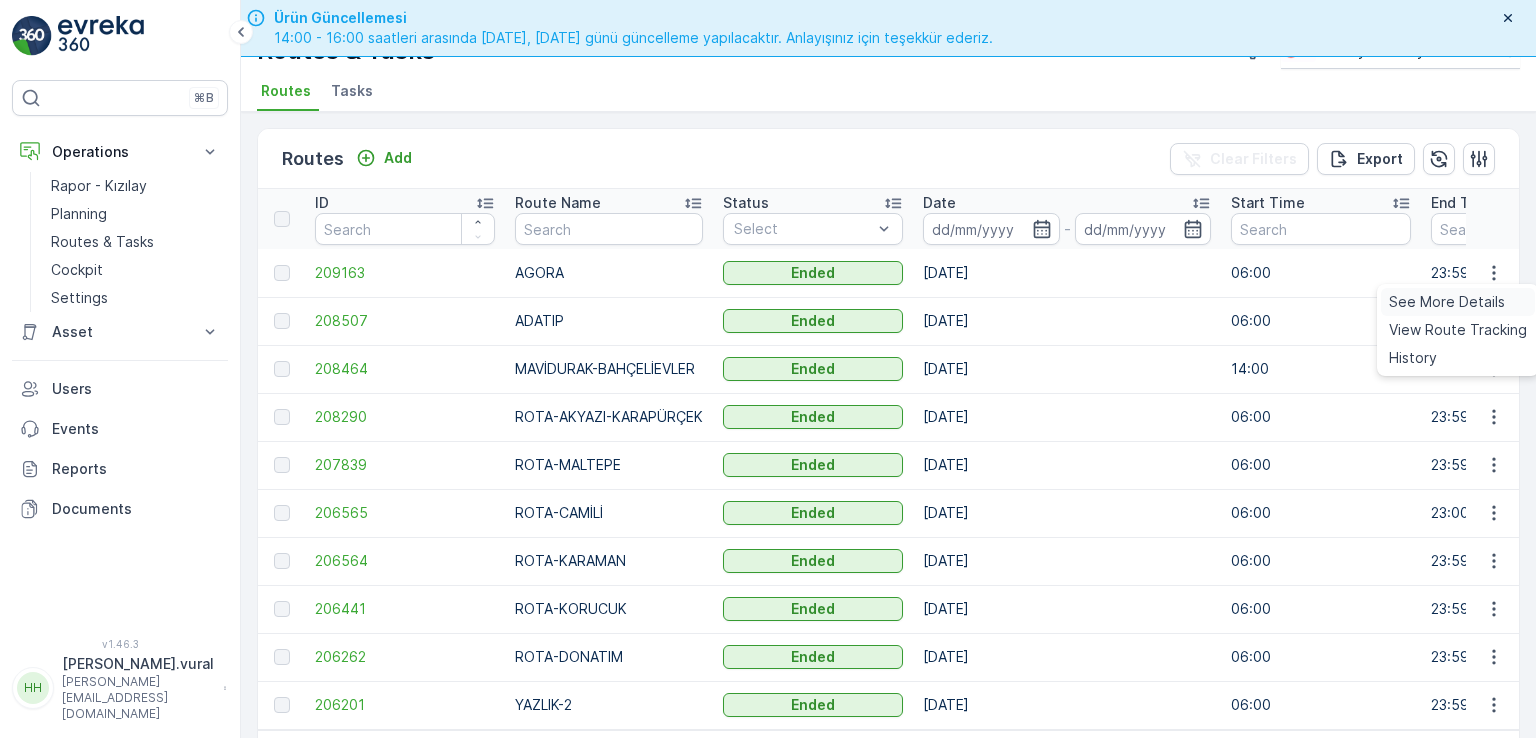 click on "See More Details" at bounding box center (1447, 302) 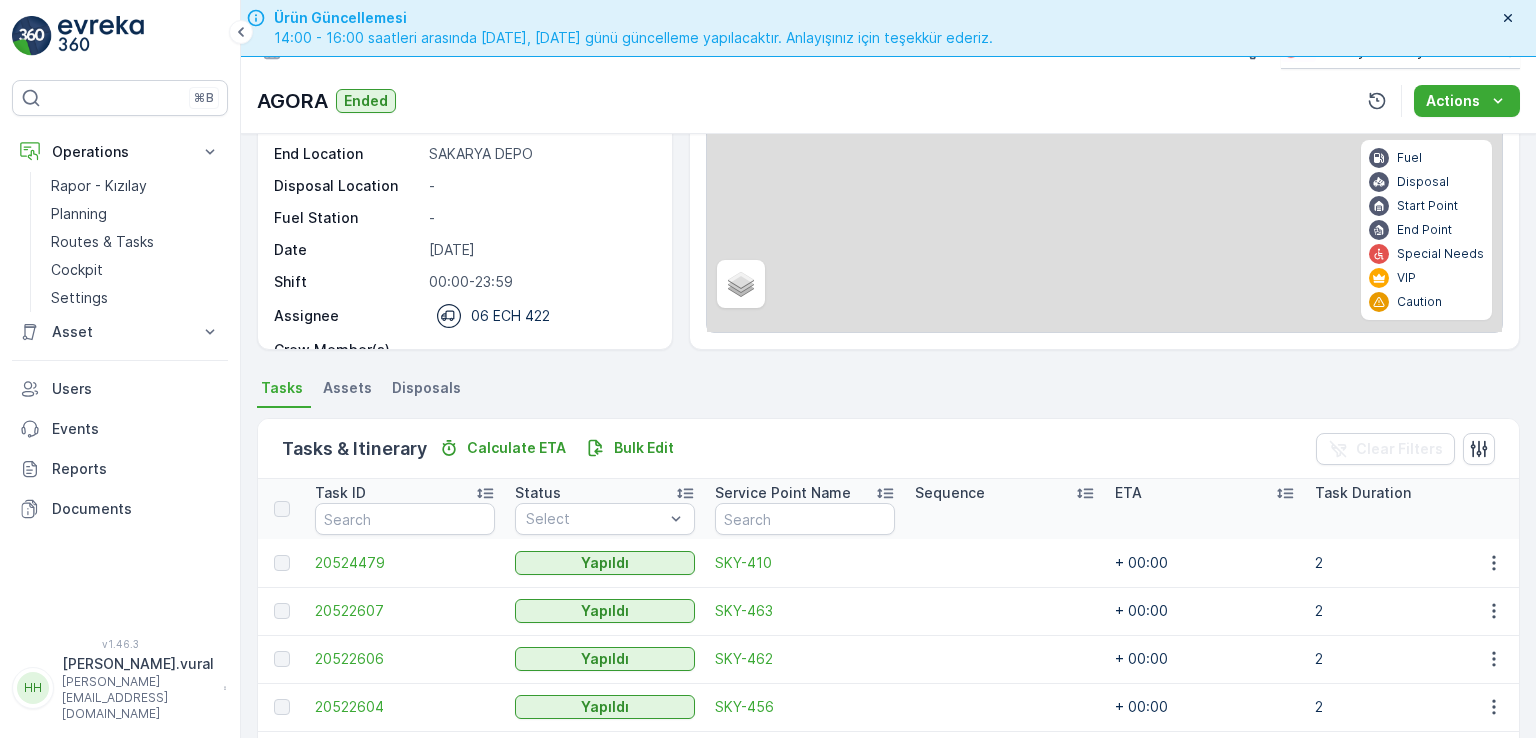 scroll, scrollTop: 556, scrollLeft: 0, axis: vertical 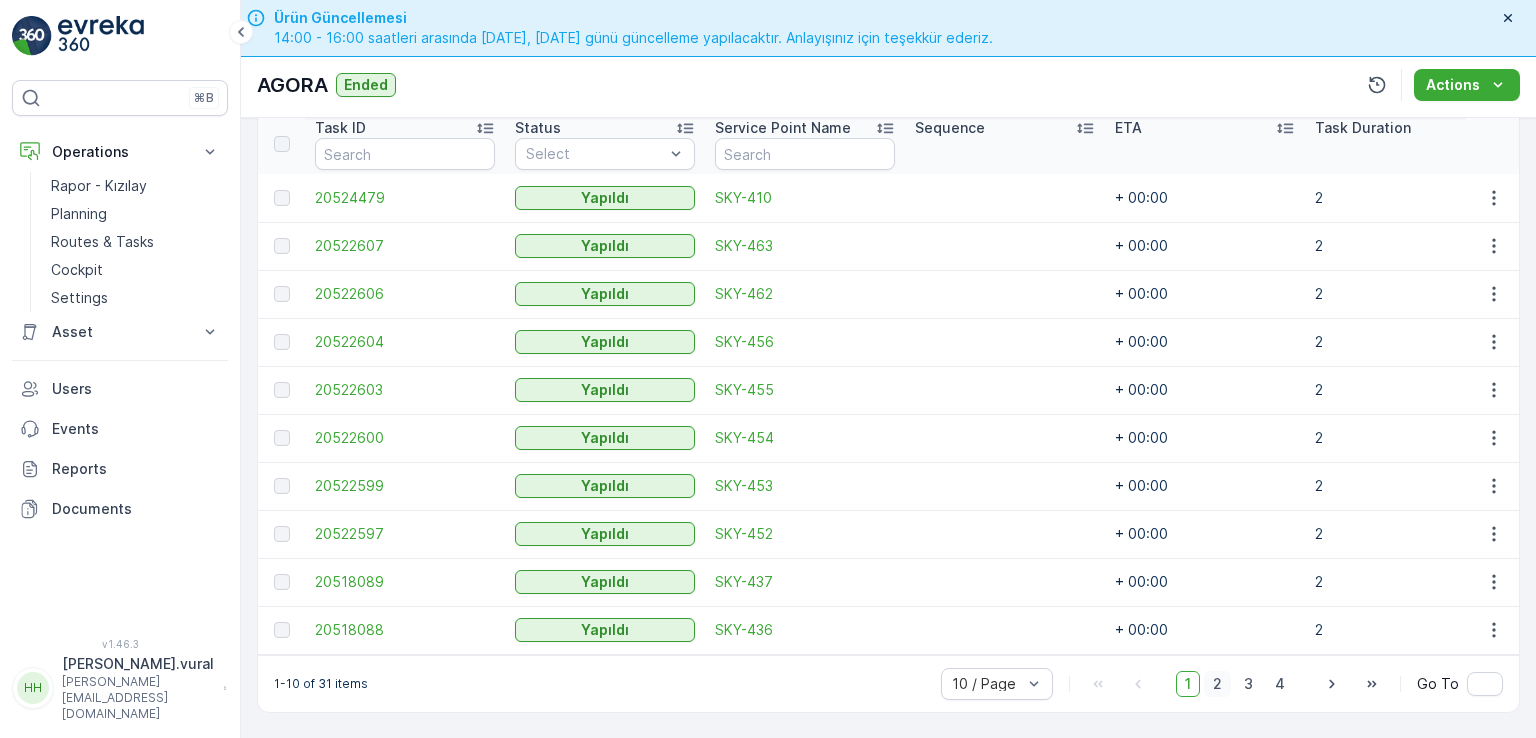 click on "2" at bounding box center (1217, 684) 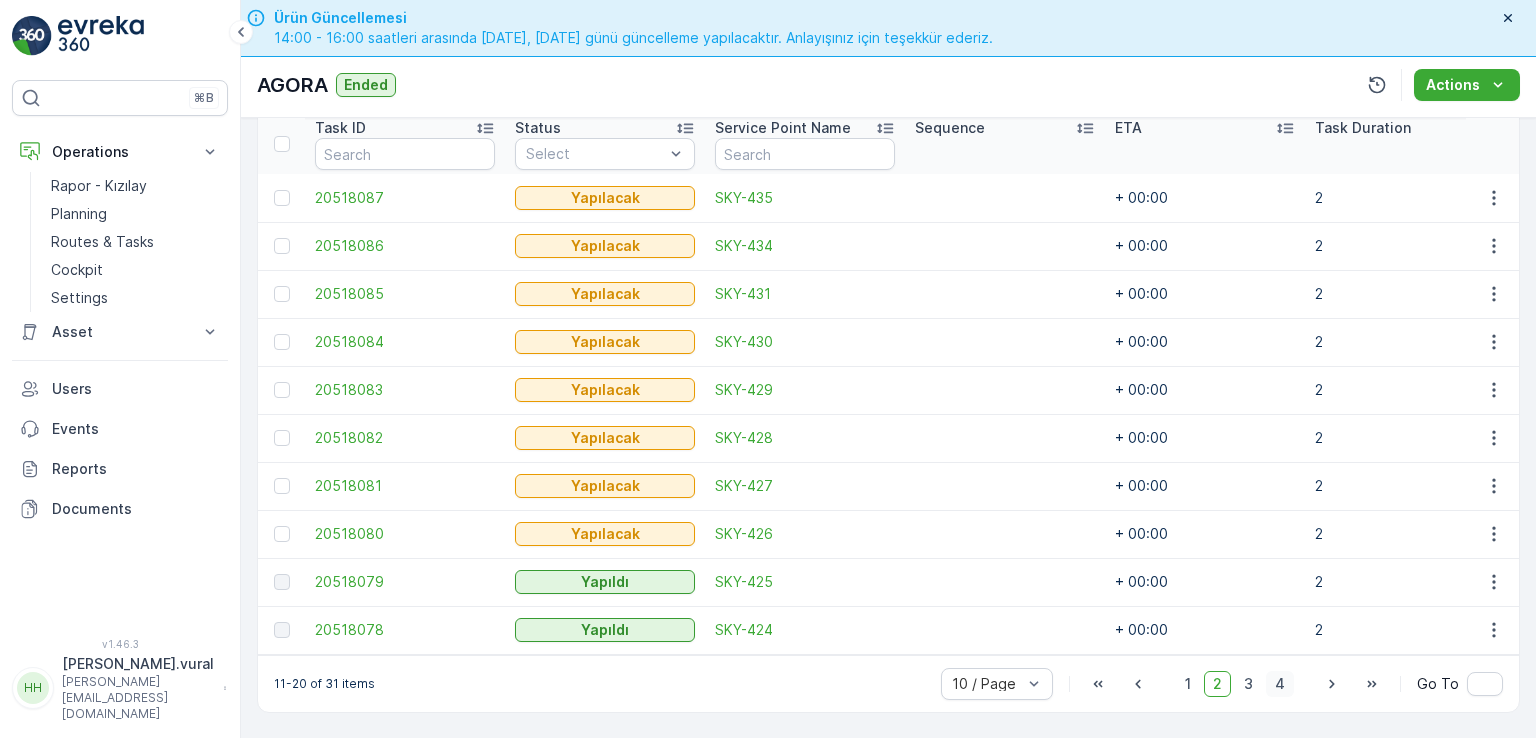 click on "4" at bounding box center (1280, 684) 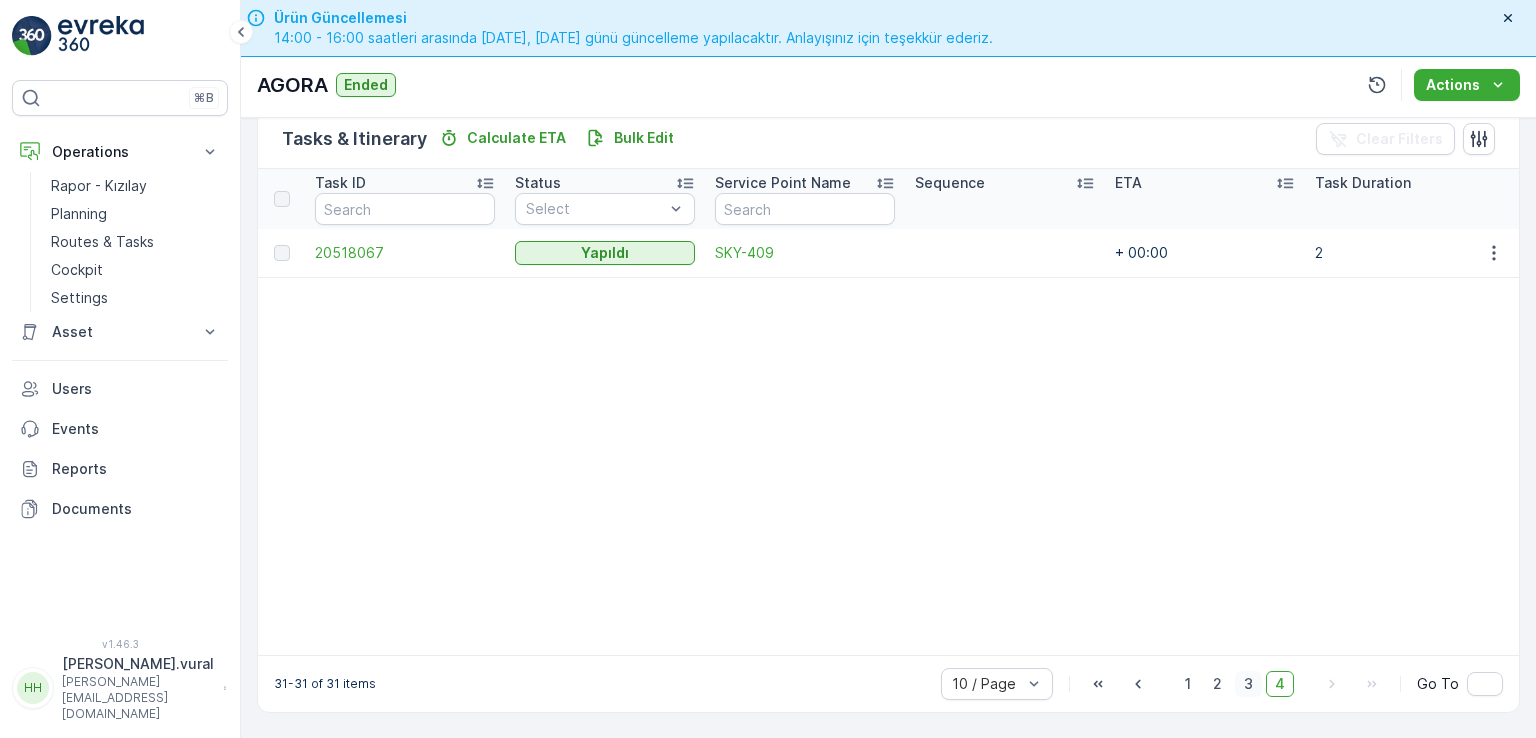 click on "3" at bounding box center [1248, 684] 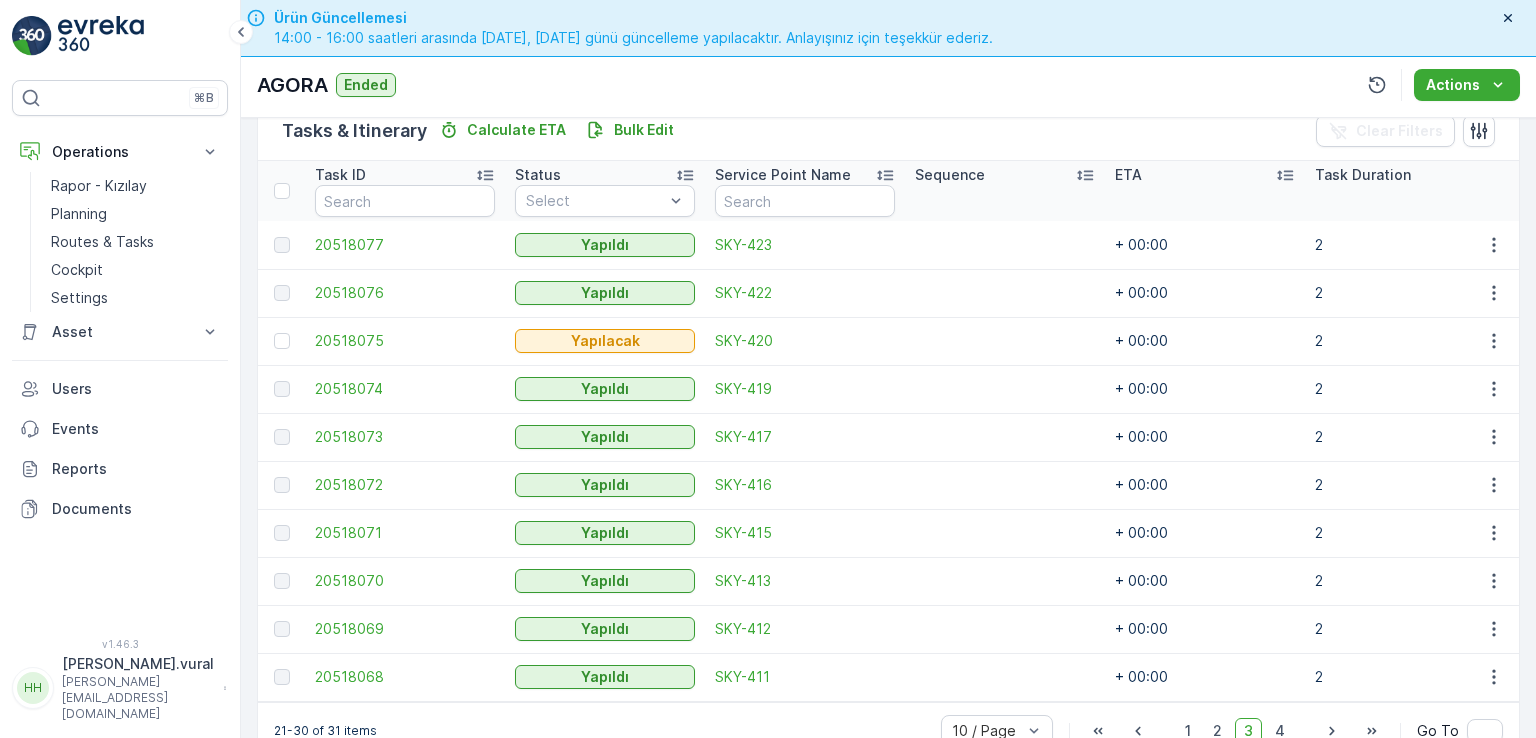scroll, scrollTop: 556, scrollLeft: 0, axis: vertical 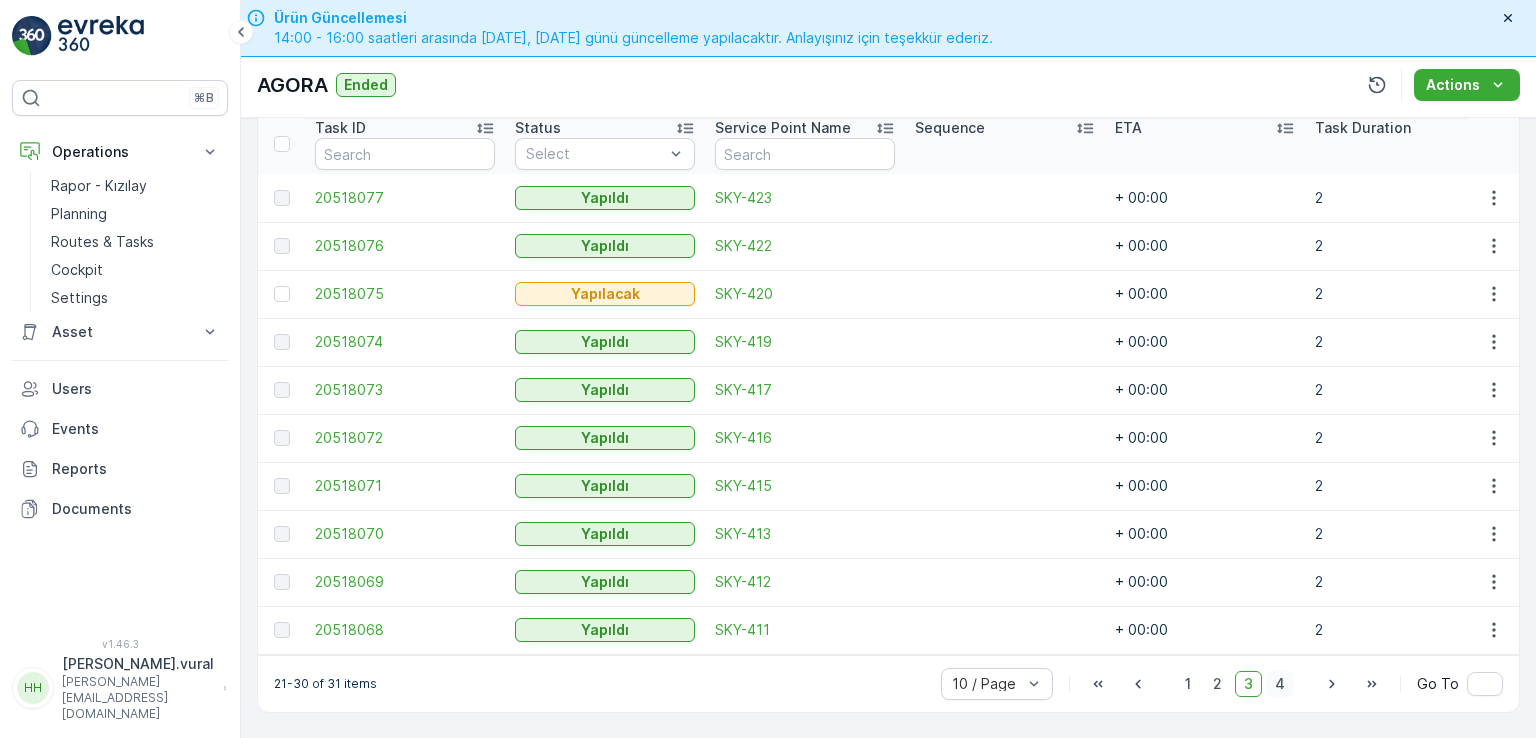 click on "4" at bounding box center (1280, 684) 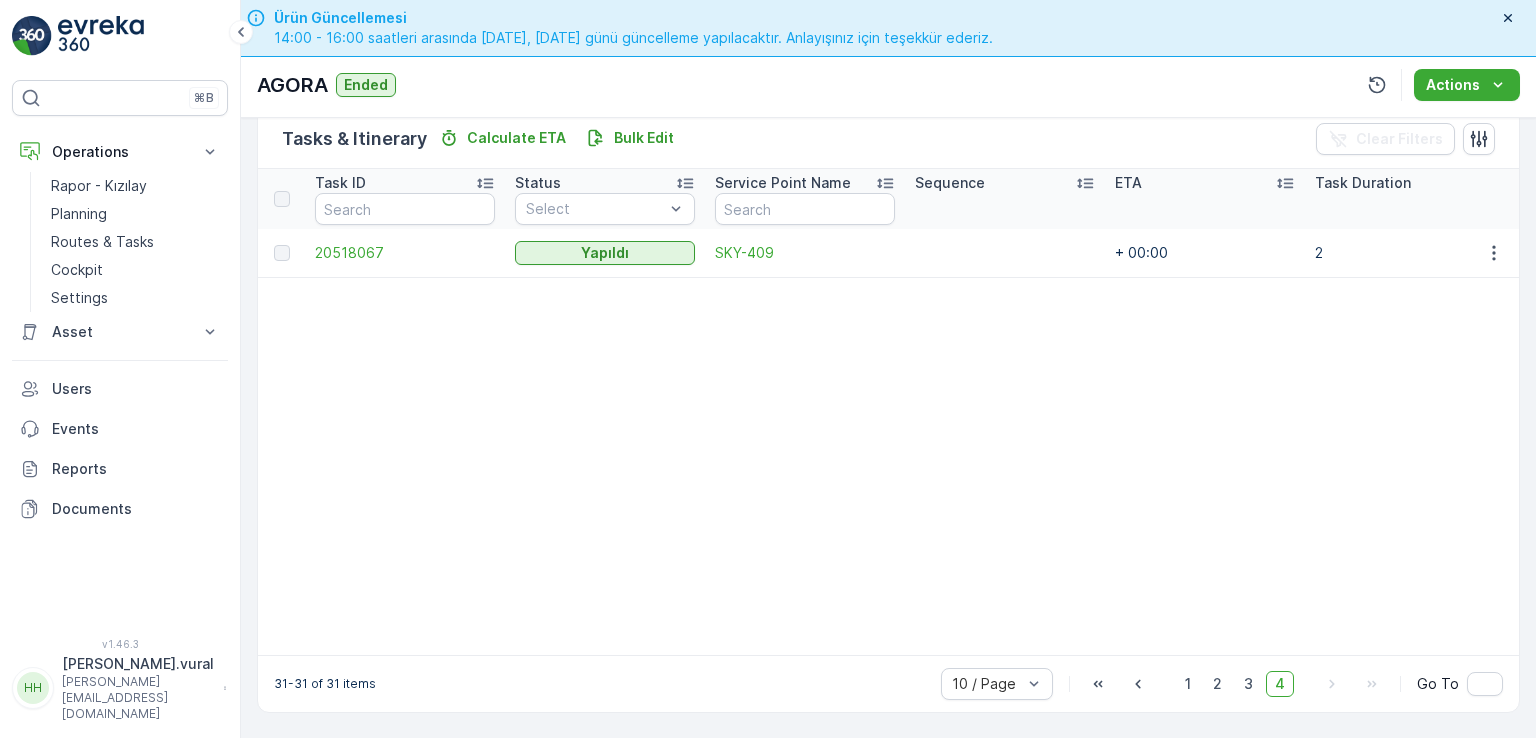 scroll, scrollTop: 502, scrollLeft: 0, axis: vertical 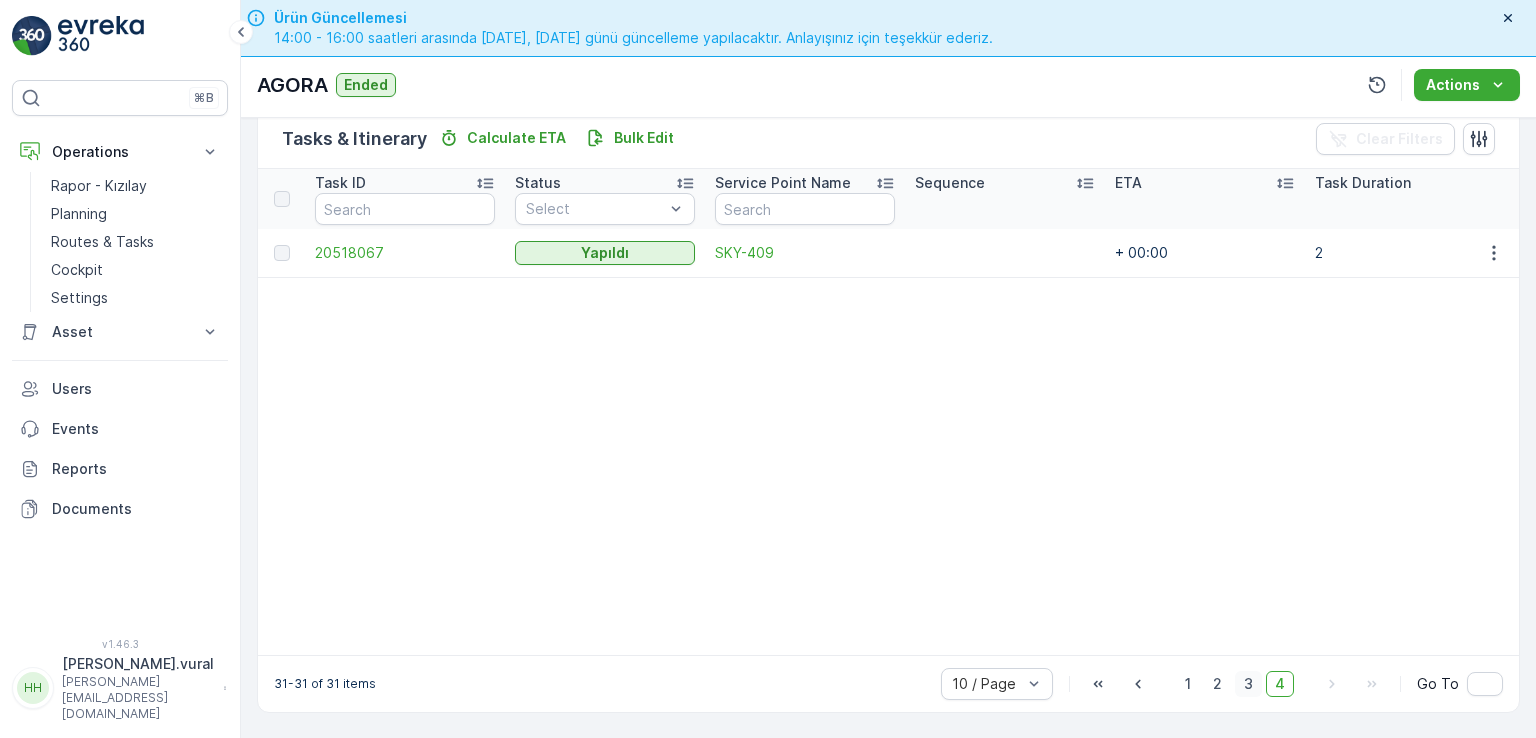 click on "3" at bounding box center [1248, 684] 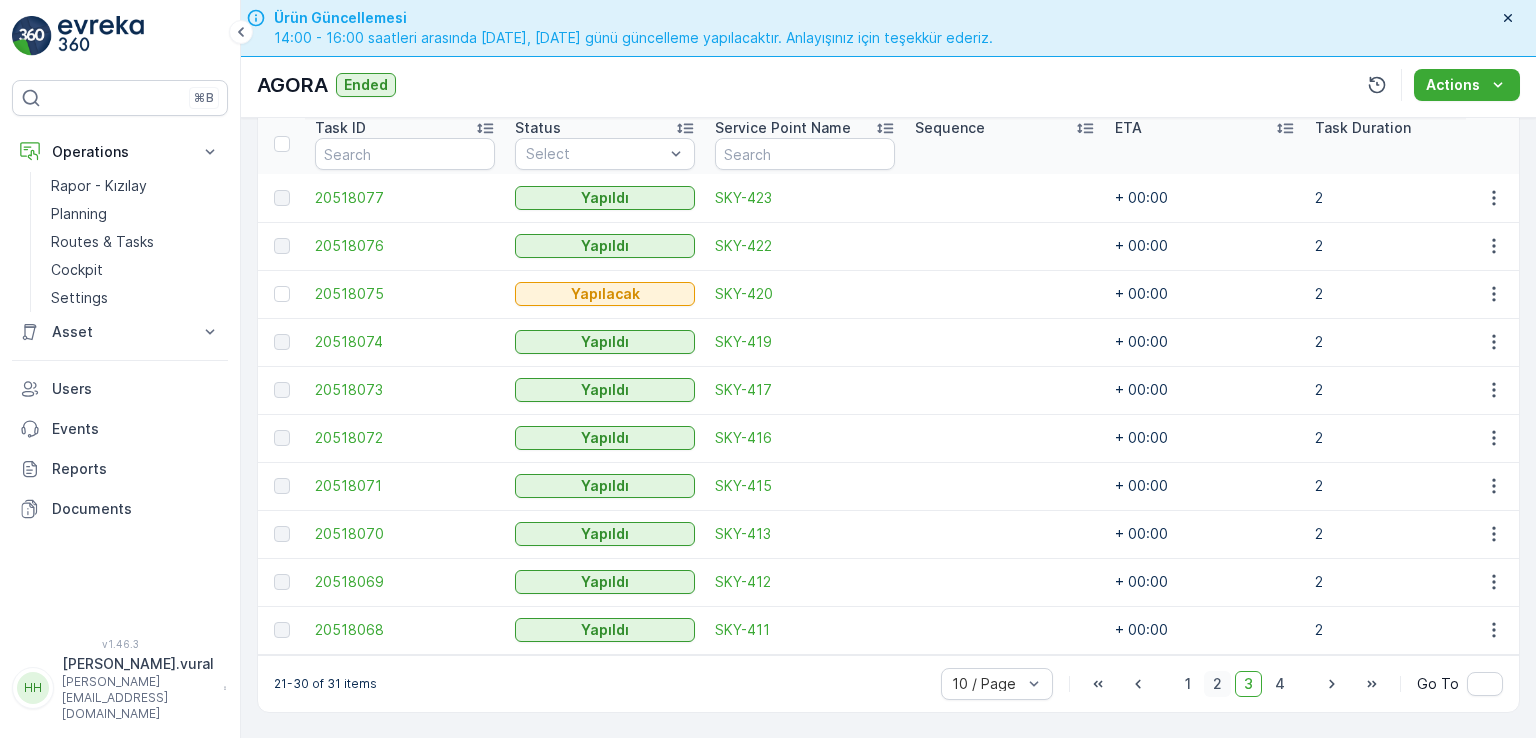 click on "2" at bounding box center (1217, 684) 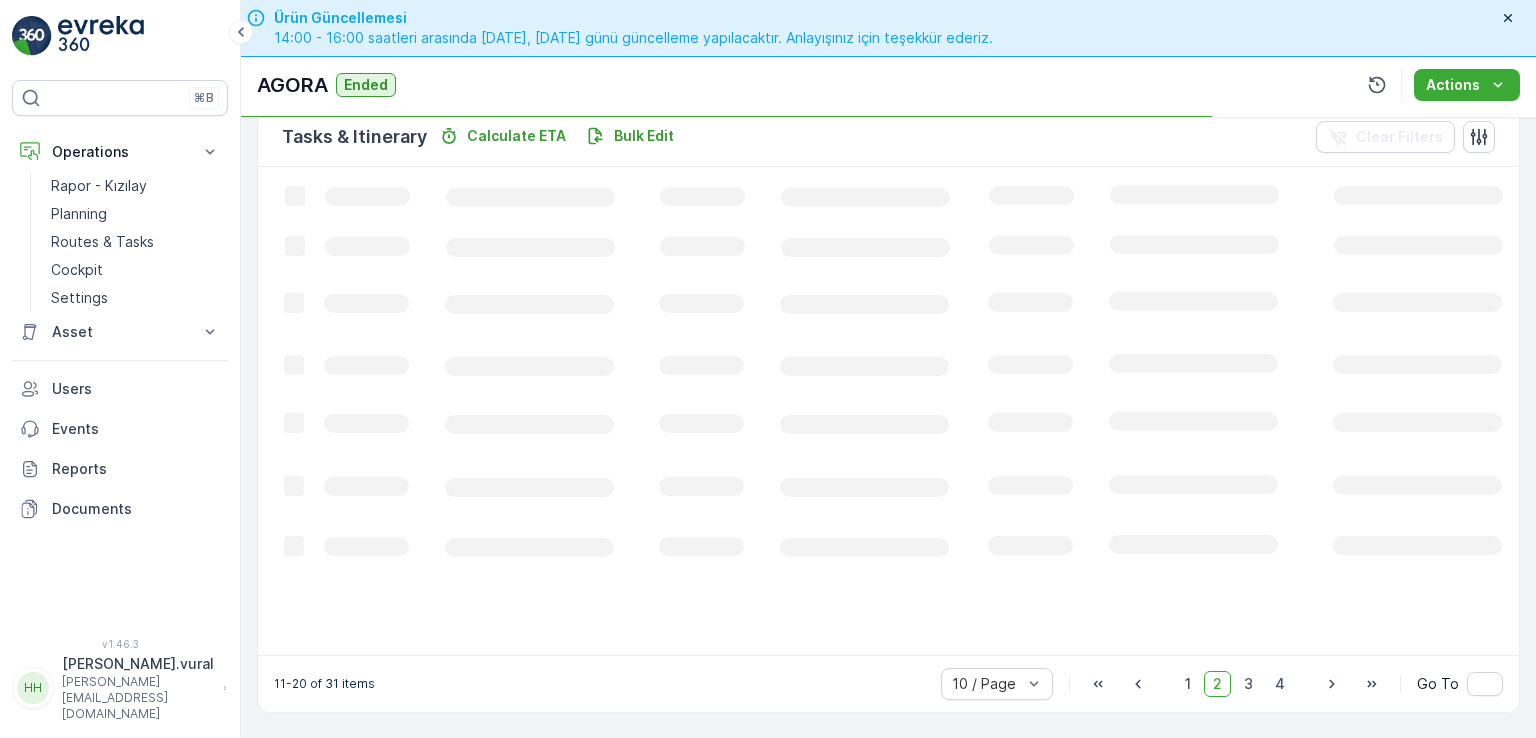 scroll, scrollTop: 495, scrollLeft: 0, axis: vertical 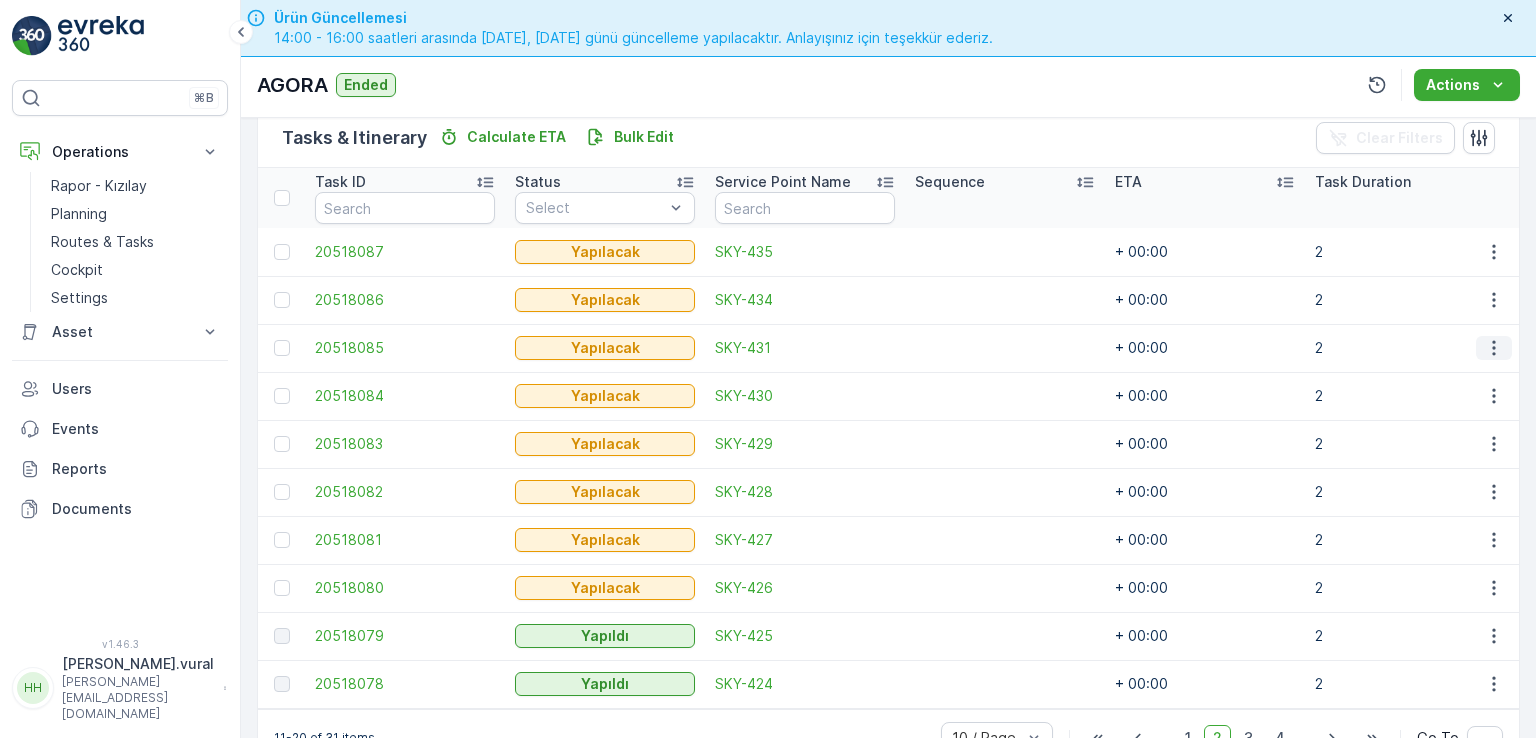 click at bounding box center [1494, 348] 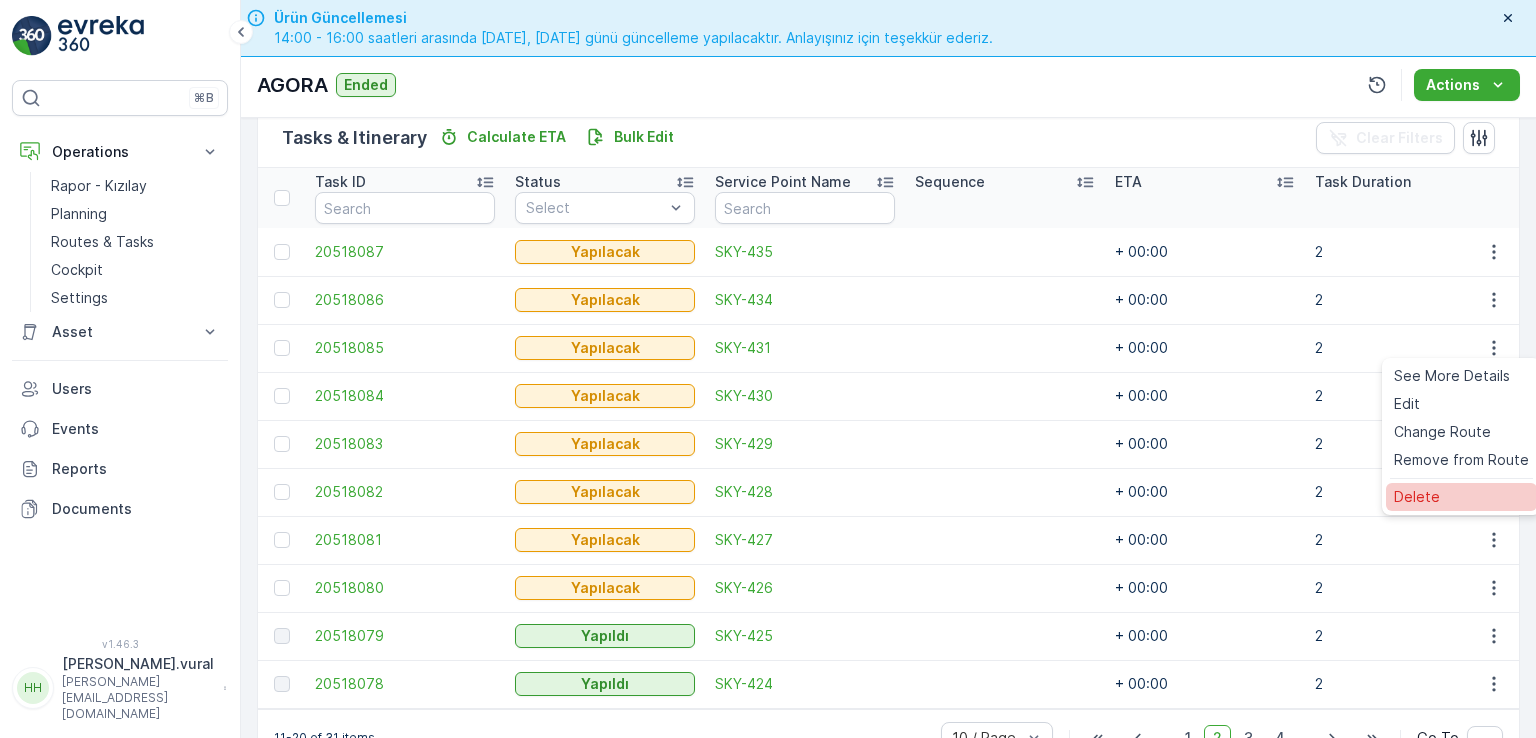 click on "Delete" at bounding box center (1461, 497) 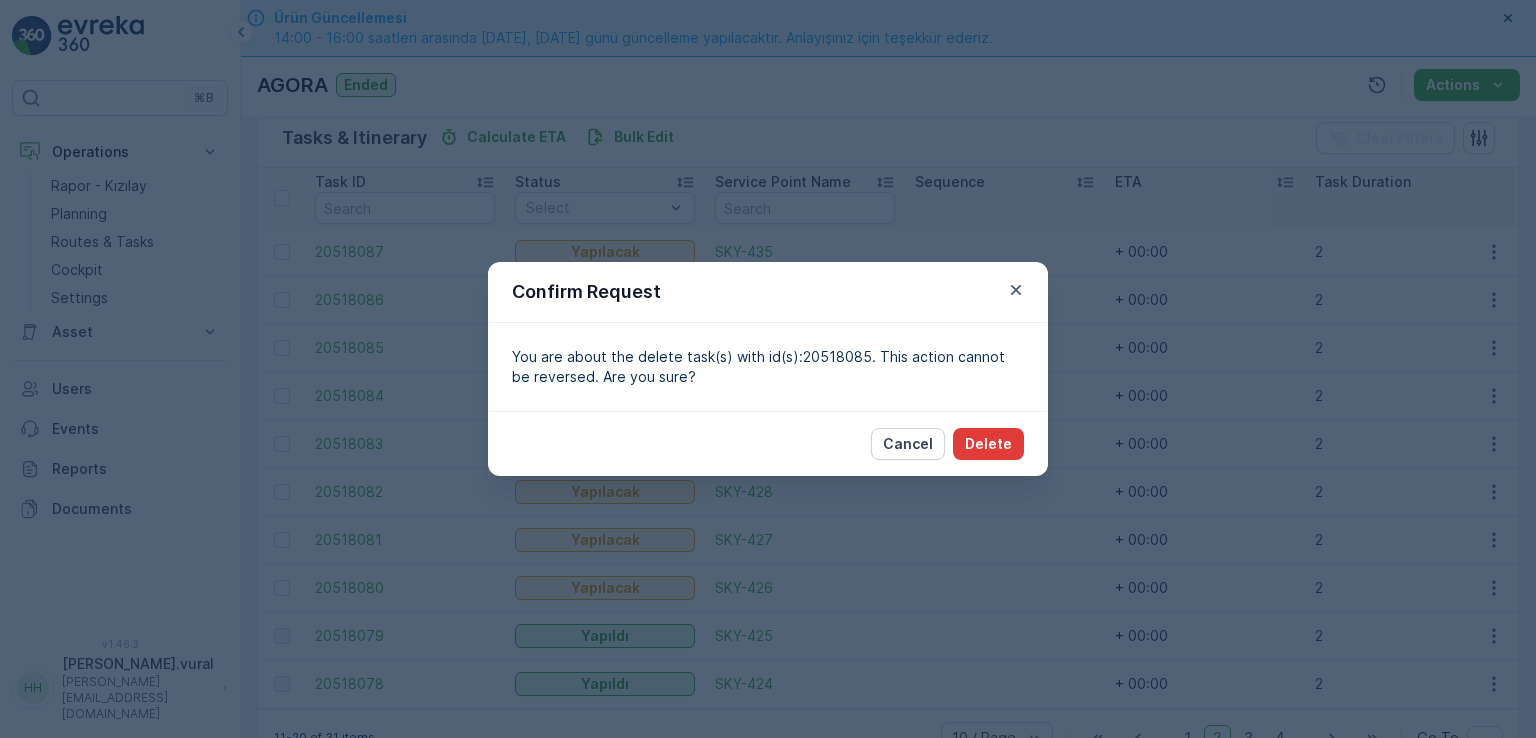 click on "Delete" at bounding box center [988, 444] 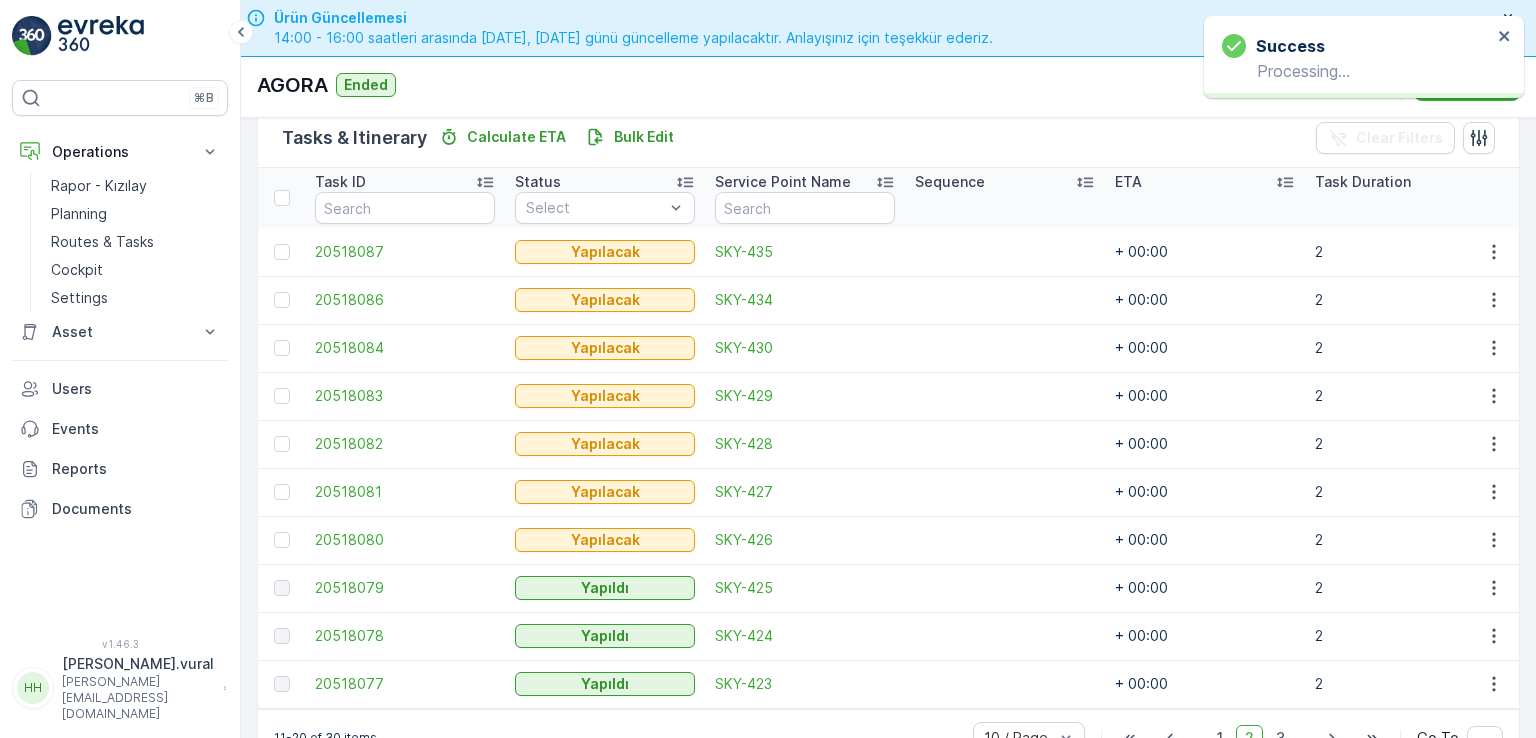 click at bounding box center [1493, 348] 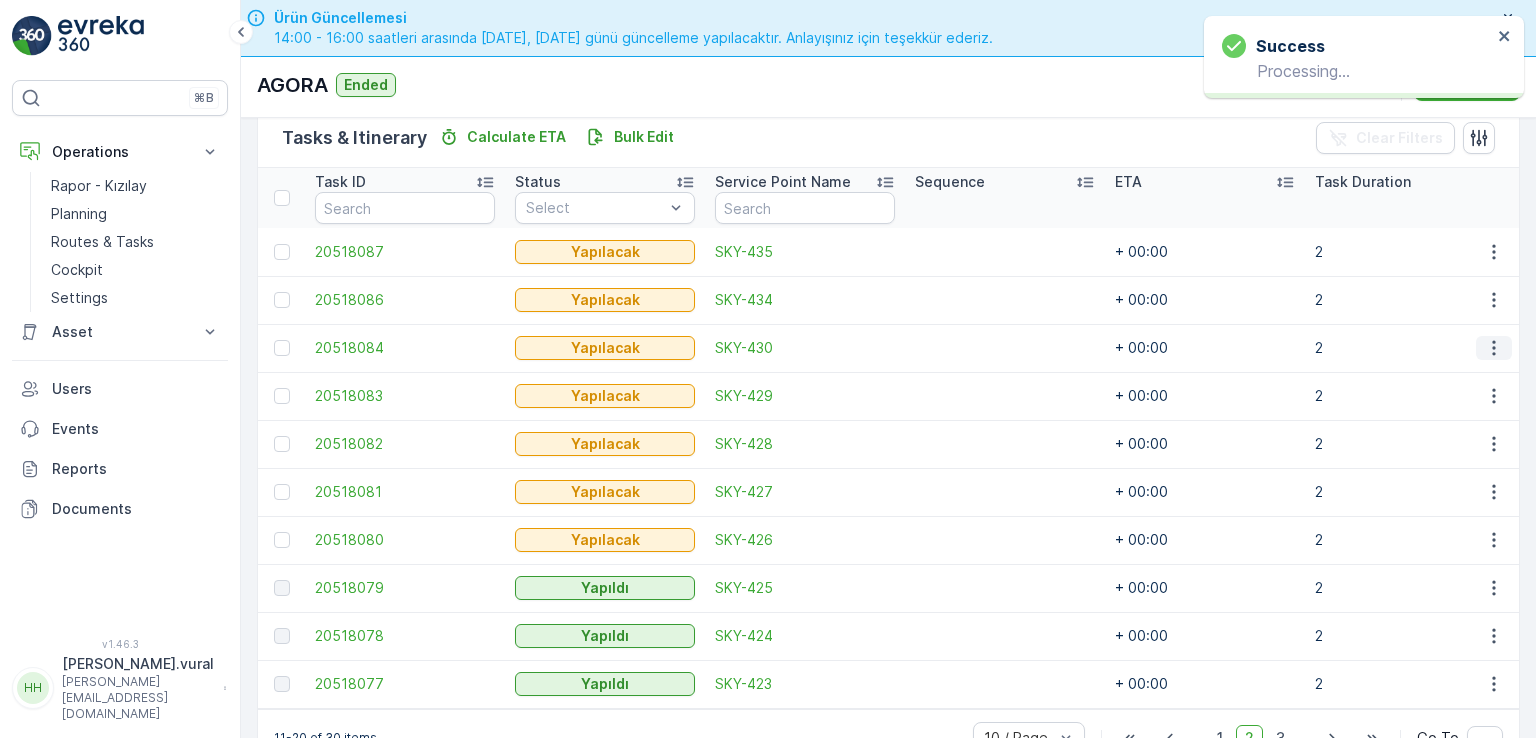 click 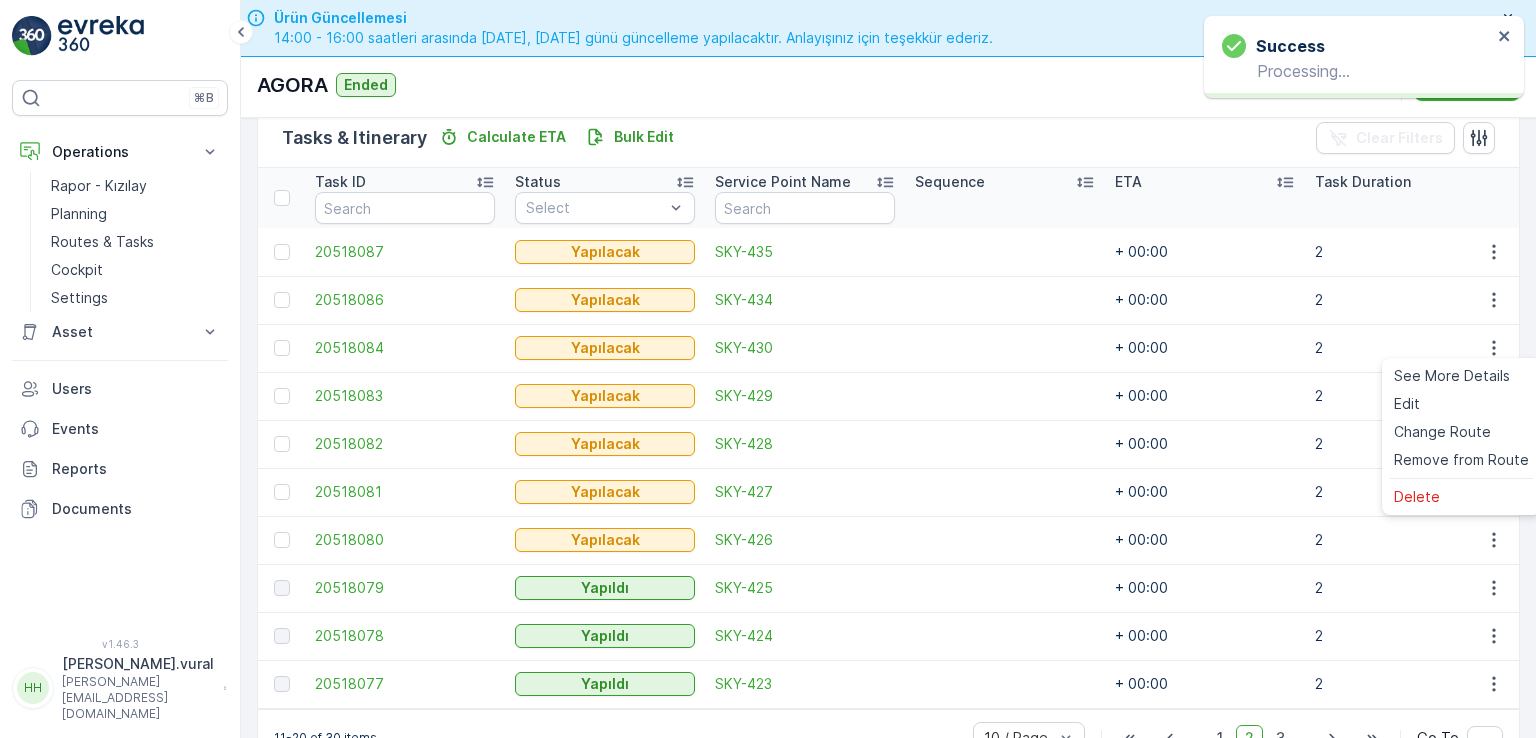 click on "Delete" at bounding box center [1461, 497] 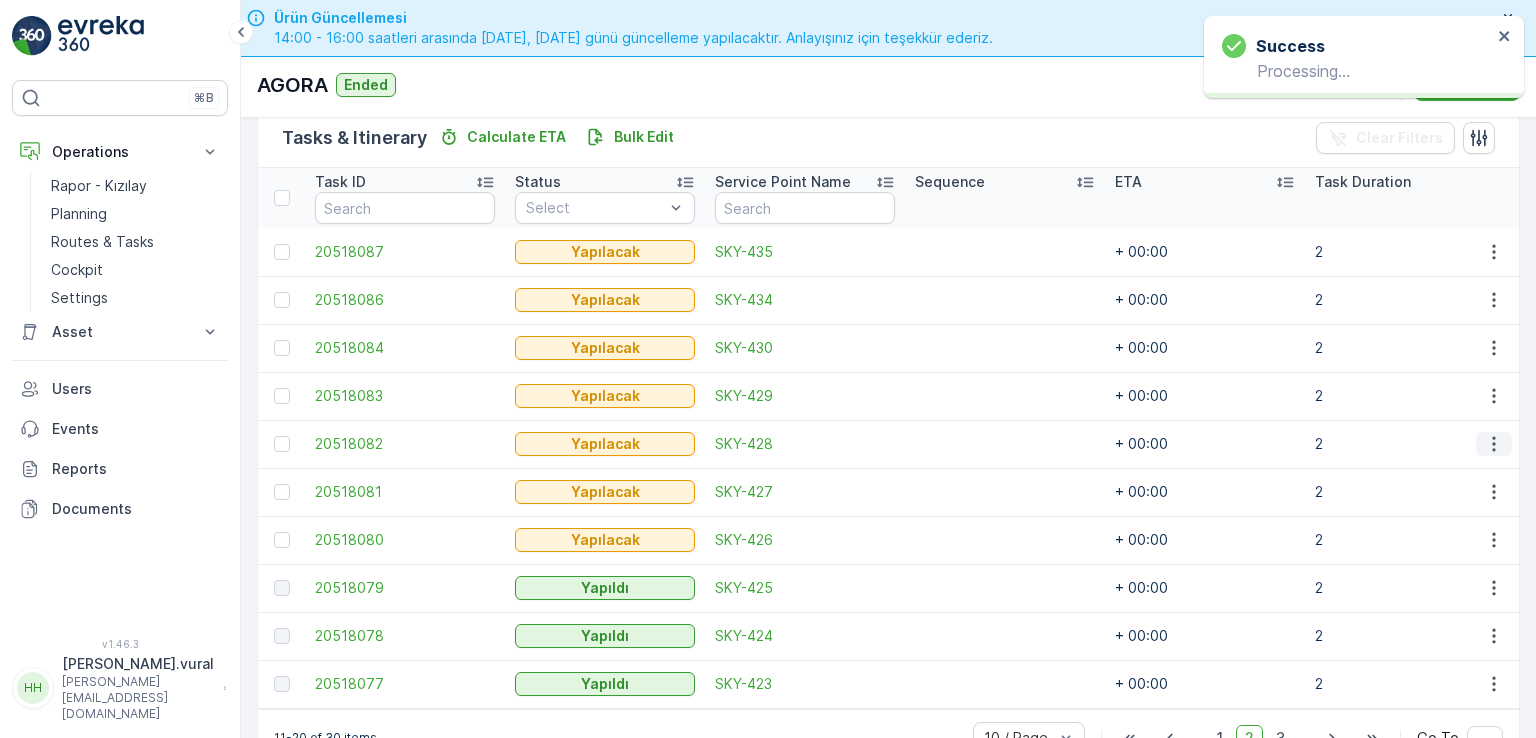 click 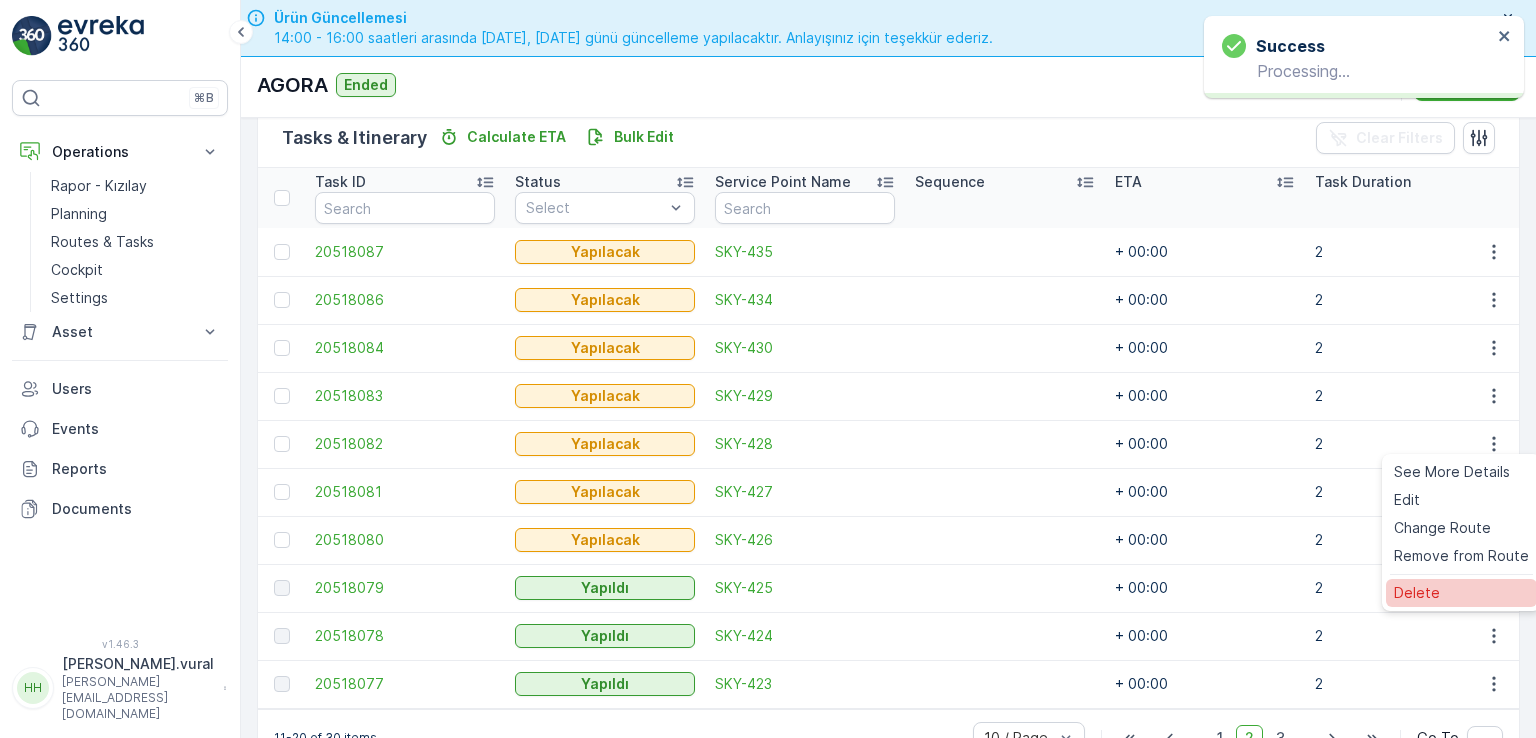 click on "Delete" at bounding box center (1461, 593) 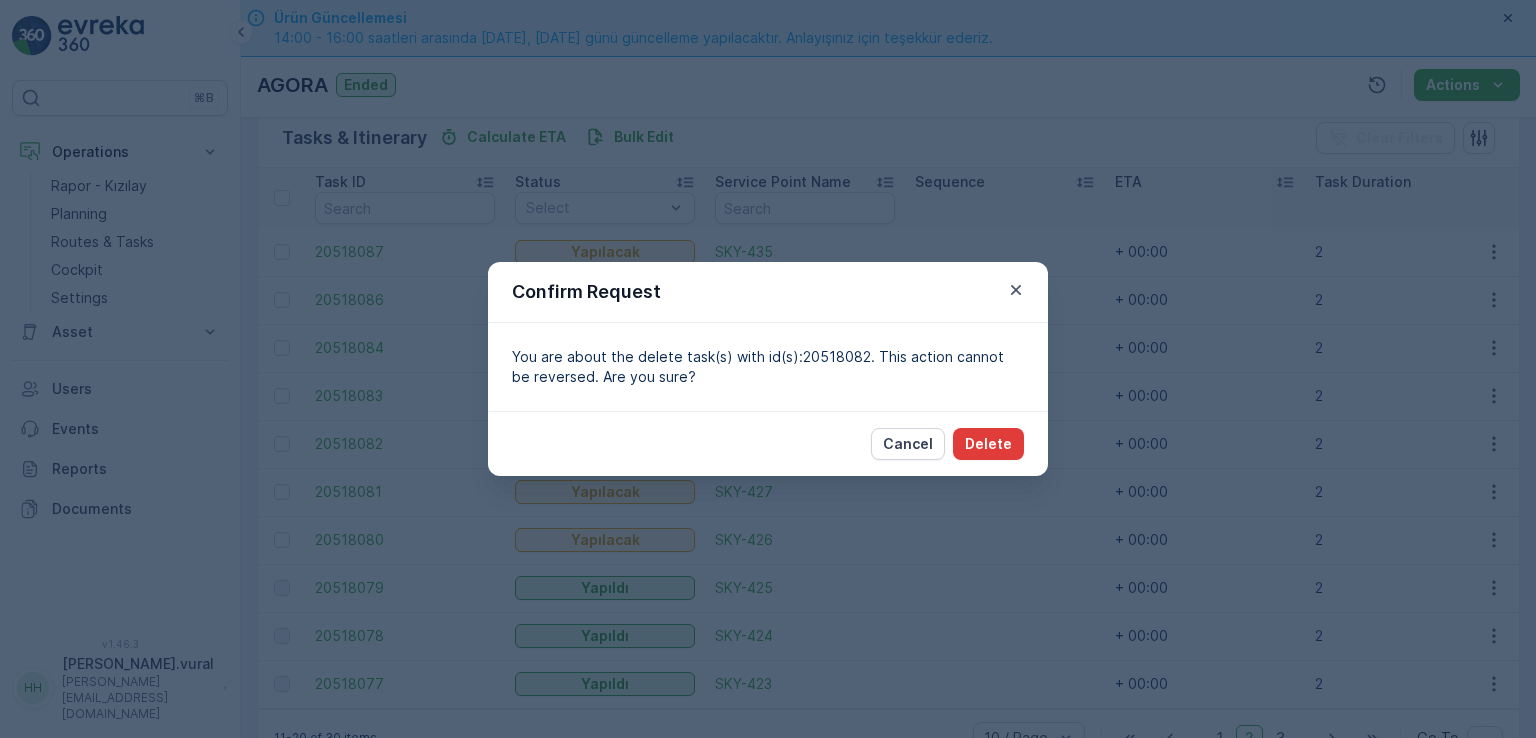 click on "Delete" at bounding box center (988, 444) 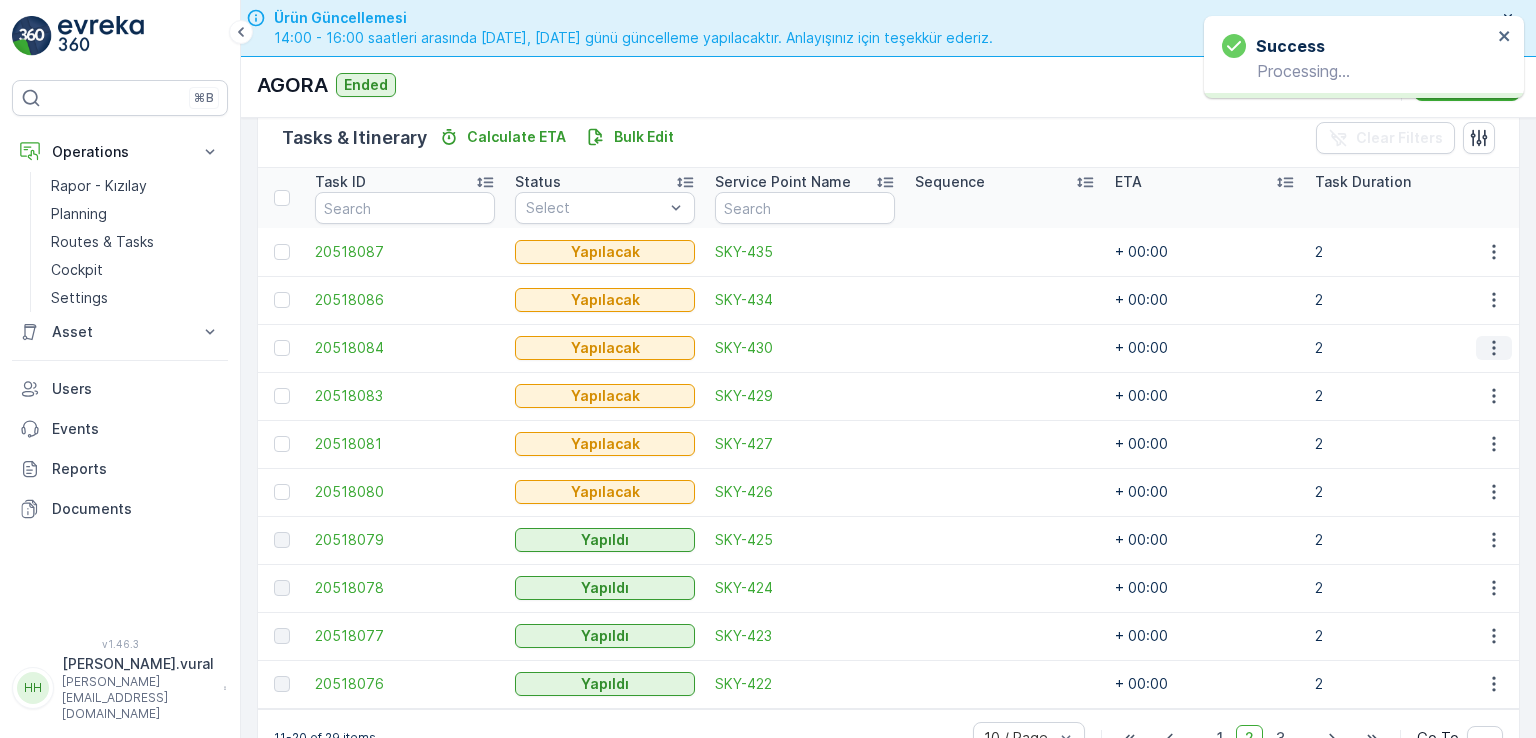 click at bounding box center [1494, 348] 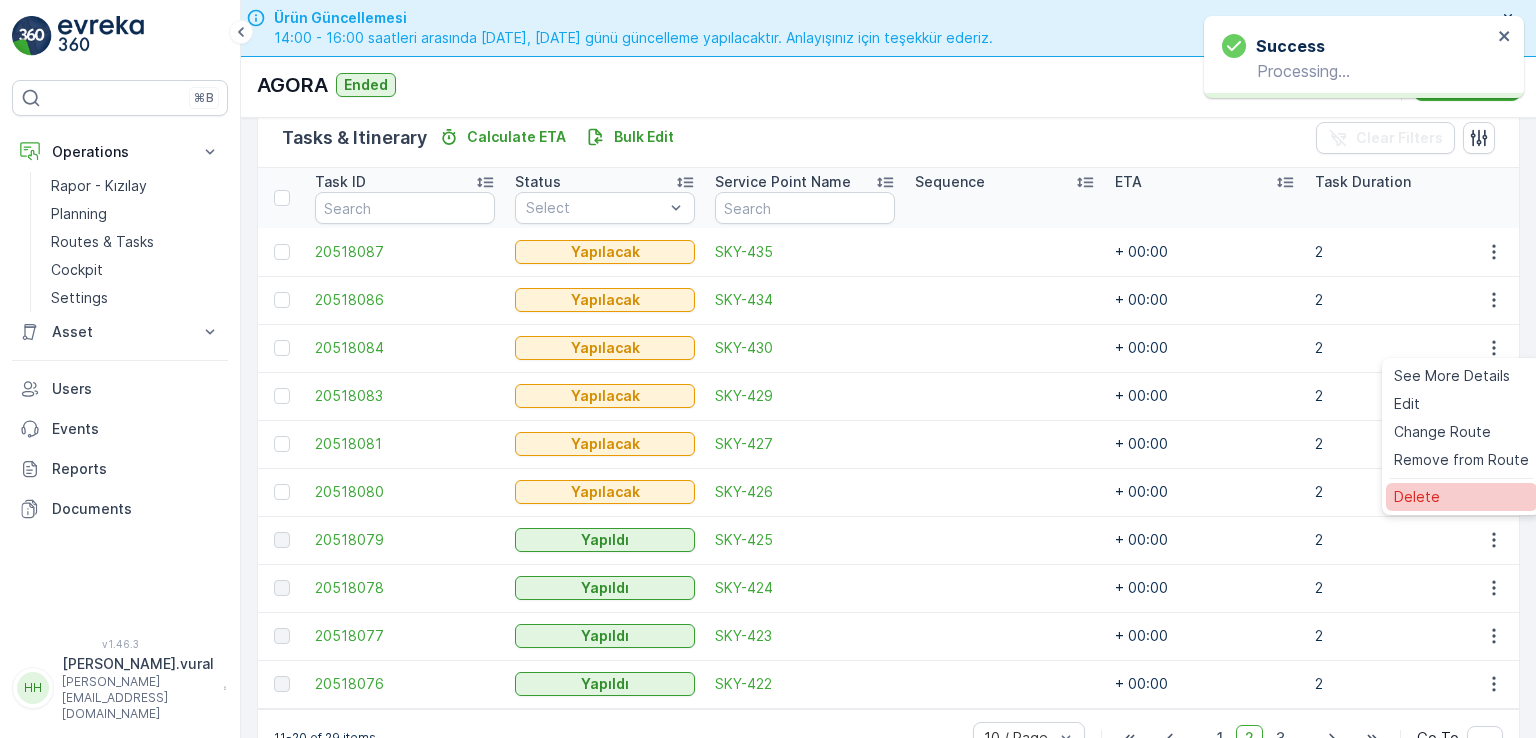 click on "Delete" at bounding box center (1461, 497) 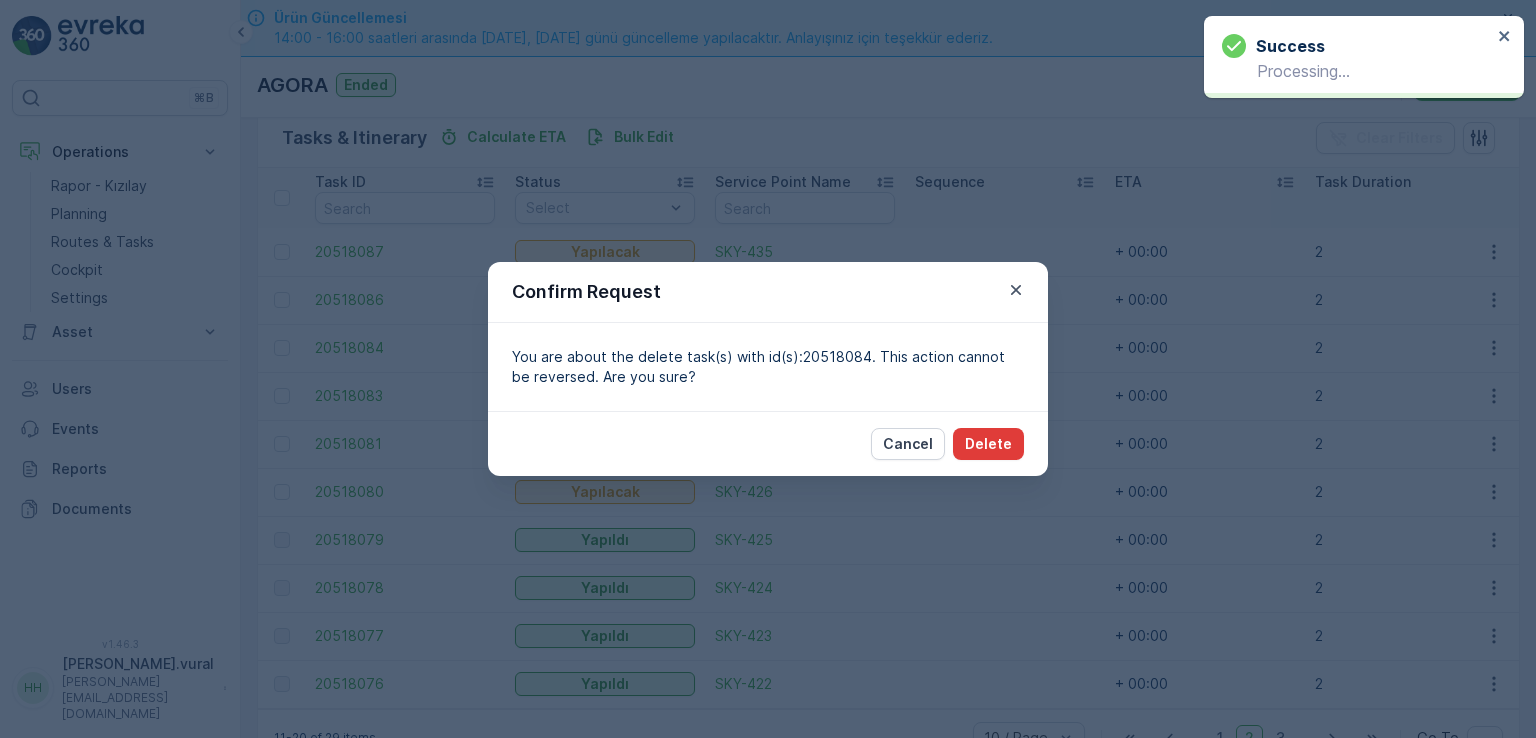 click on "Delete" at bounding box center (988, 444) 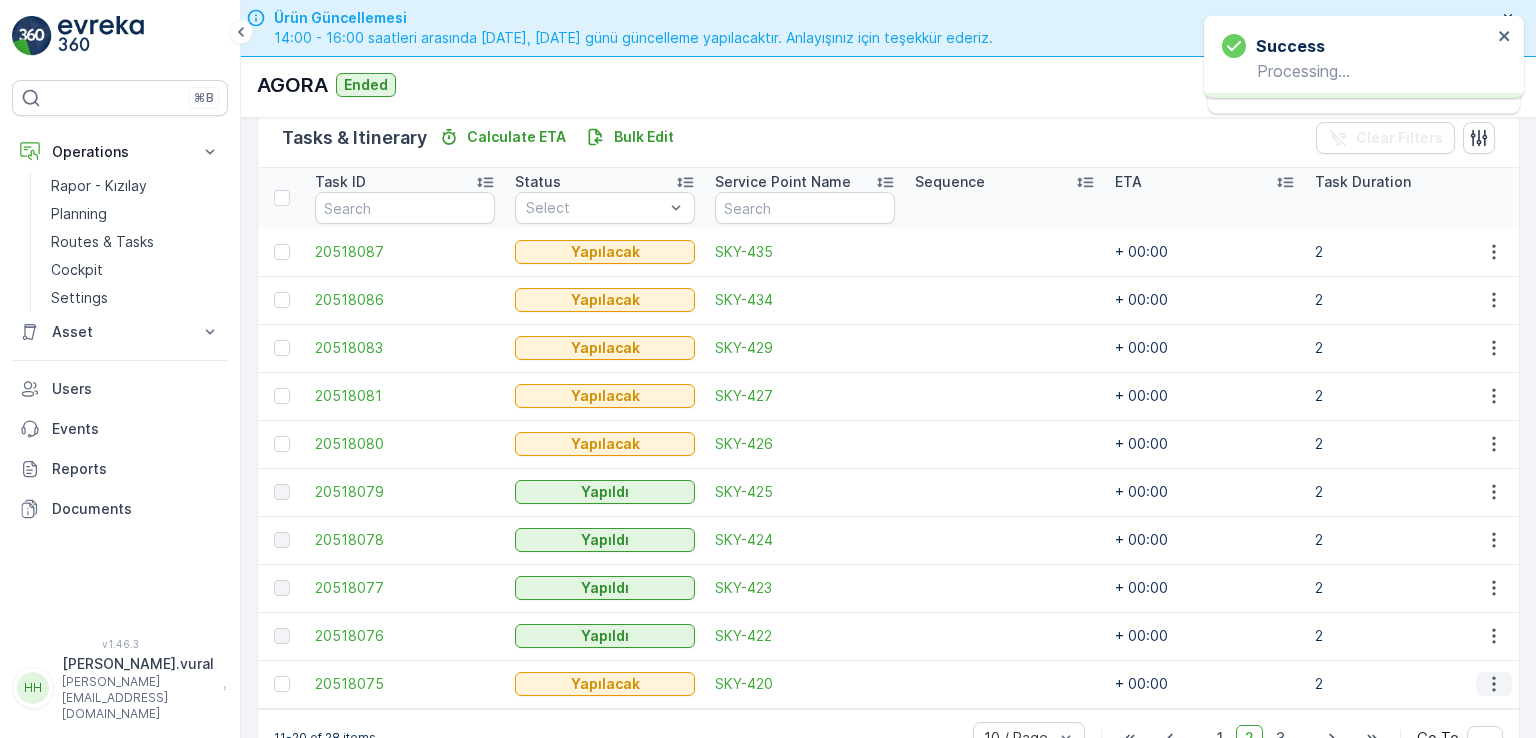 click 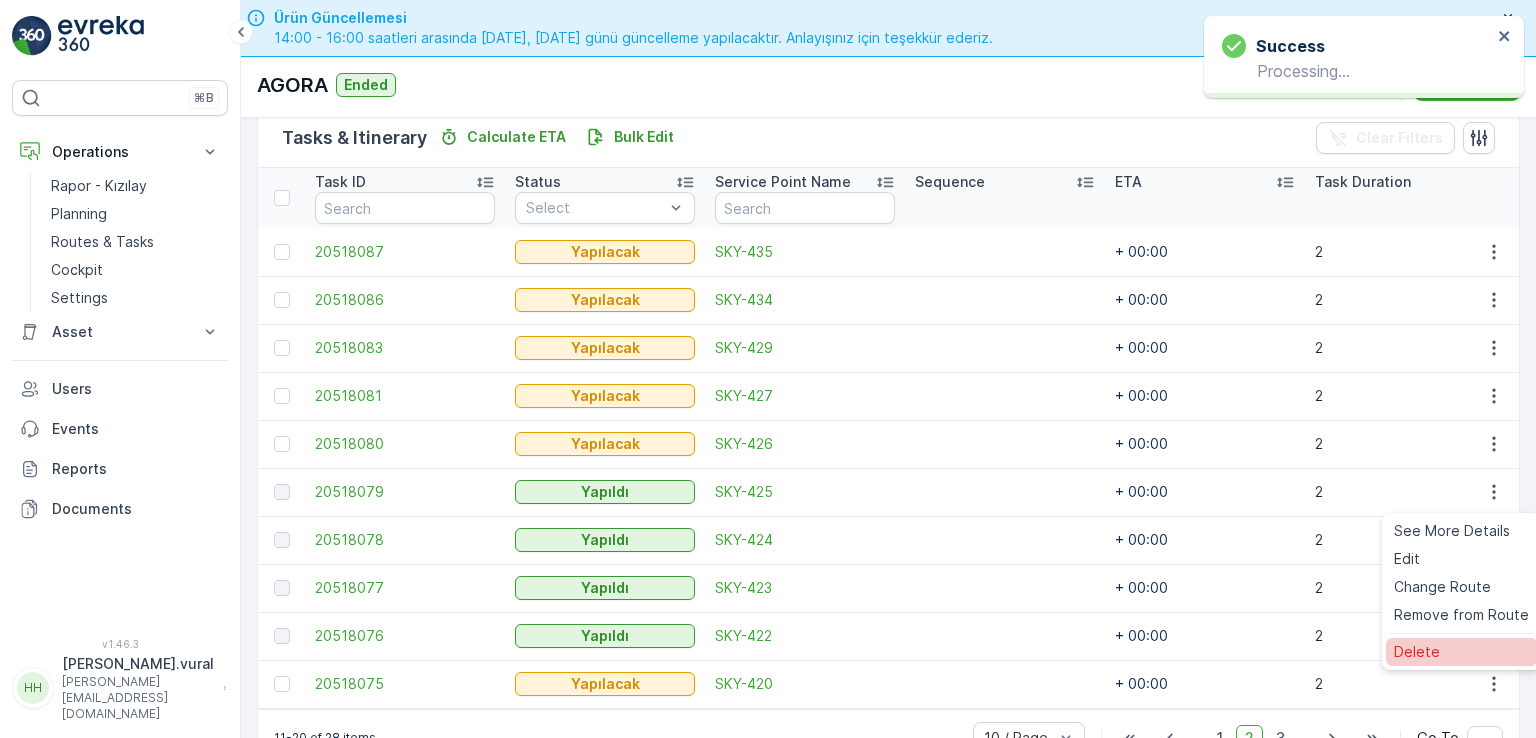 click on "Delete" at bounding box center (1461, 652) 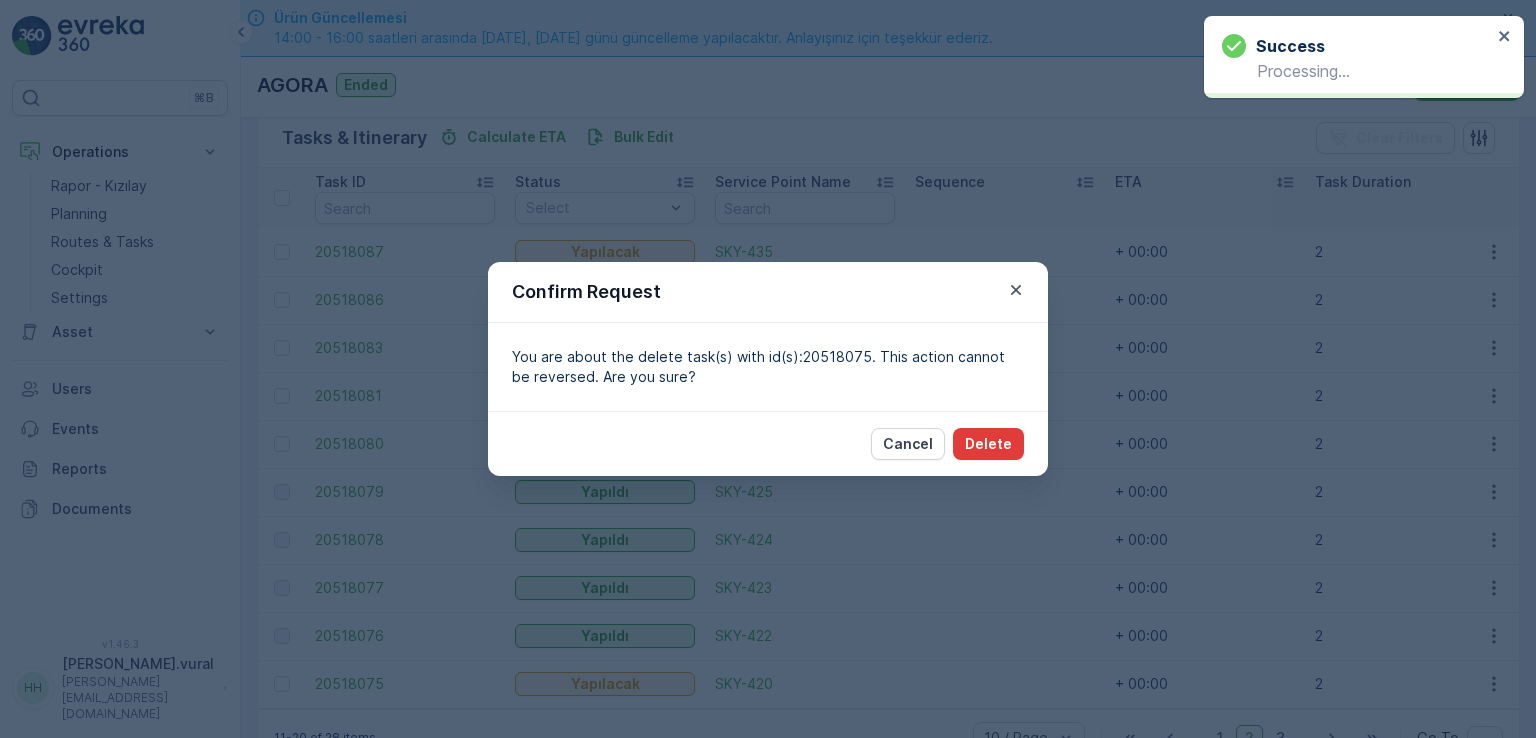 click on "Delete" at bounding box center [988, 444] 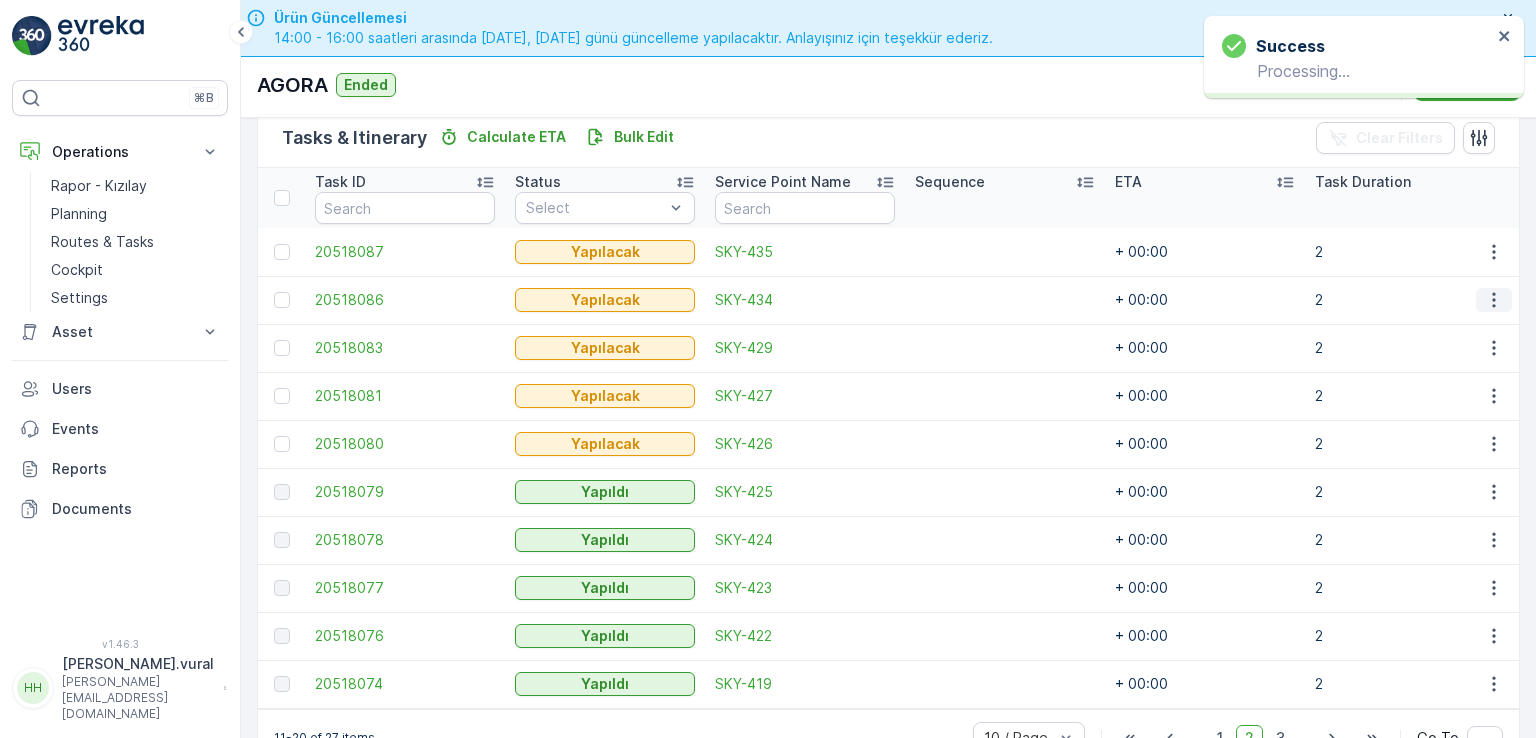 click 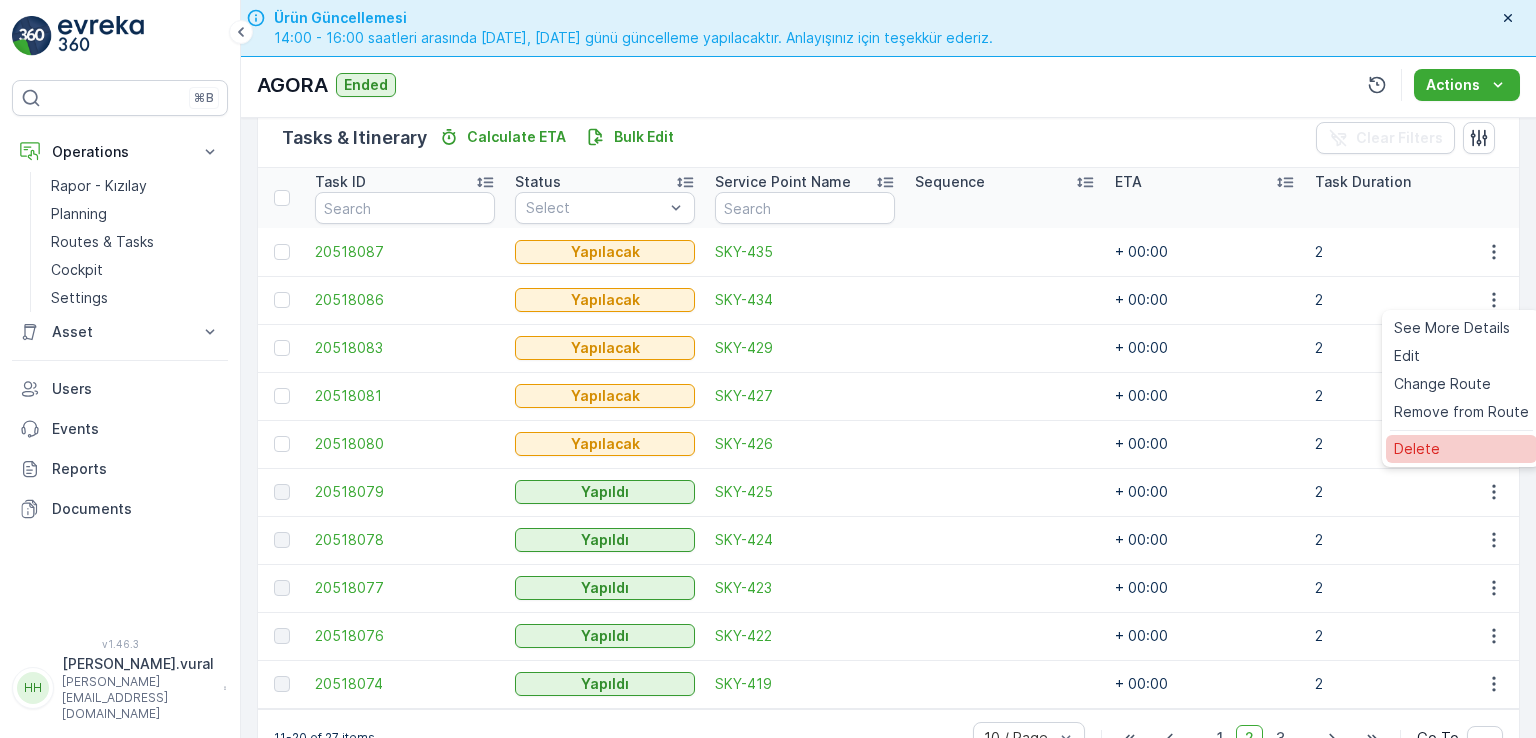 click on "Delete" at bounding box center [1461, 449] 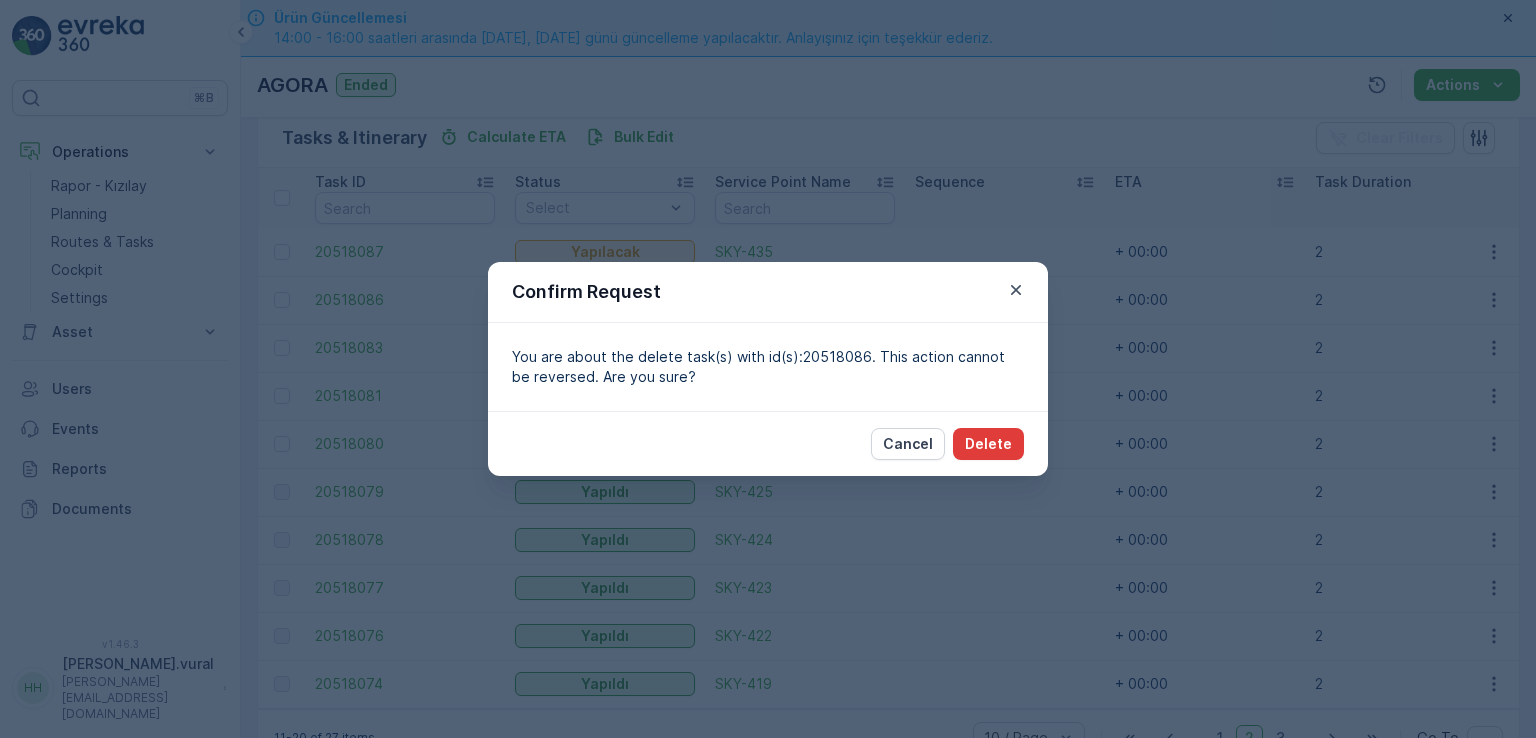 click on "Delete" at bounding box center [988, 444] 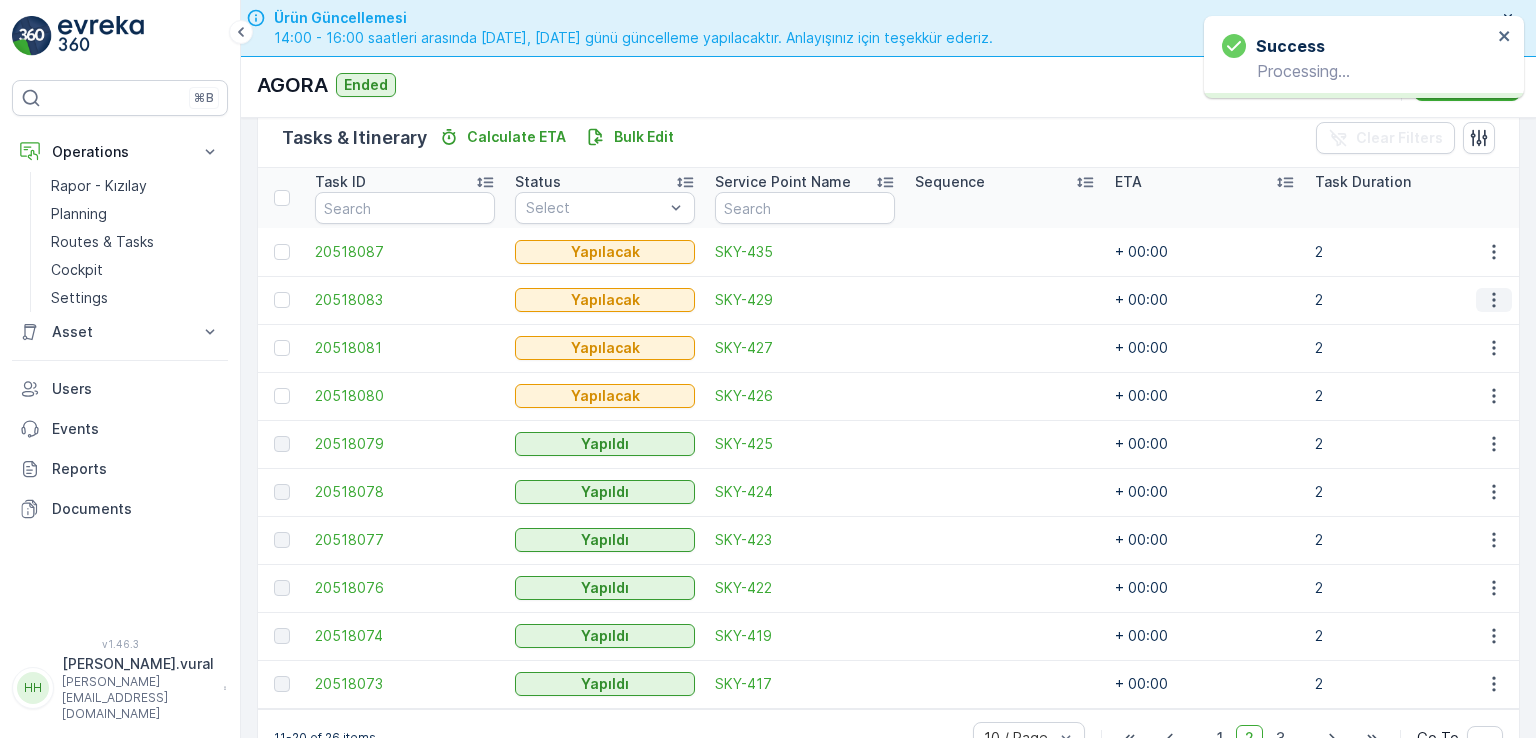 click 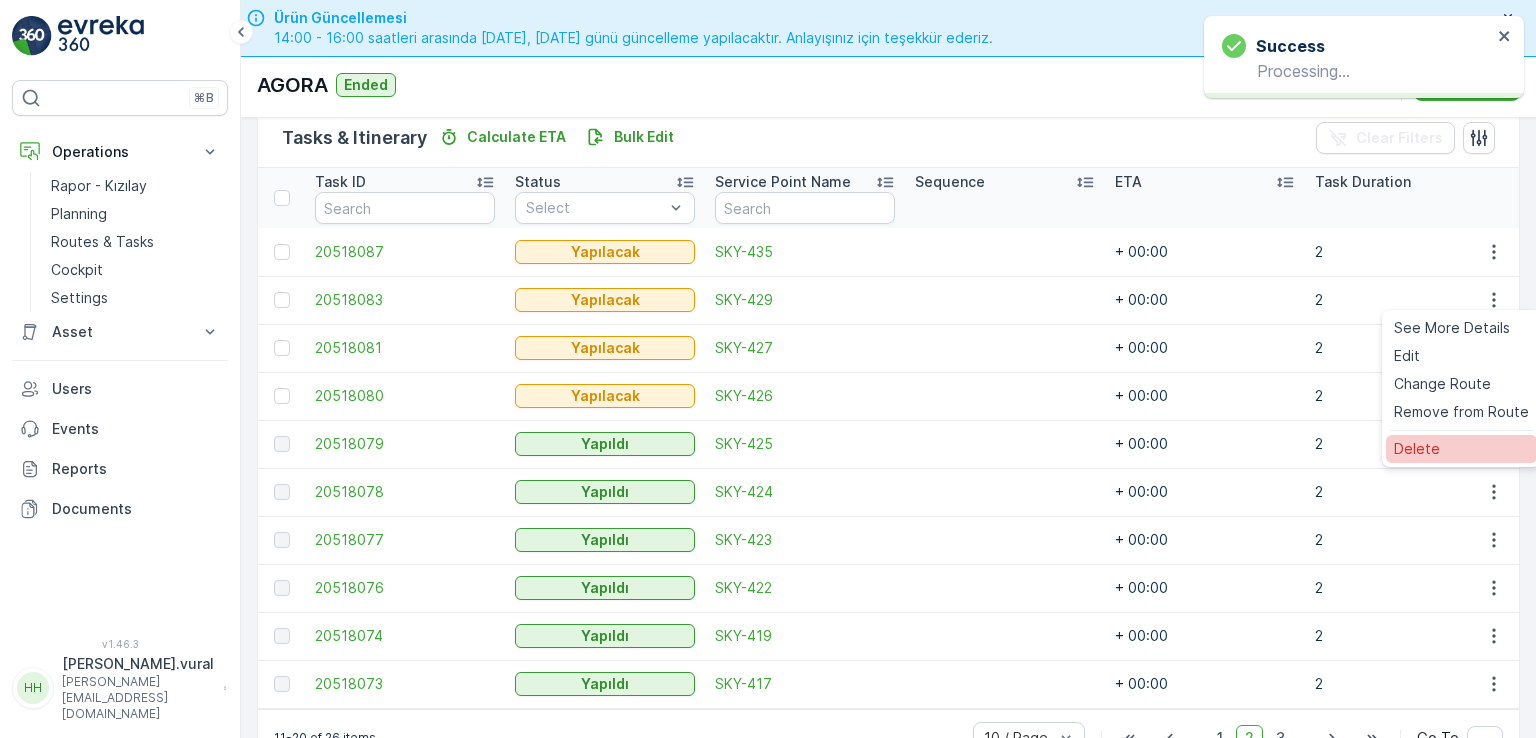 click on "Delete" at bounding box center (1461, 449) 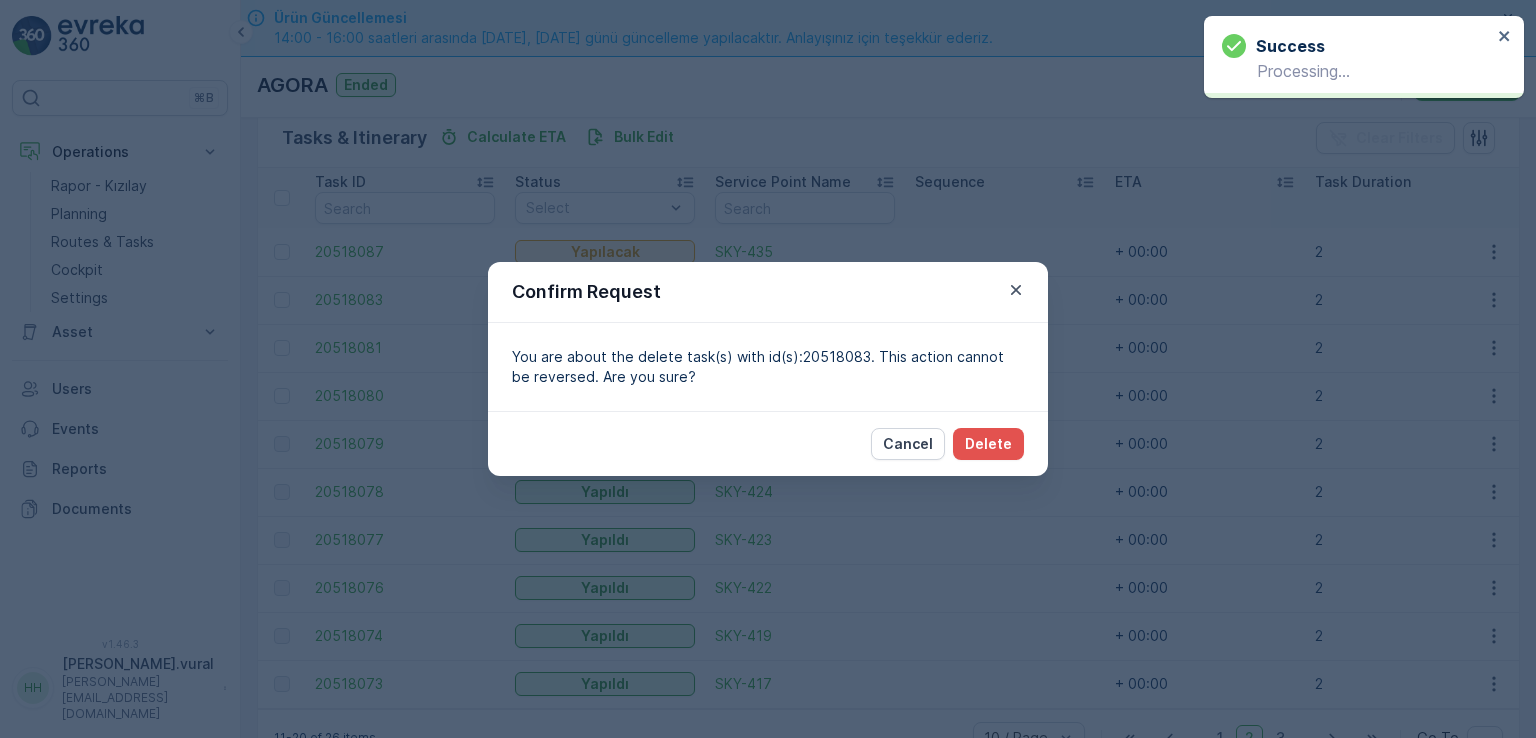 click on "Cancel Delete" at bounding box center (768, 443) 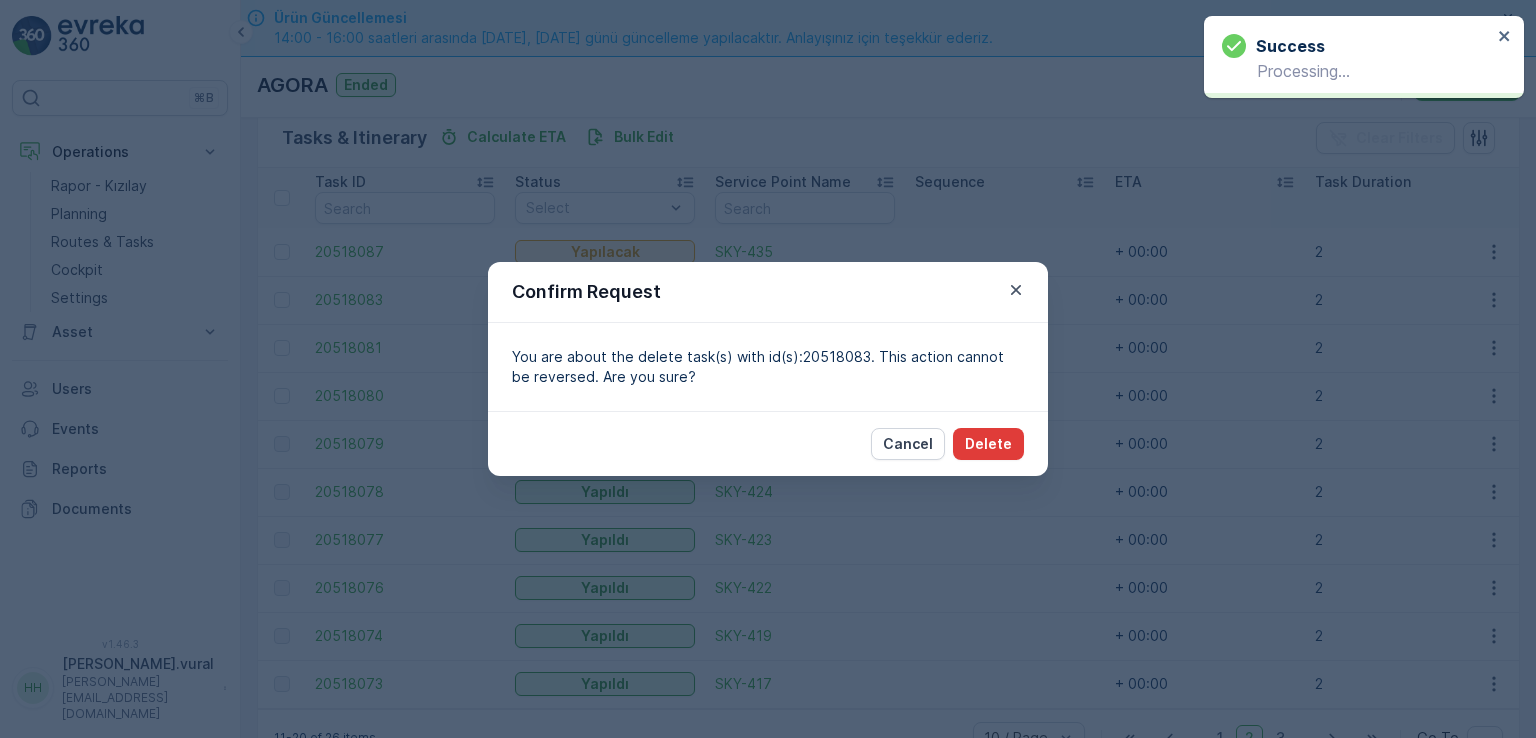 click on "Delete" at bounding box center (988, 444) 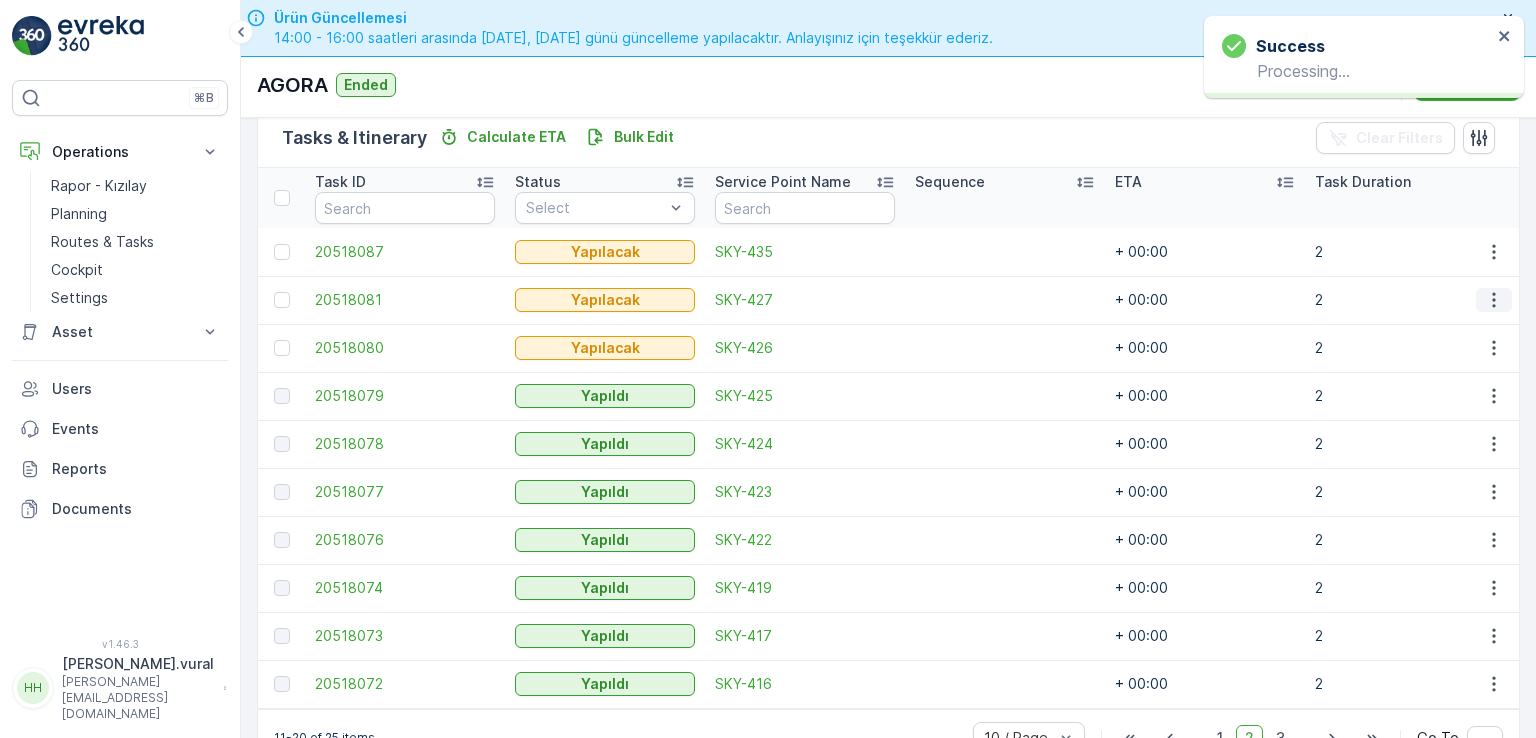 click 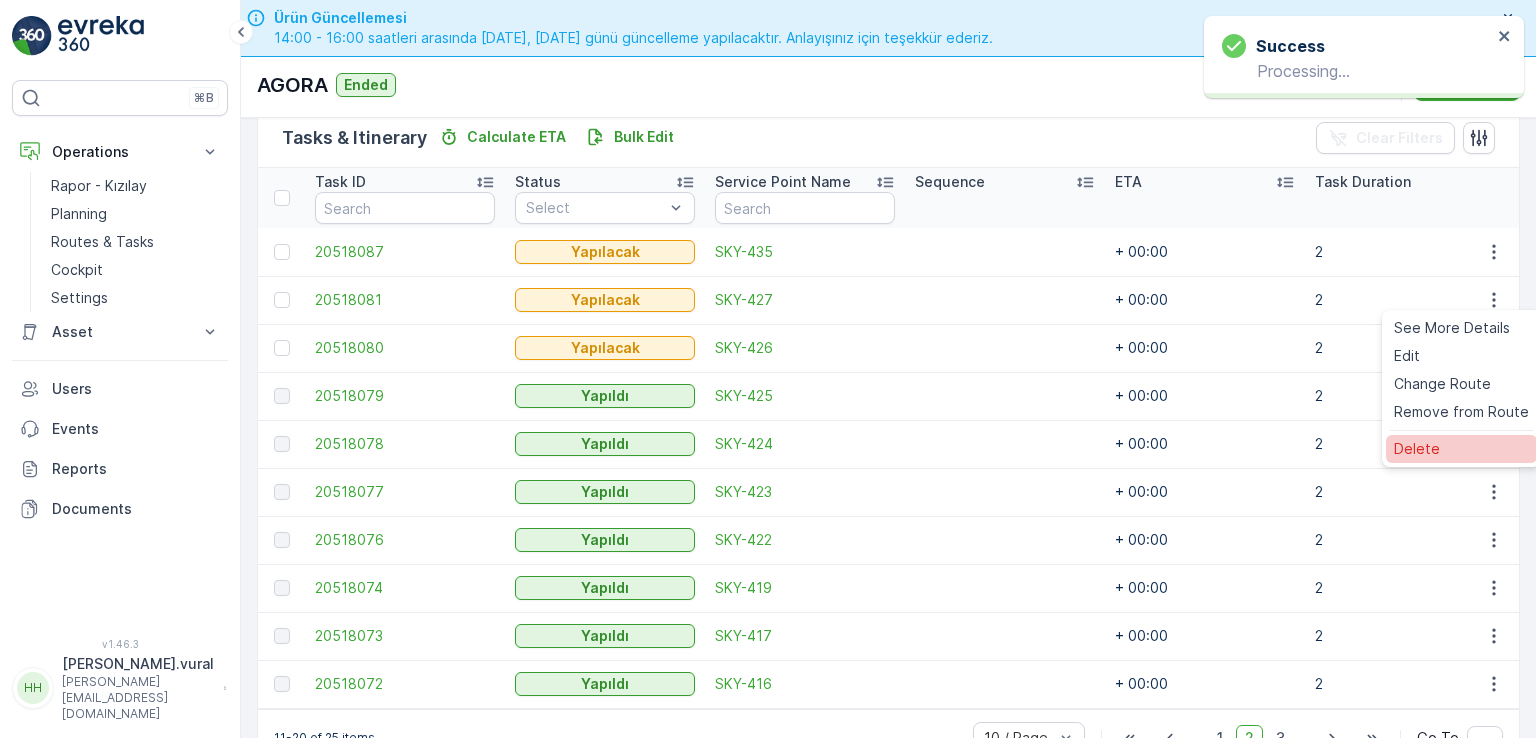 click on "Delete" at bounding box center [1461, 449] 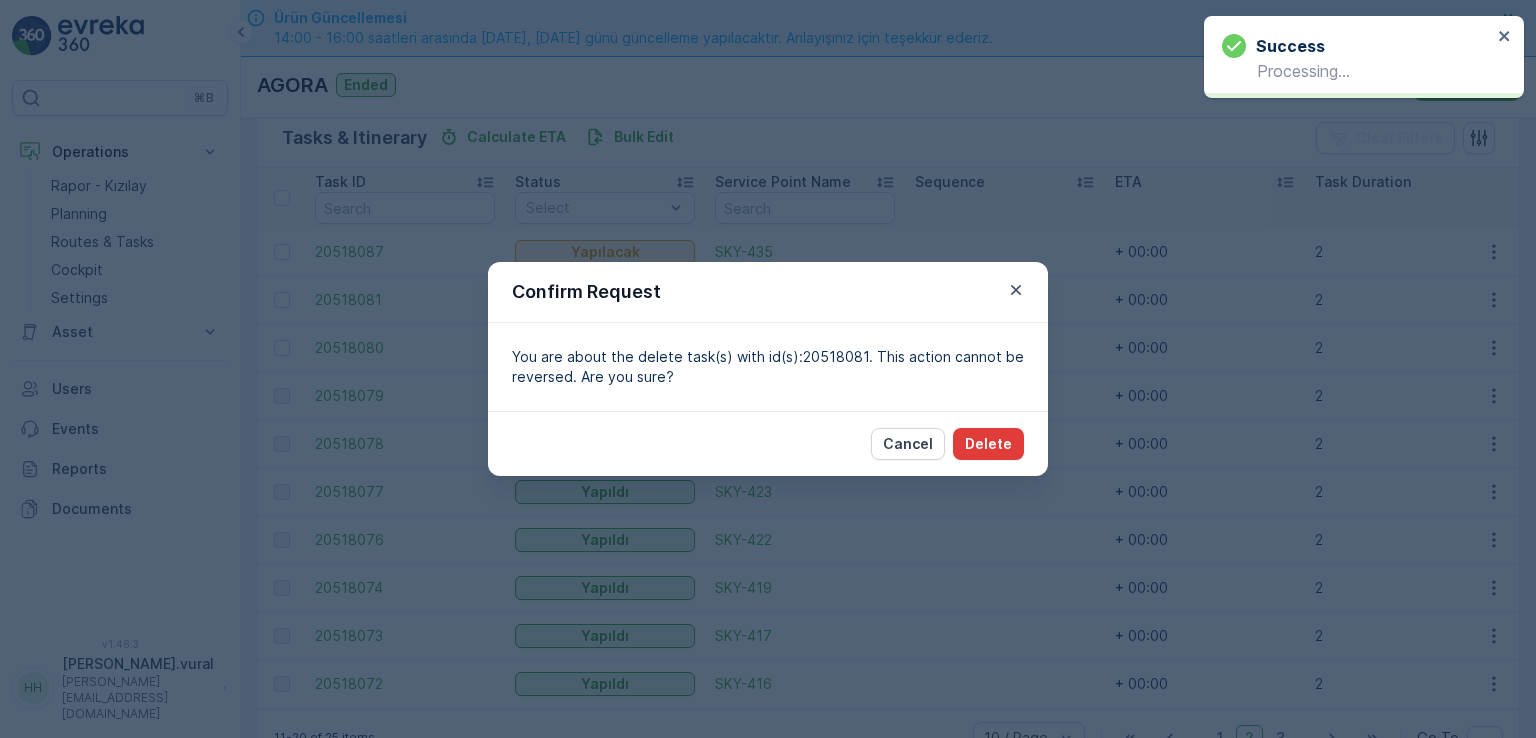 click on "Delete" at bounding box center [988, 444] 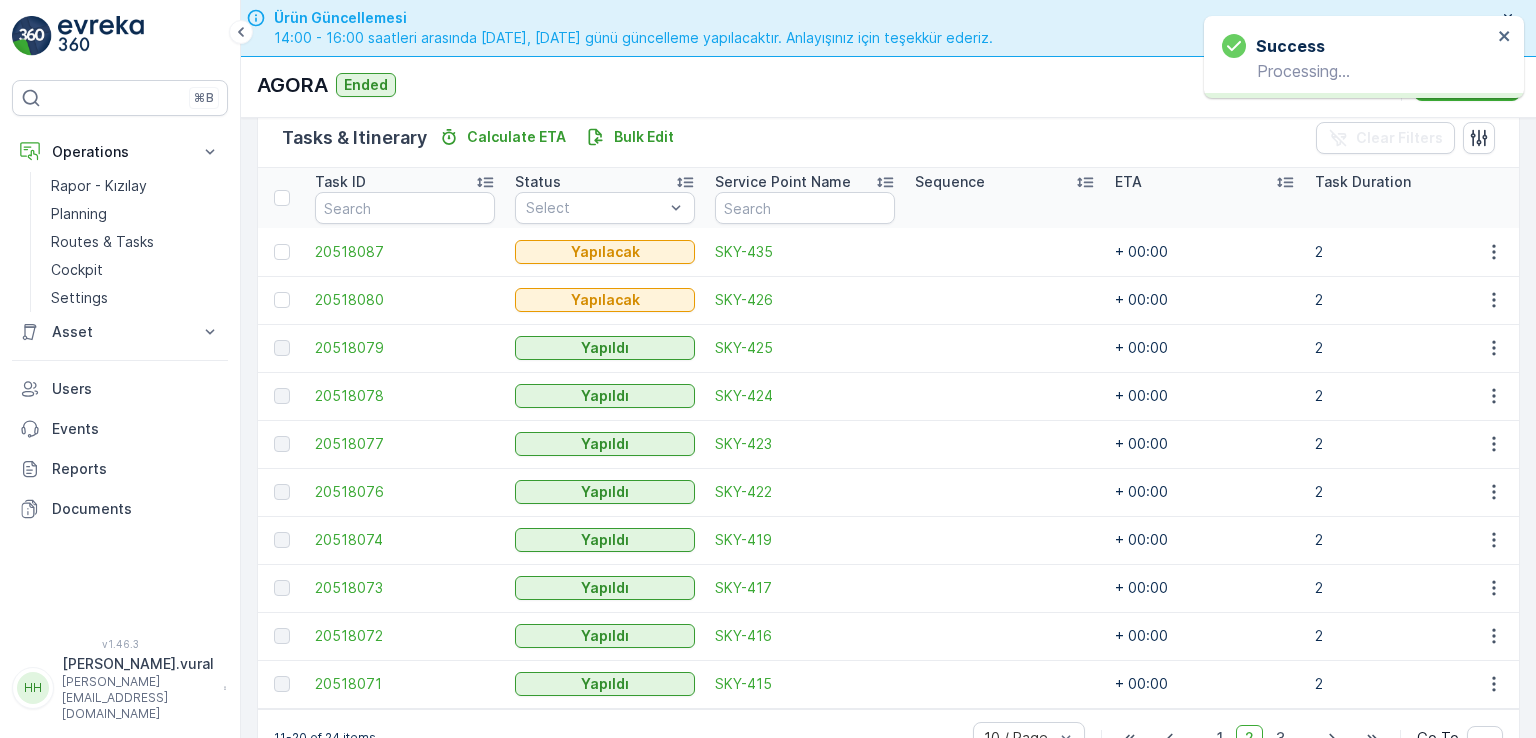 click at bounding box center [1493, 300] 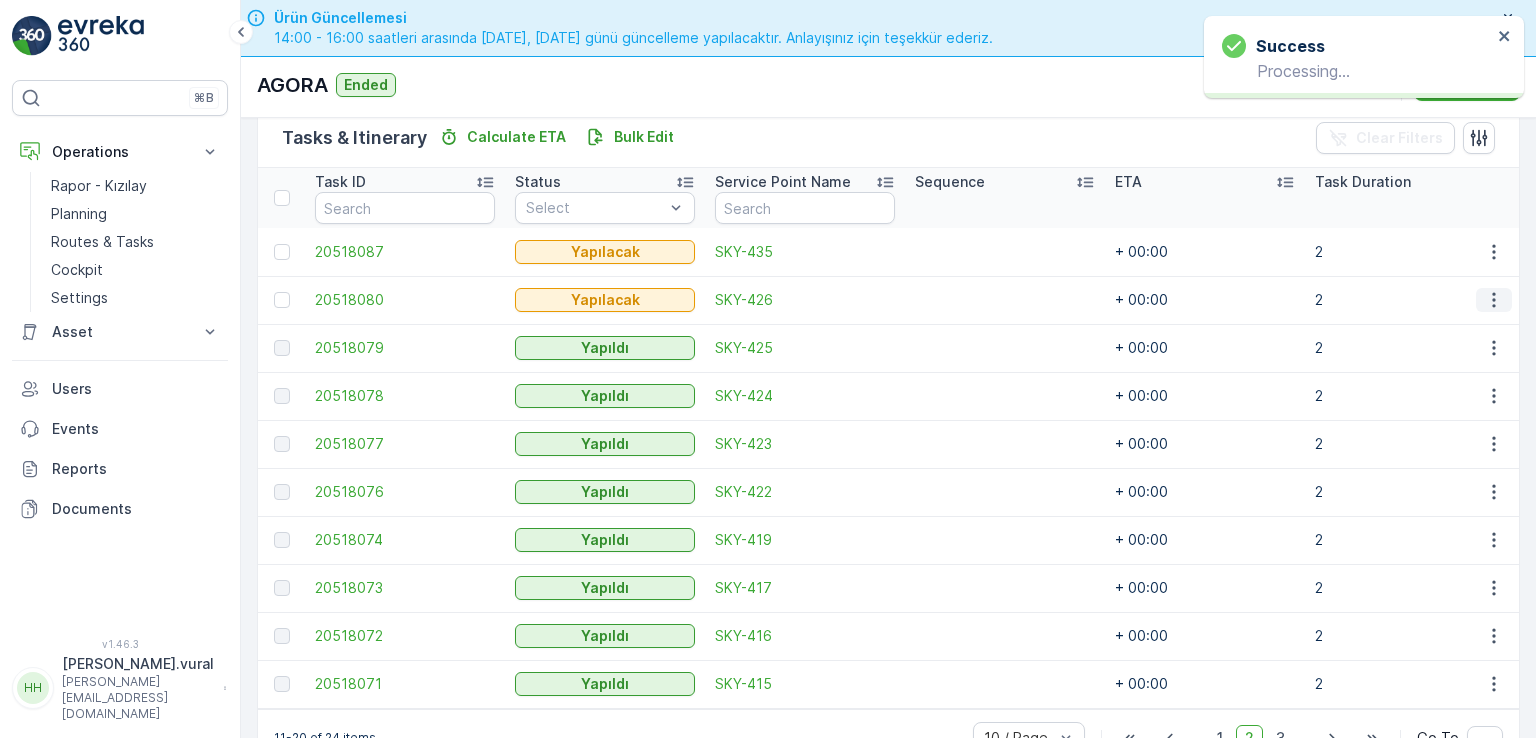 click 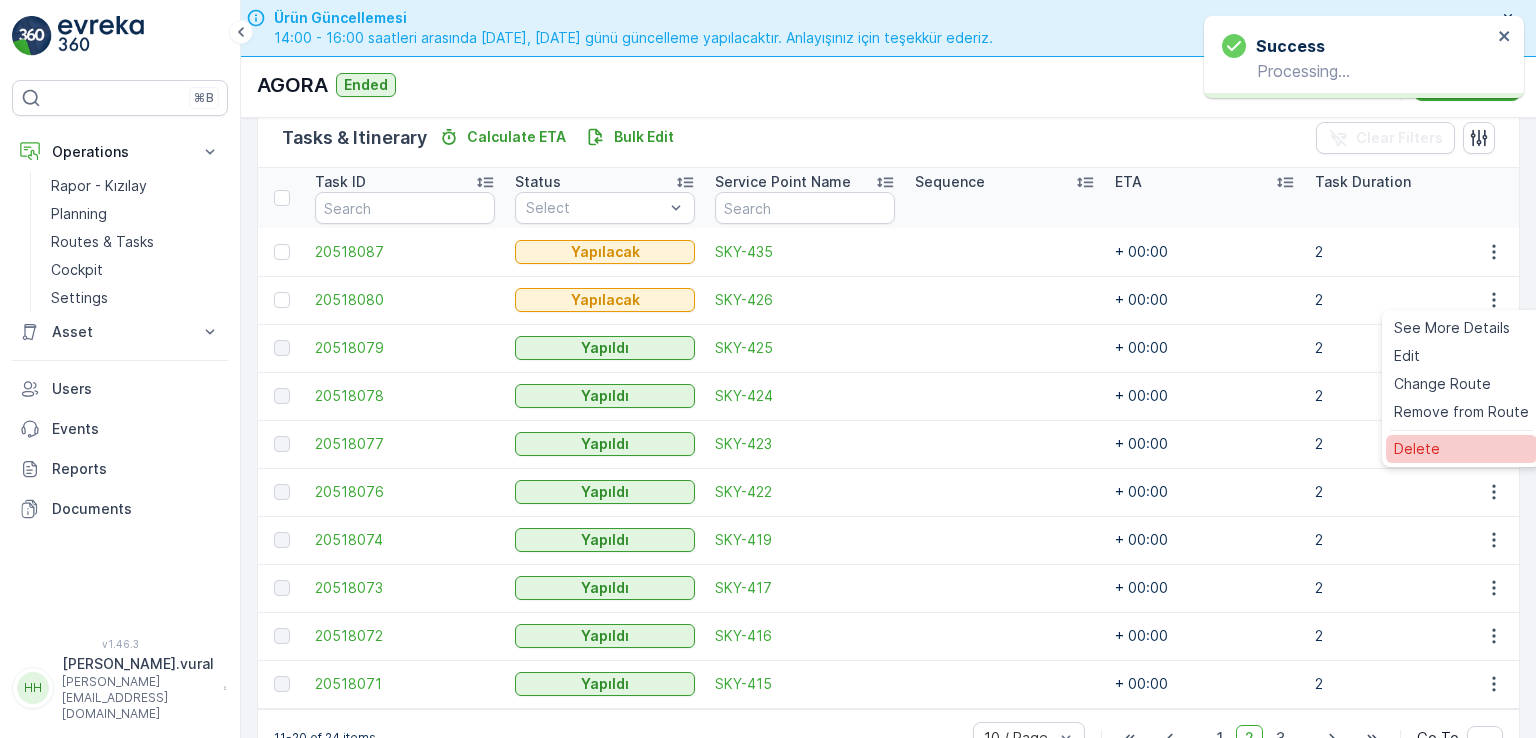click on "Delete" at bounding box center (1461, 449) 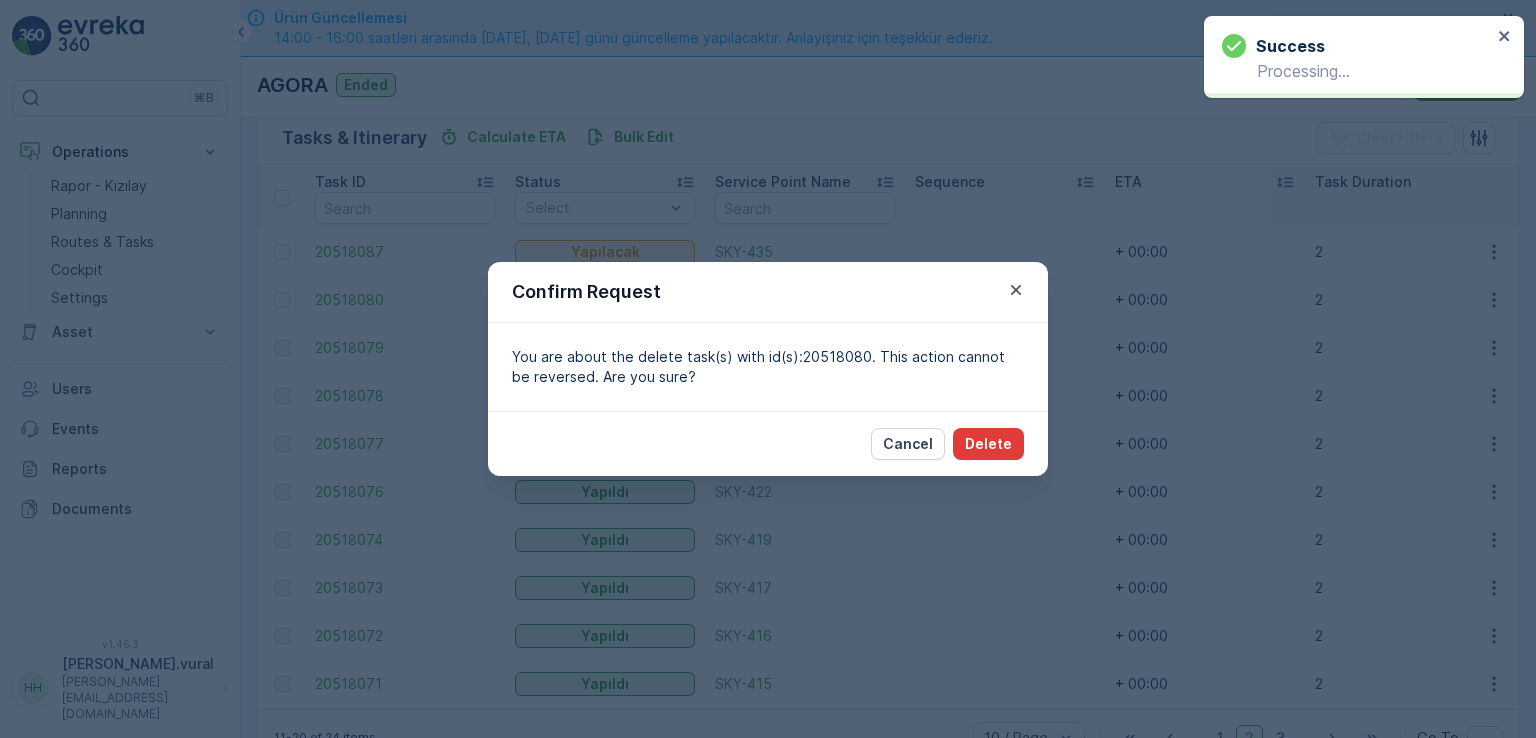 click on "Delete" at bounding box center [988, 444] 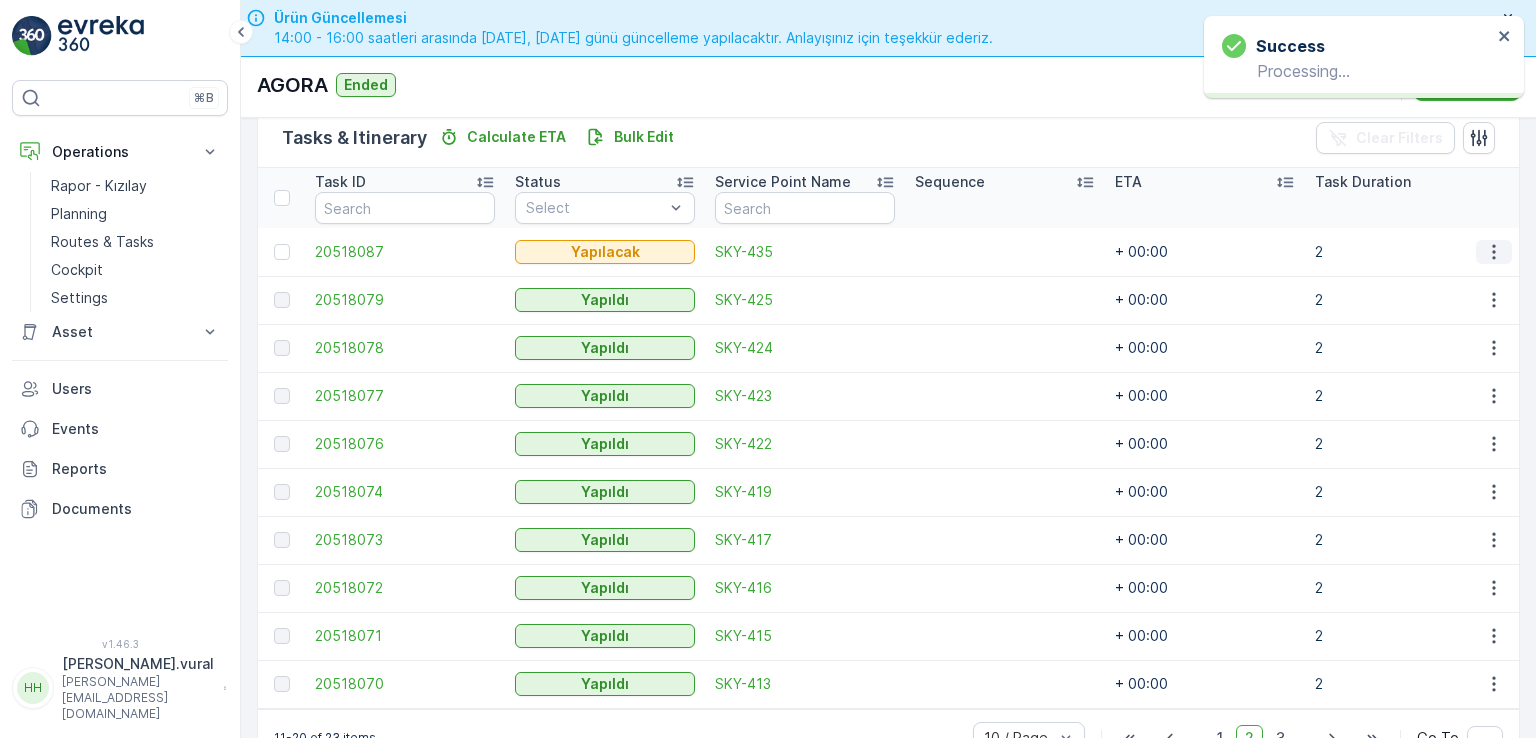 click 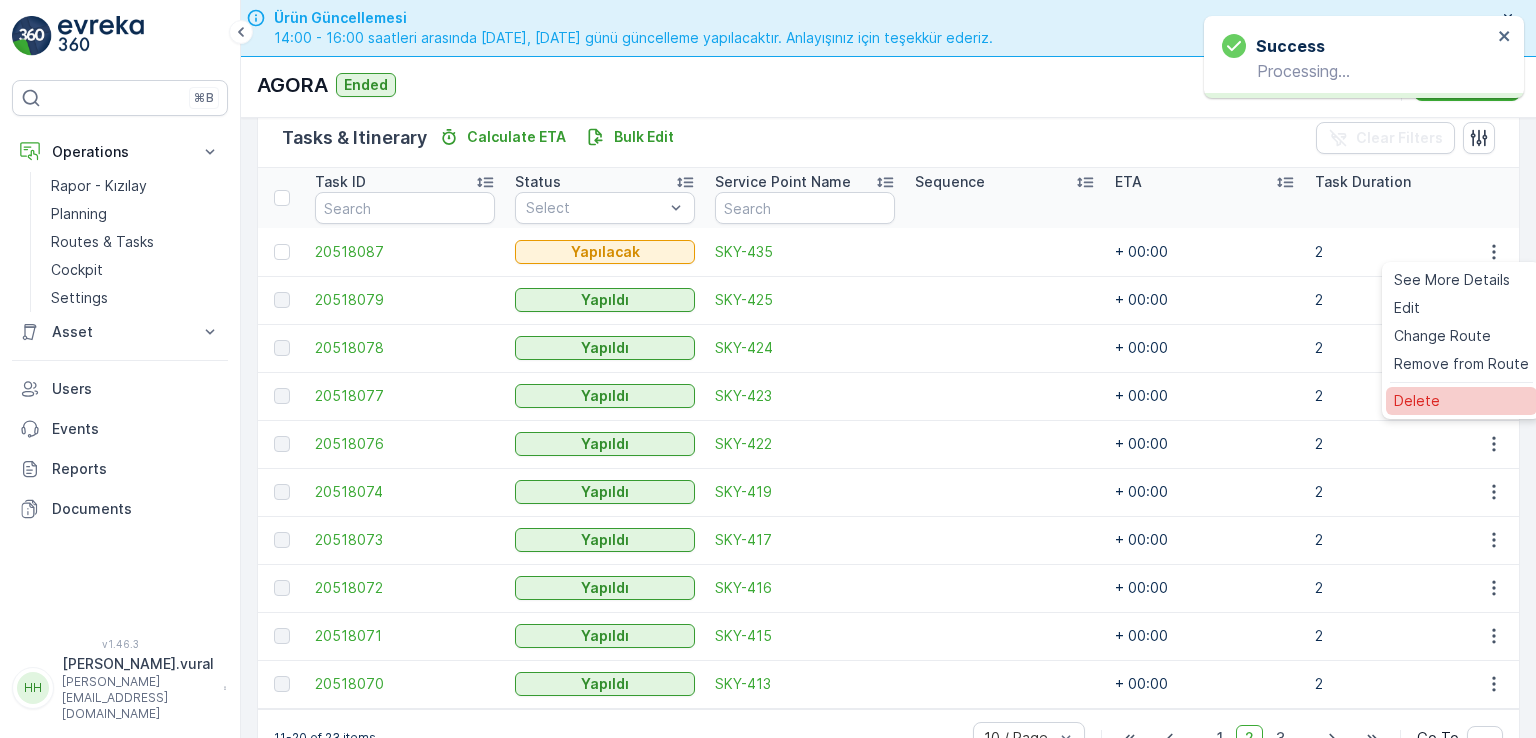 click on "Delete" at bounding box center [1461, 401] 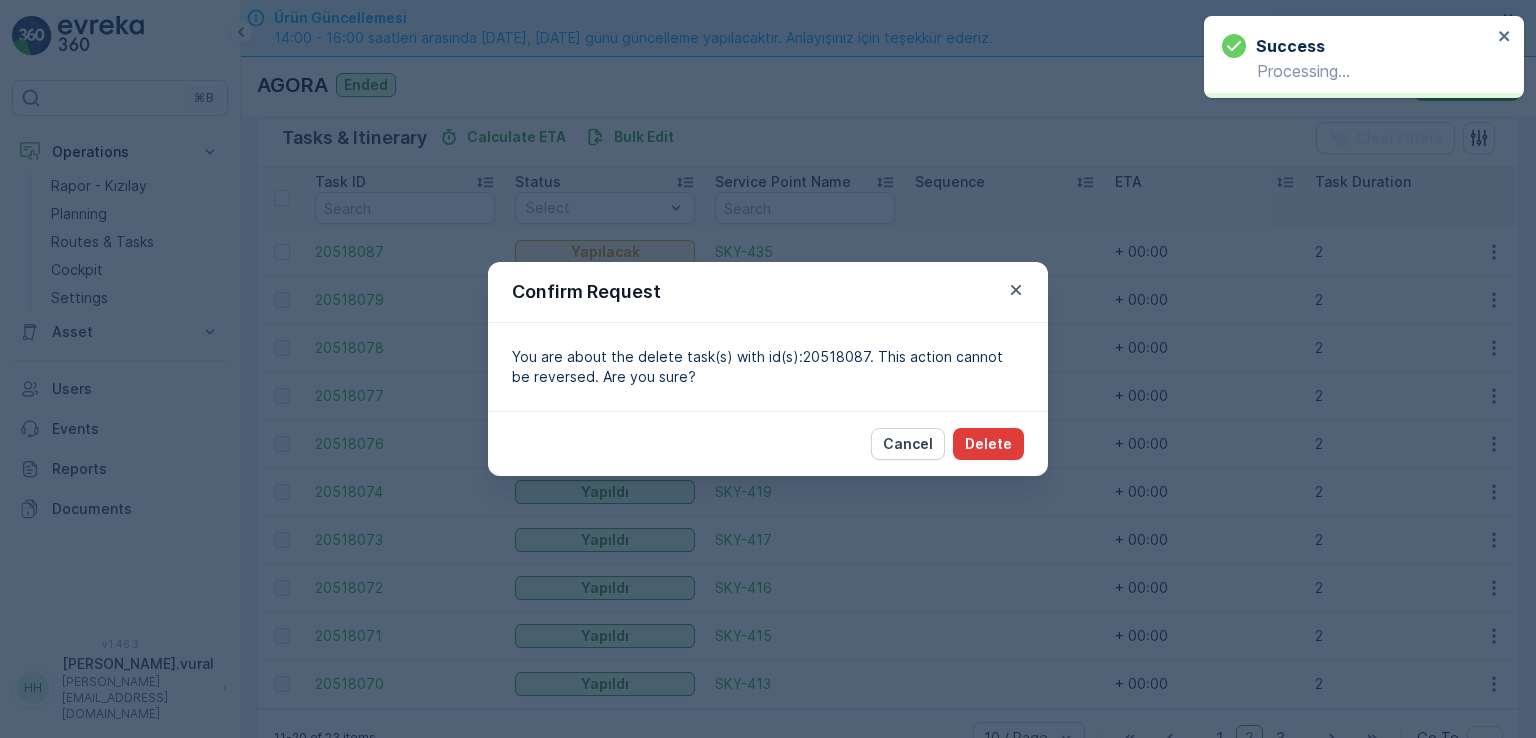 click on "Delete" at bounding box center [988, 444] 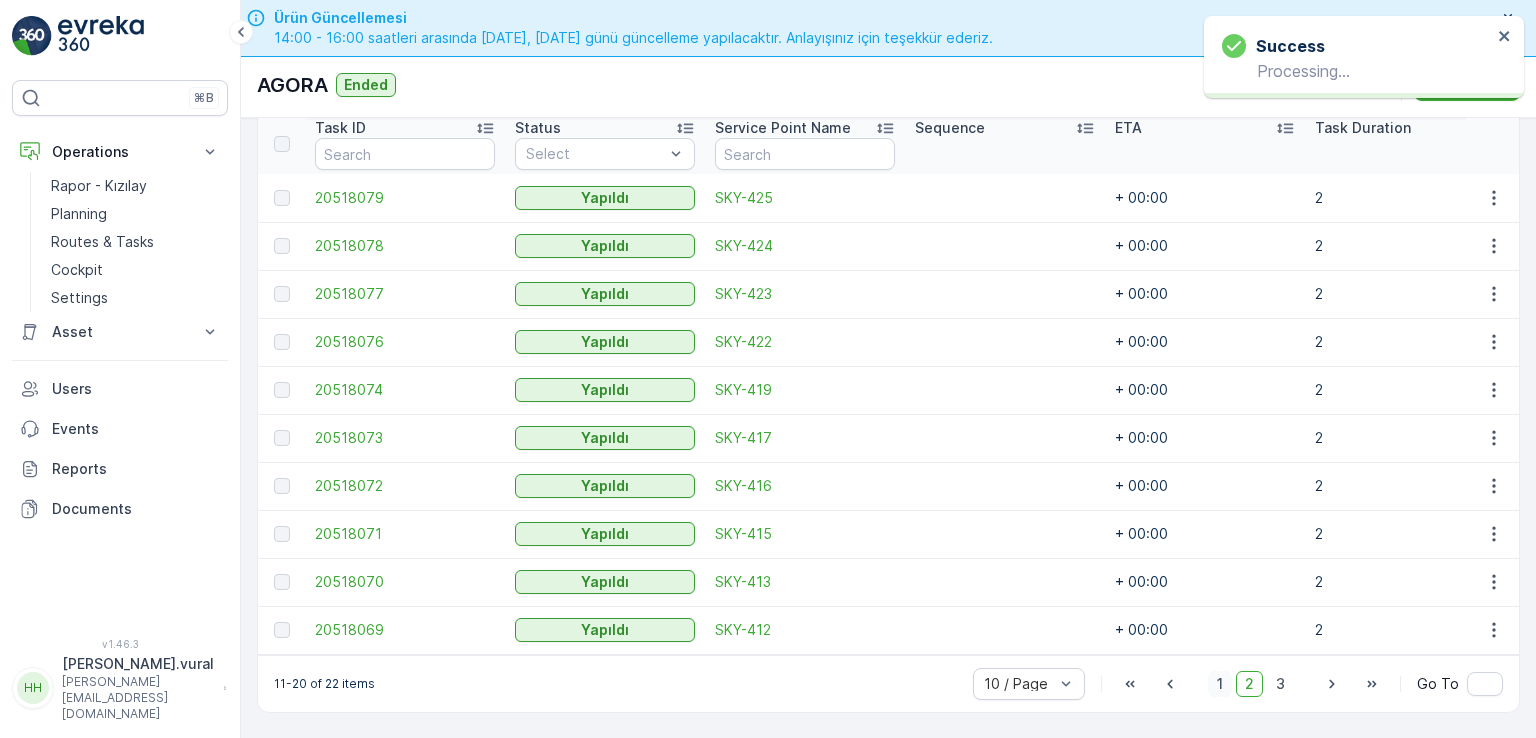 click on "1" at bounding box center [1220, 684] 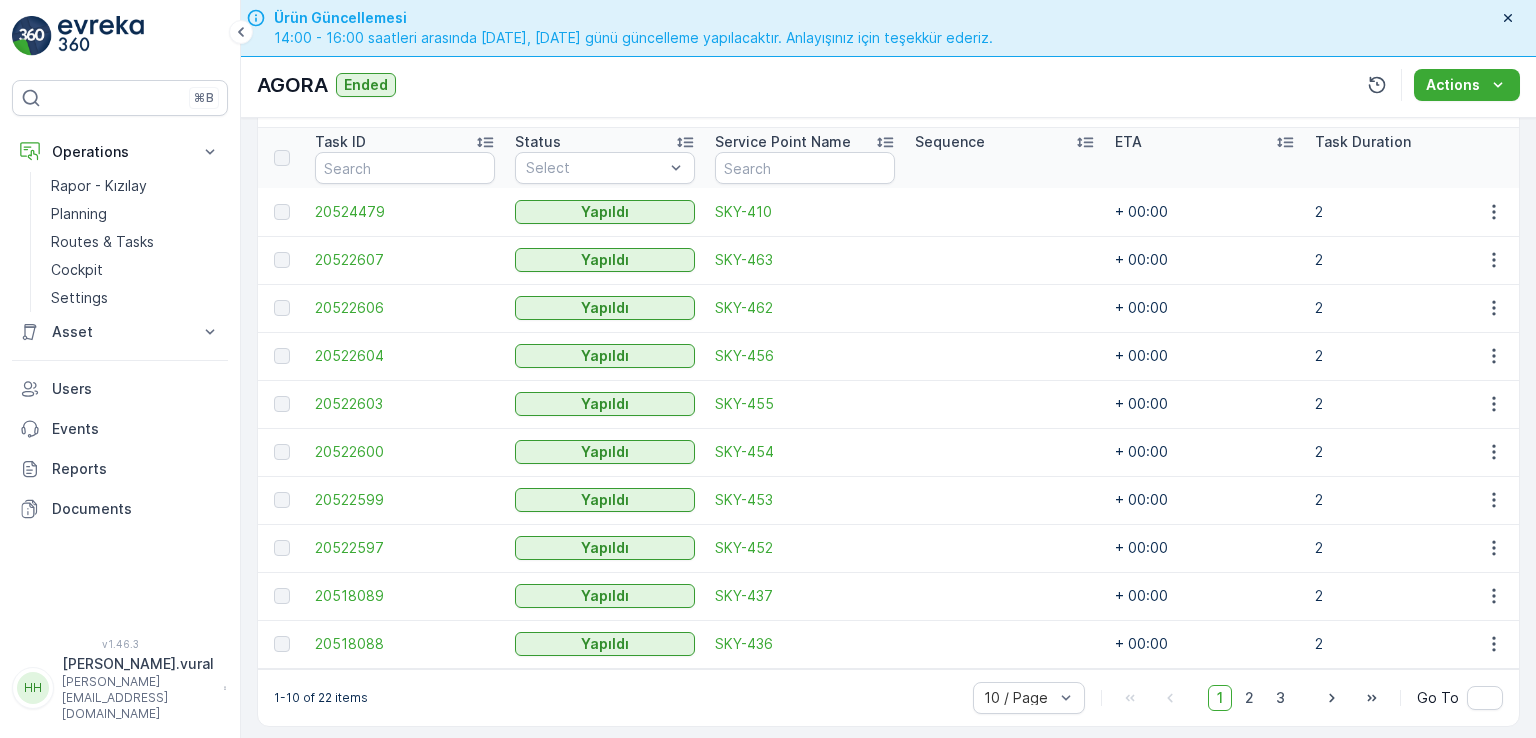 scroll, scrollTop: 556, scrollLeft: 0, axis: vertical 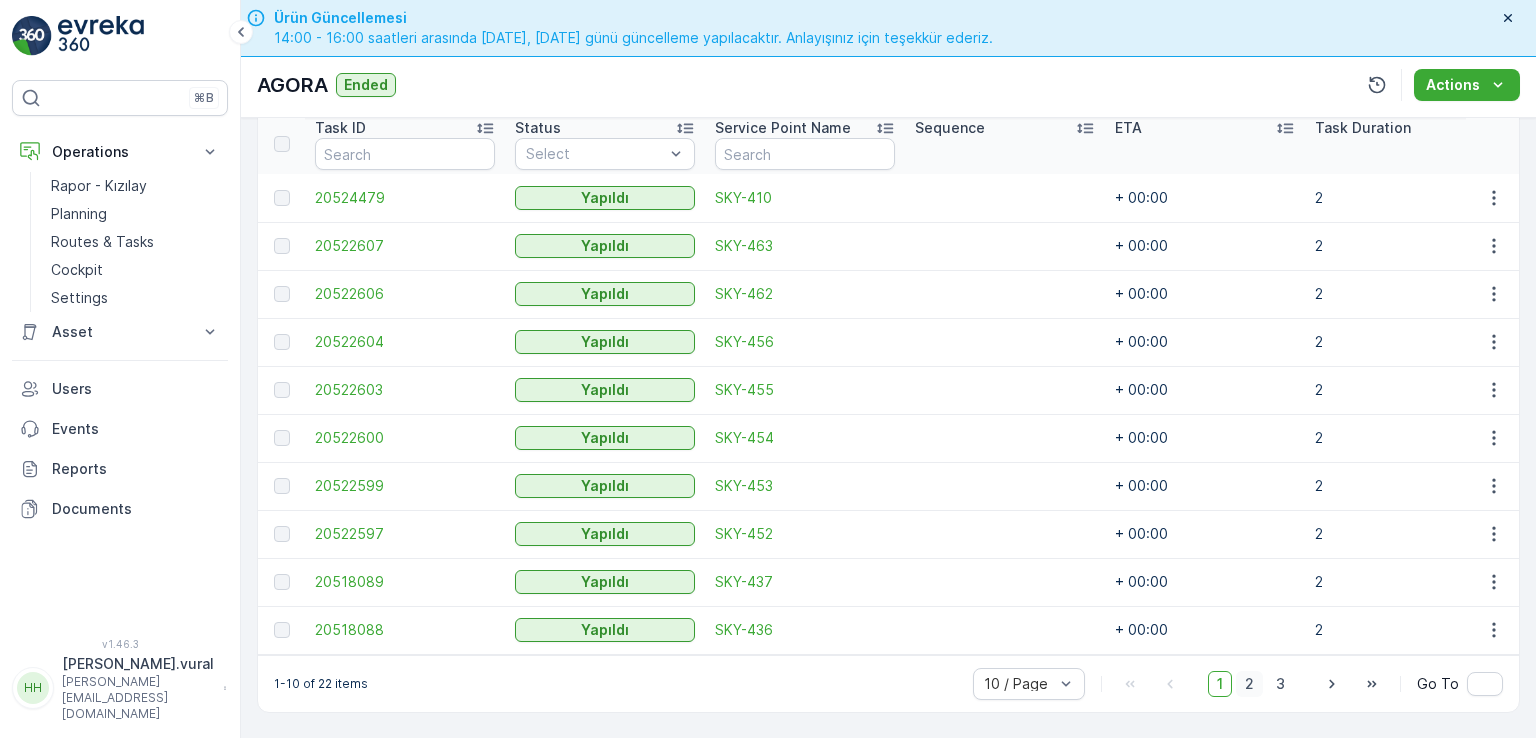 click on "2" at bounding box center (1249, 684) 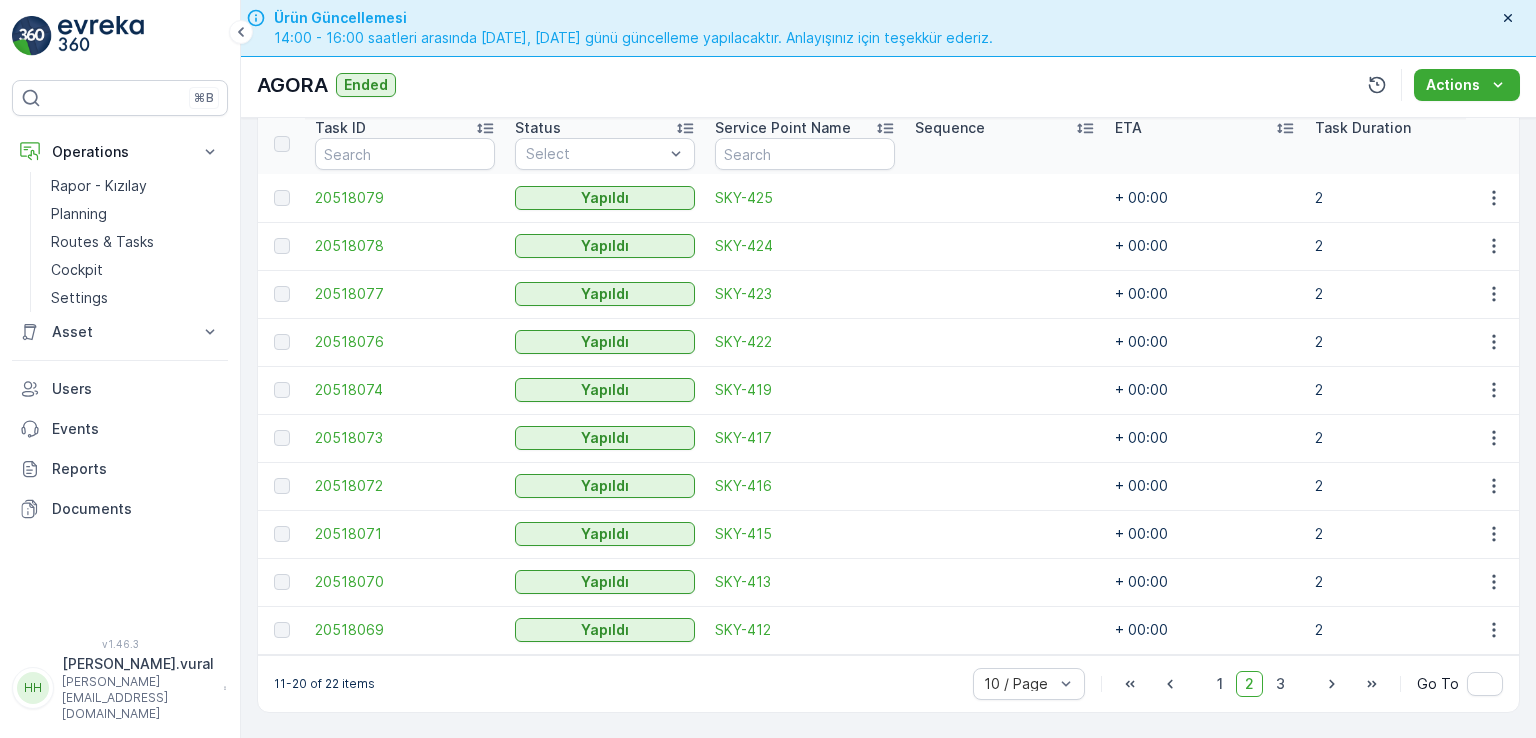 click on "2" at bounding box center (1249, 684) 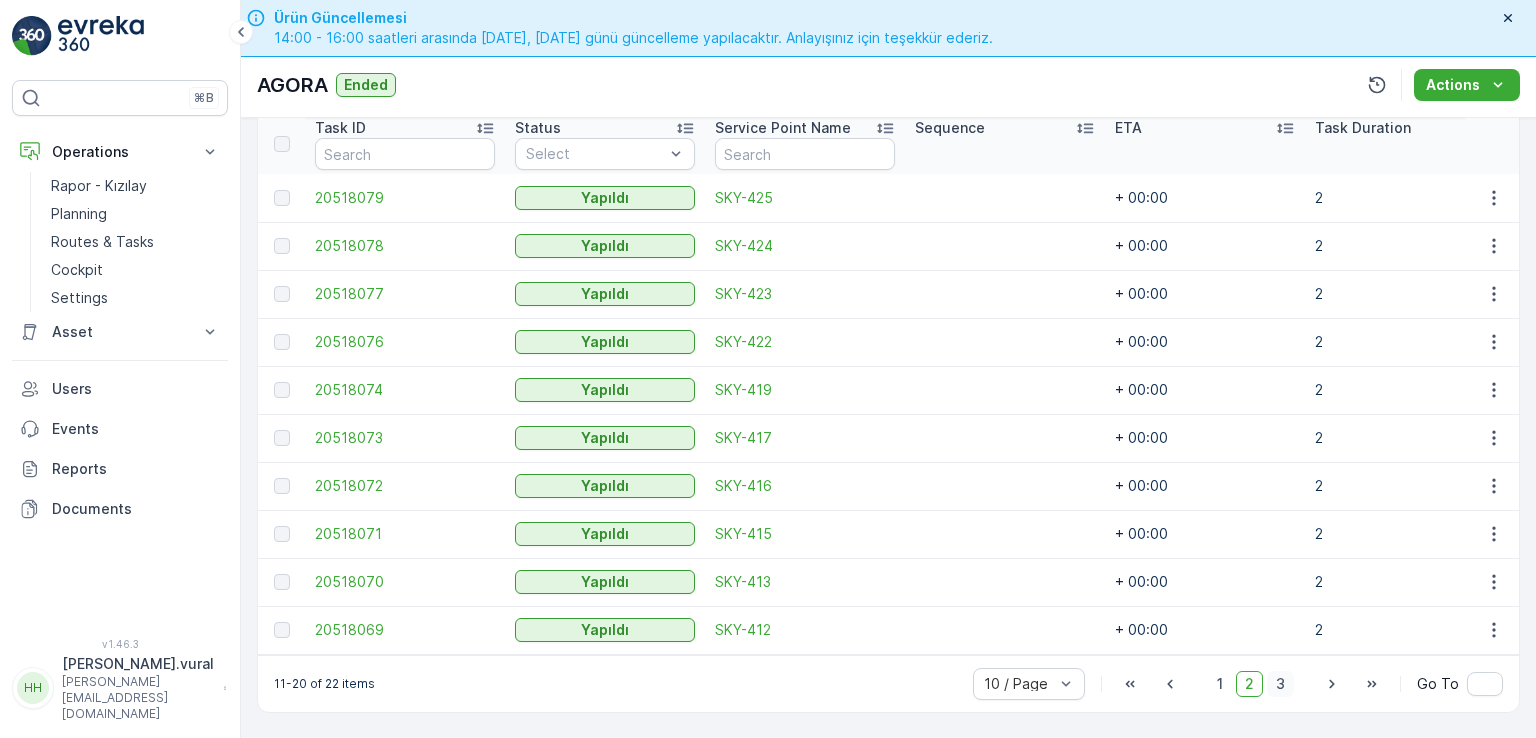 click on "3" at bounding box center [1280, 684] 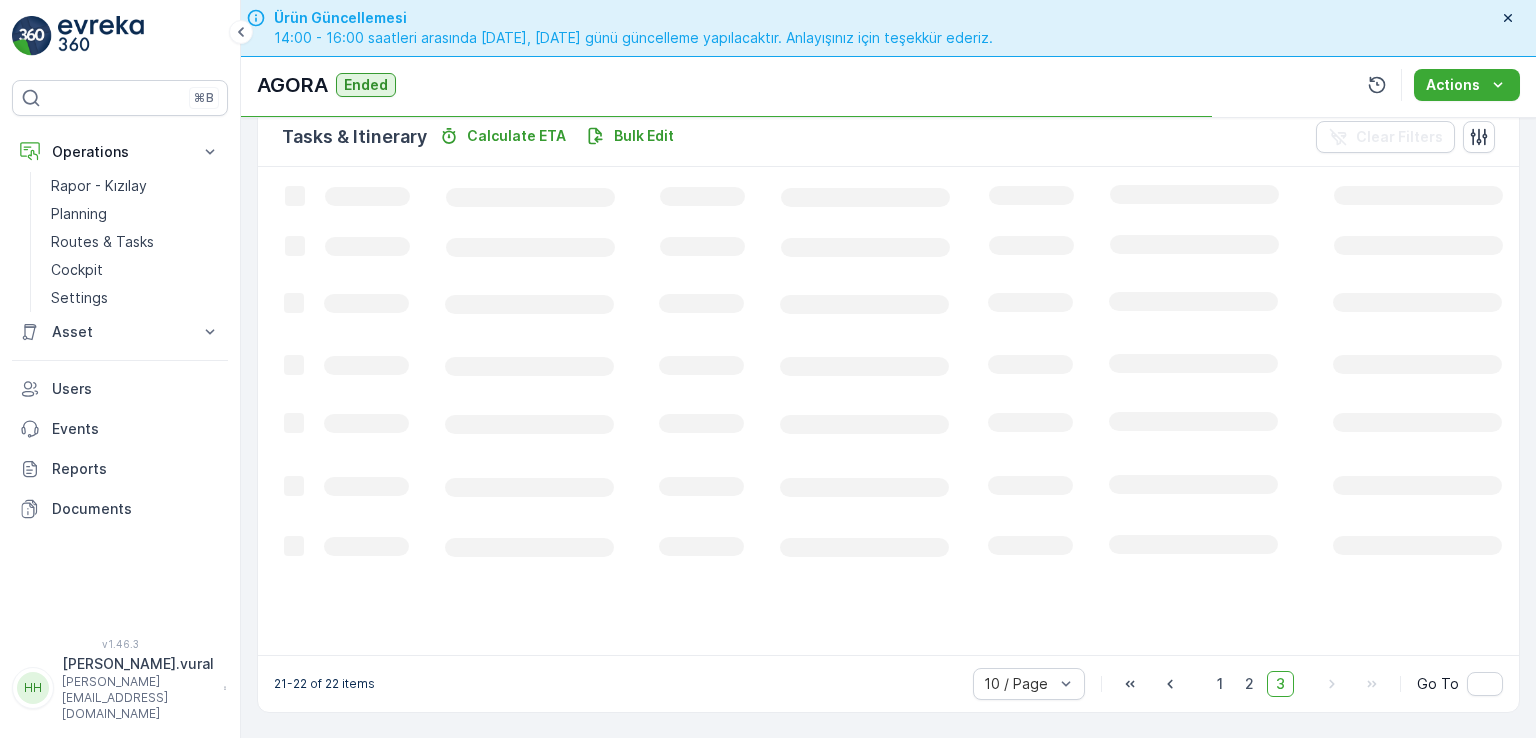 scroll, scrollTop: 495, scrollLeft: 0, axis: vertical 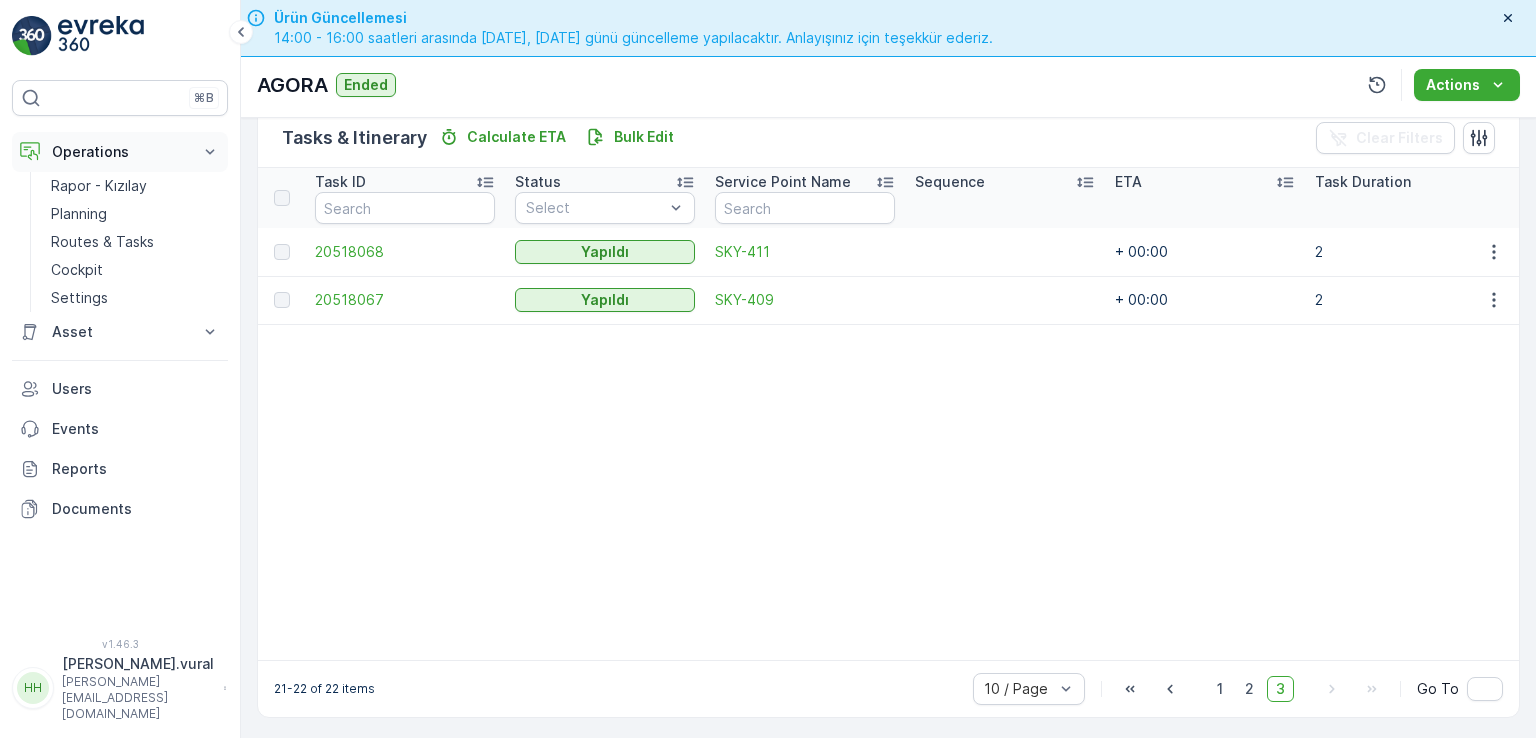 click on "Operations" at bounding box center [120, 152] 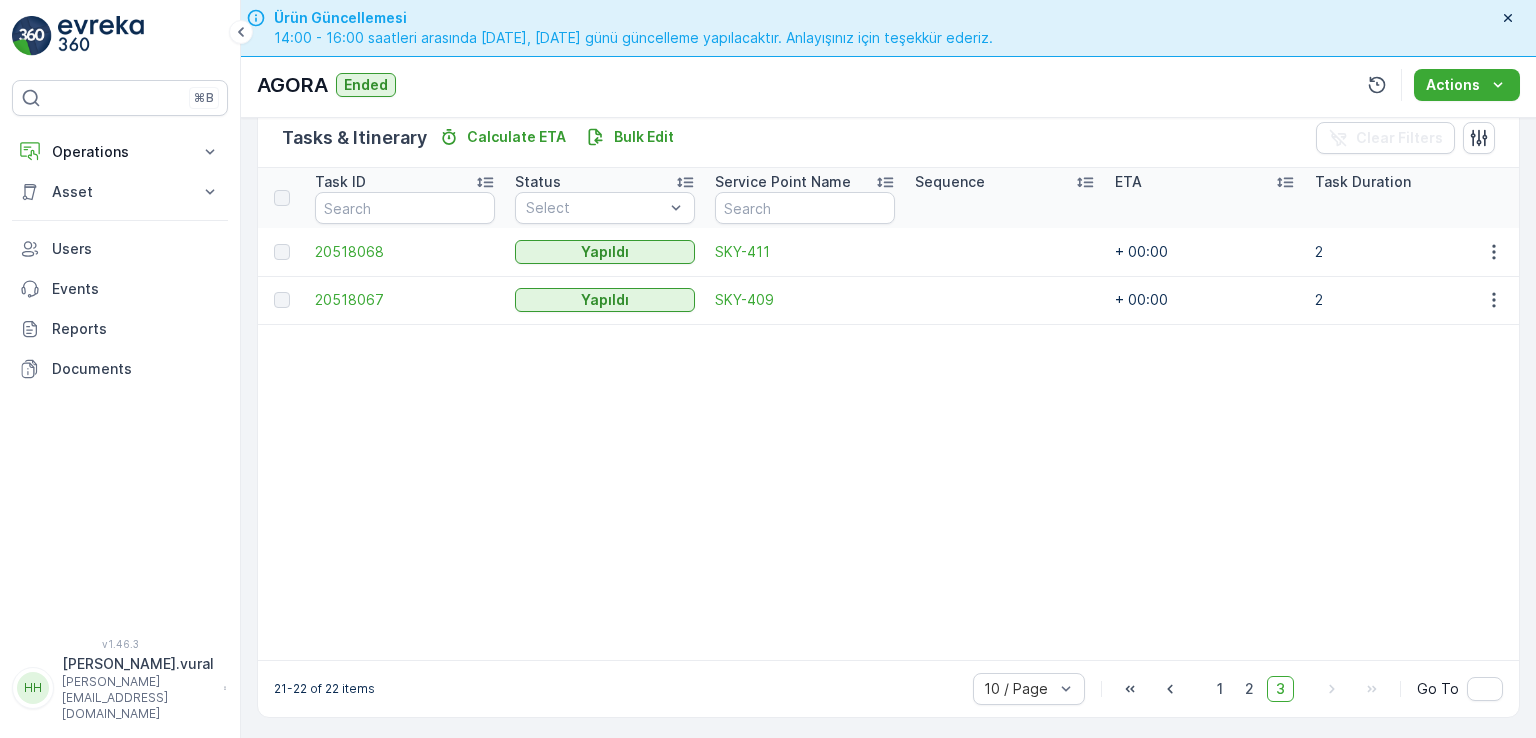 click on "Asset" at bounding box center [120, 192] 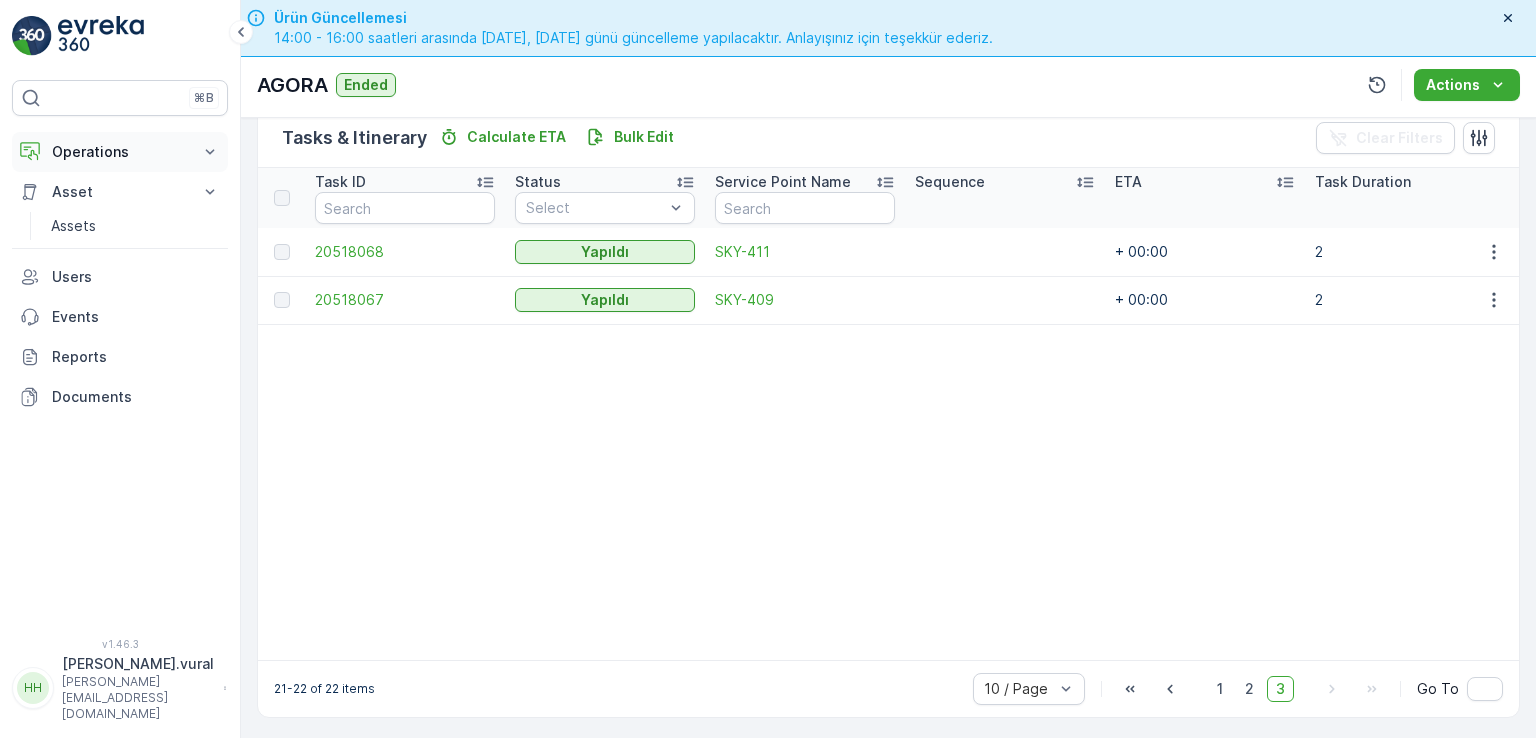 click on "Operations" at bounding box center [120, 152] 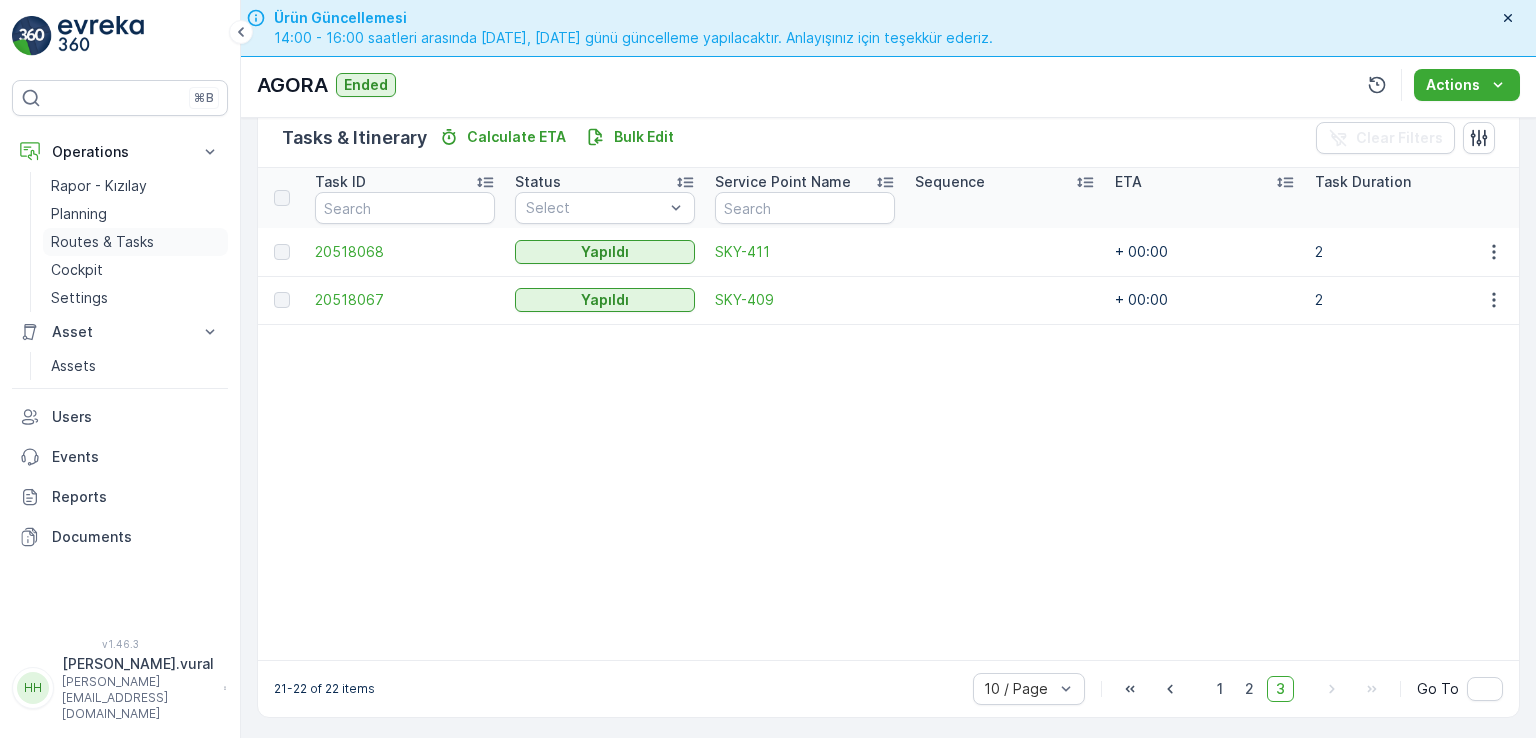 click on "Routes & Tasks" at bounding box center (102, 242) 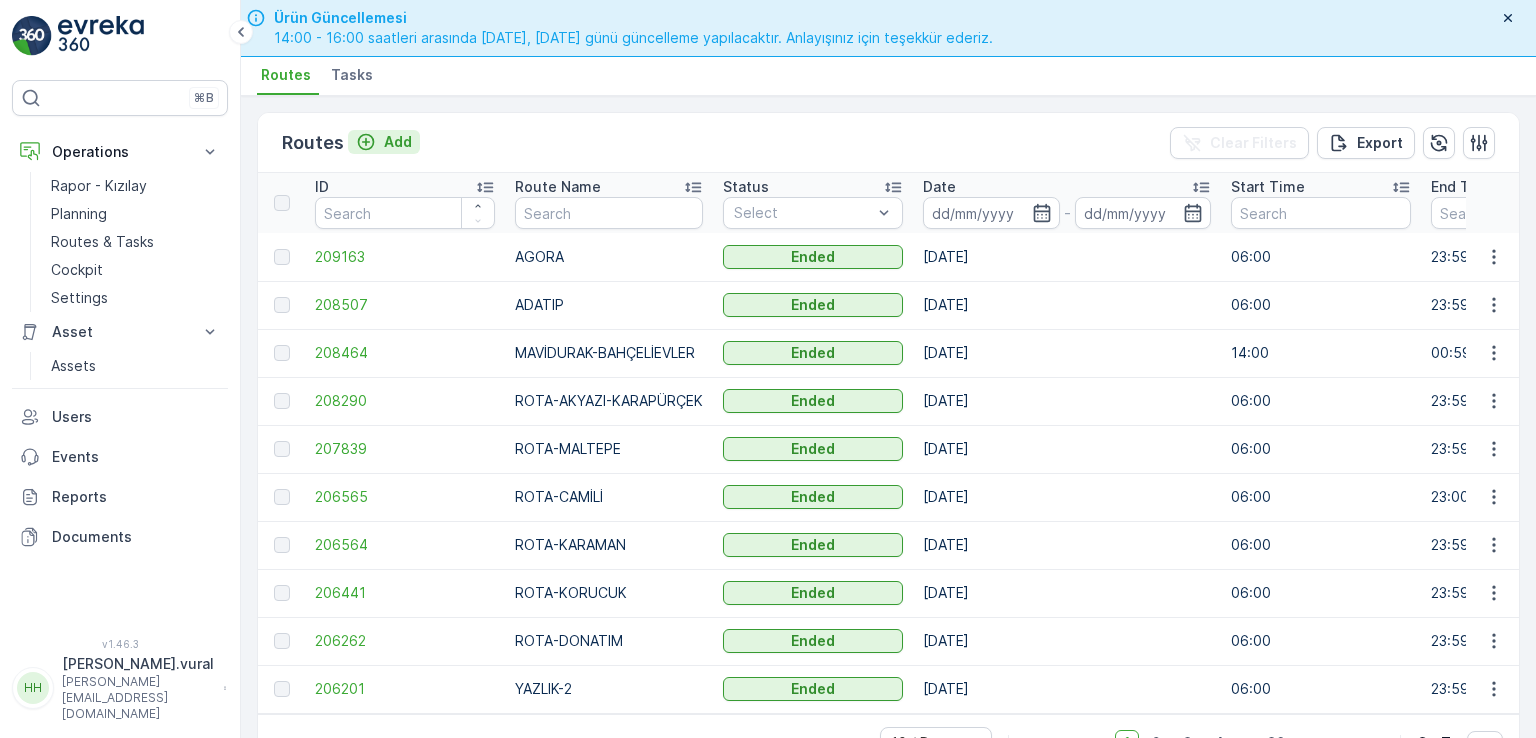 click on "Add" at bounding box center (398, 142) 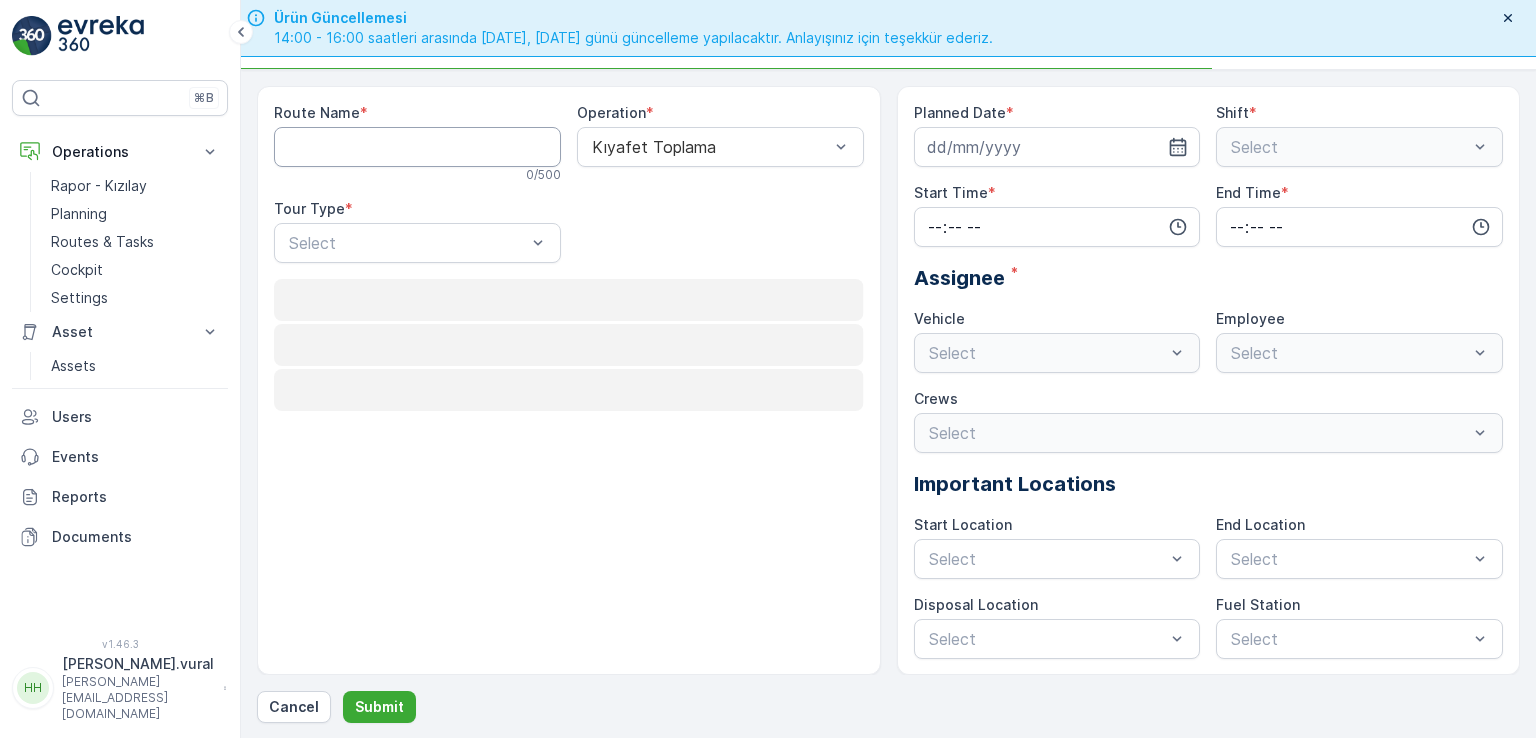 click on "Route Name" at bounding box center (417, 147) 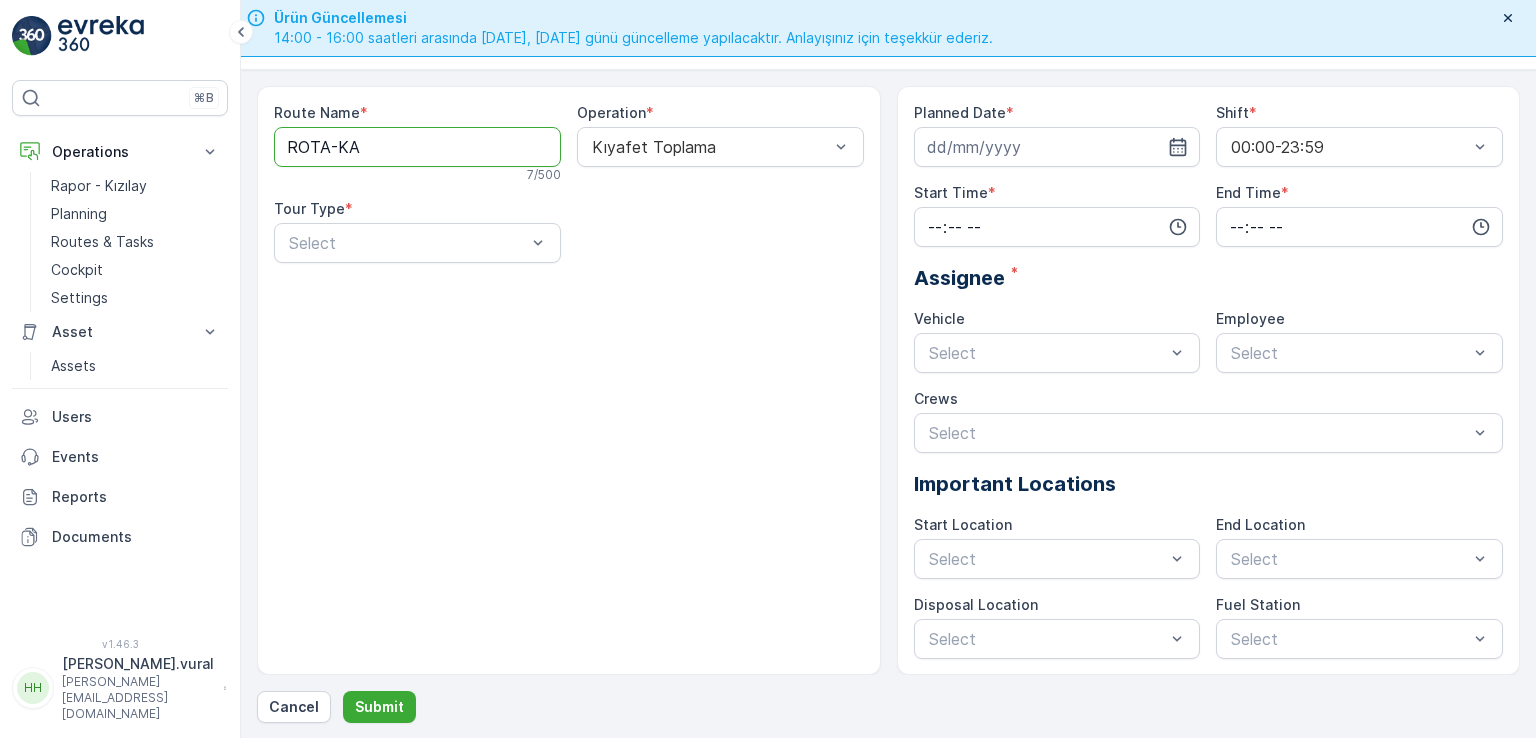 type on "ROTA-KAYMAKAMLIK" 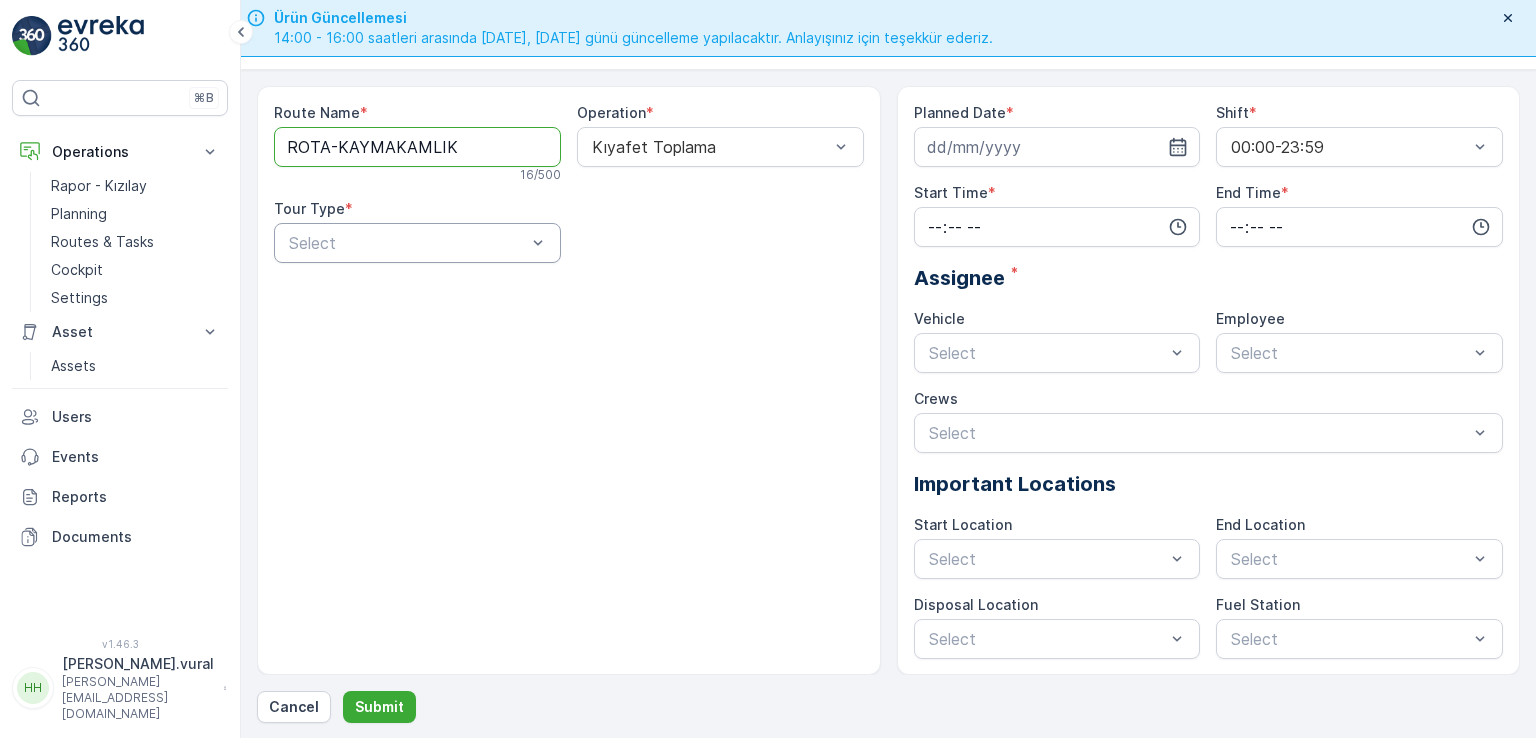 click at bounding box center [407, 243] 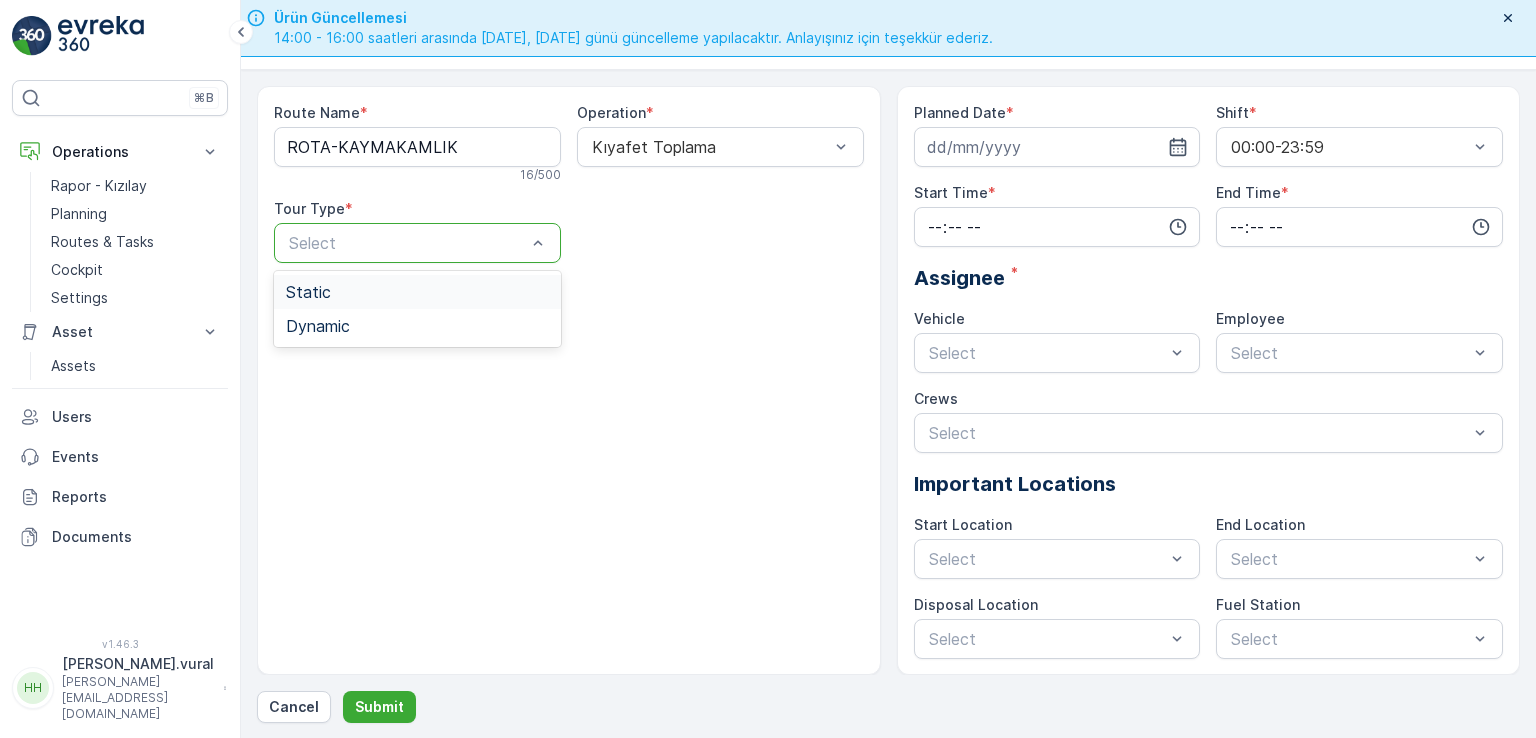 click on "Static" at bounding box center [417, 292] 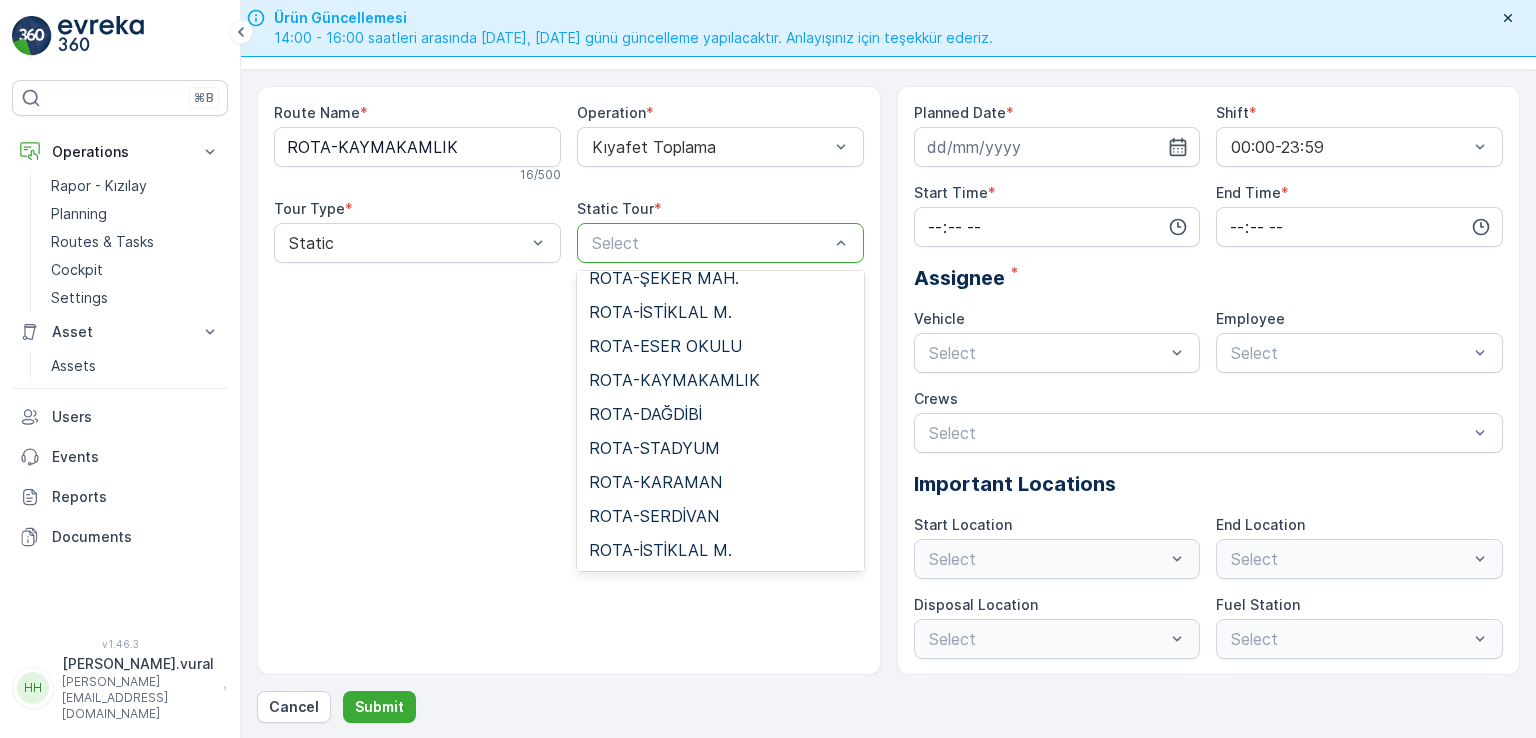 scroll, scrollTop: 1100, scrollLeft: 0, axis: vertical 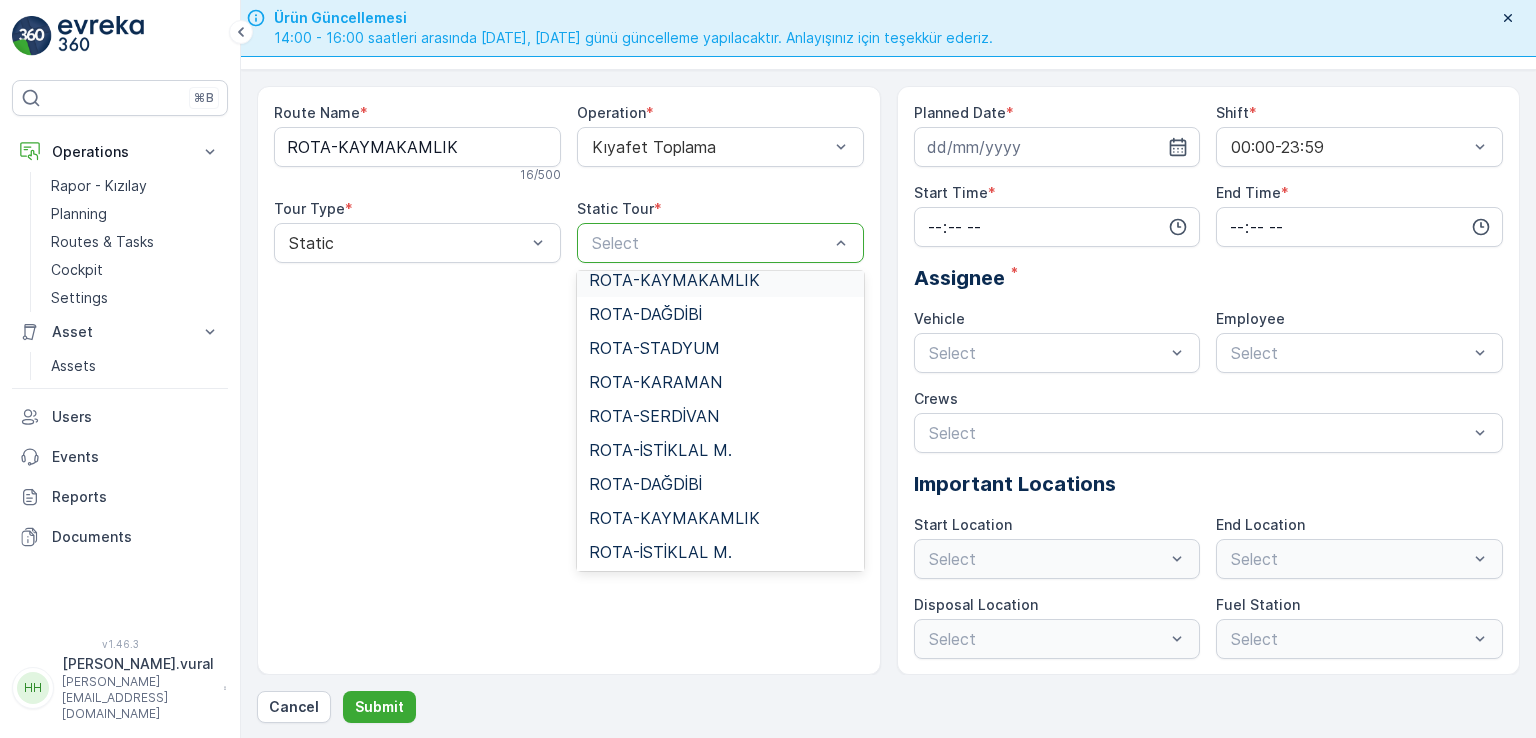 click on "ROTA-KAYMAKAMLIK" at bounding box center [674, 280] 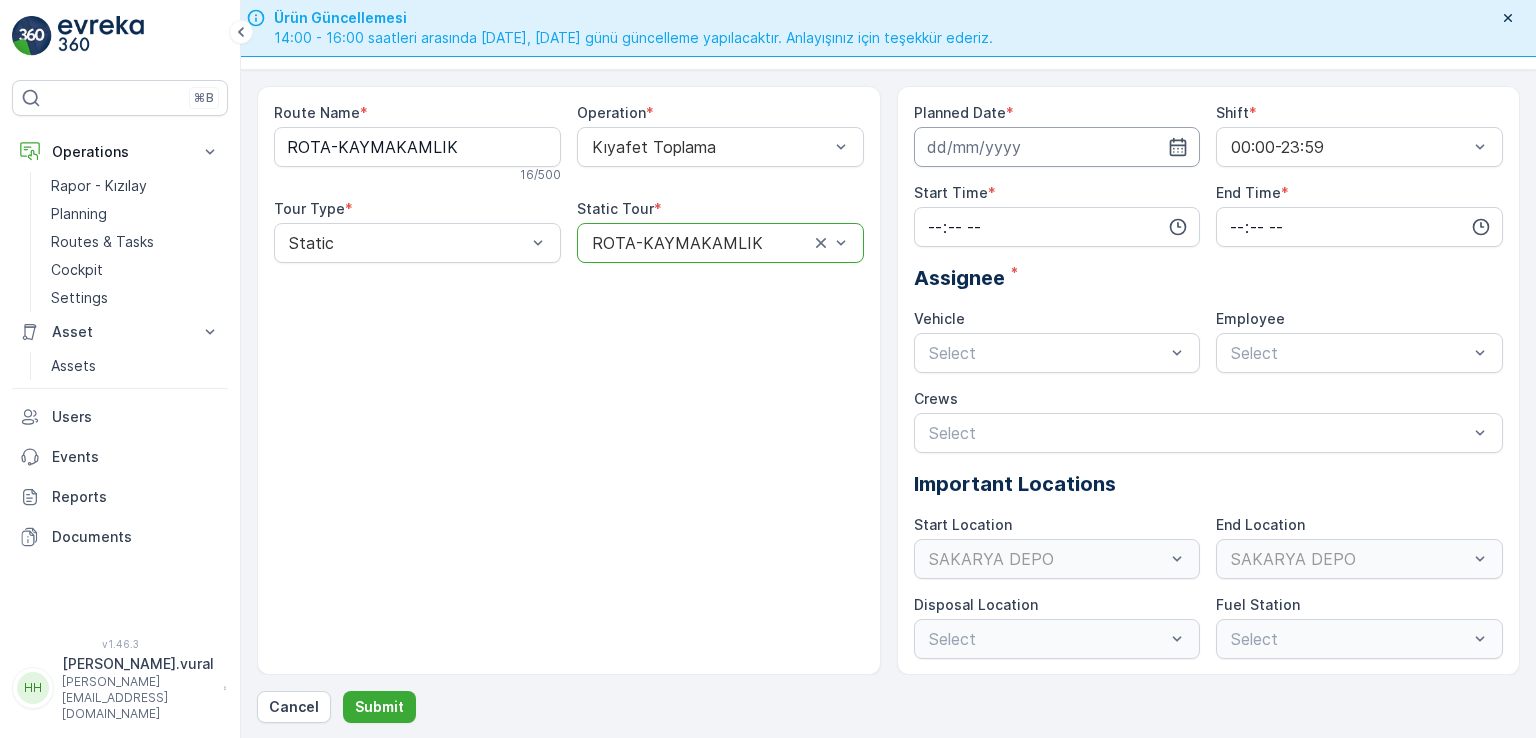 click at bounding box center (1057, 147) 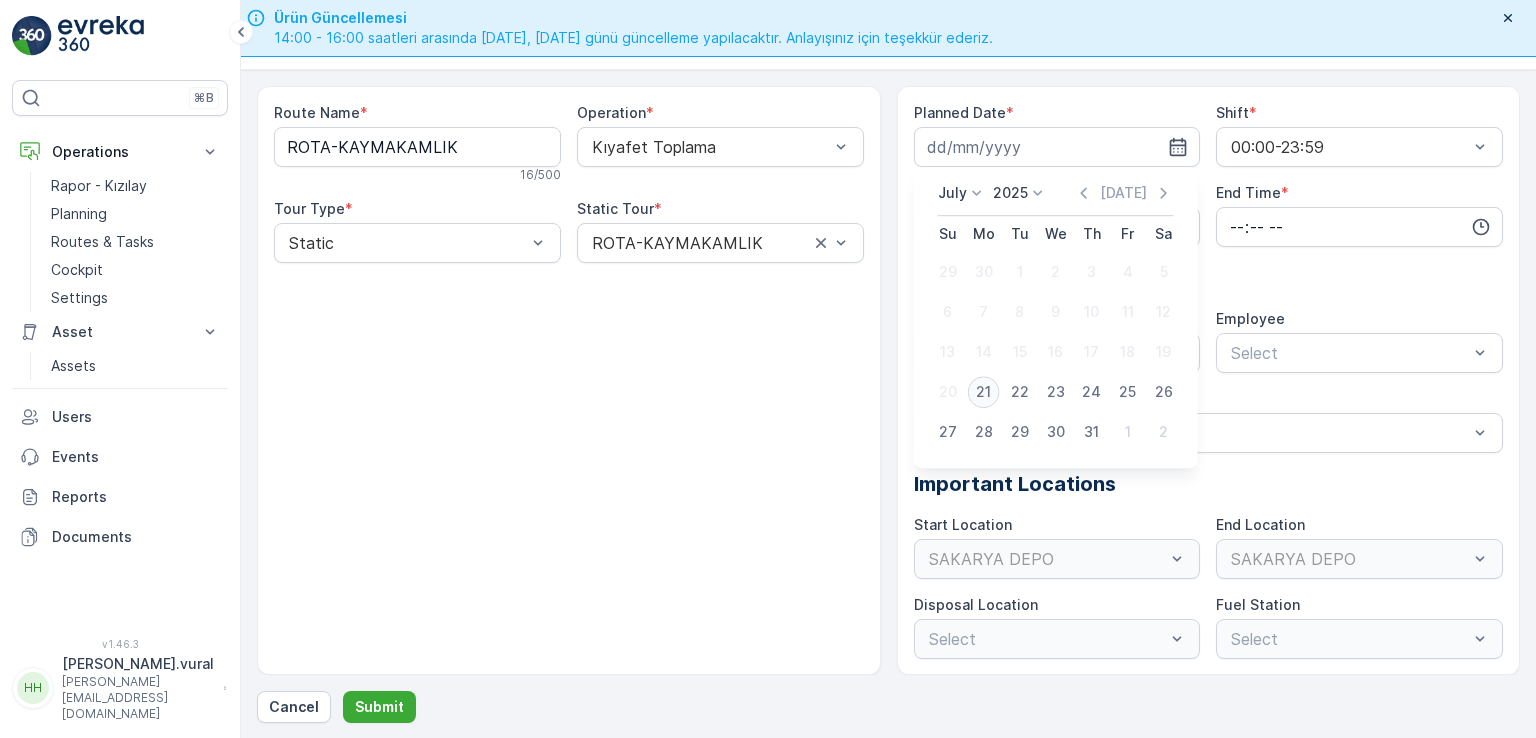 click on "21" at bounding box center [984, 392] 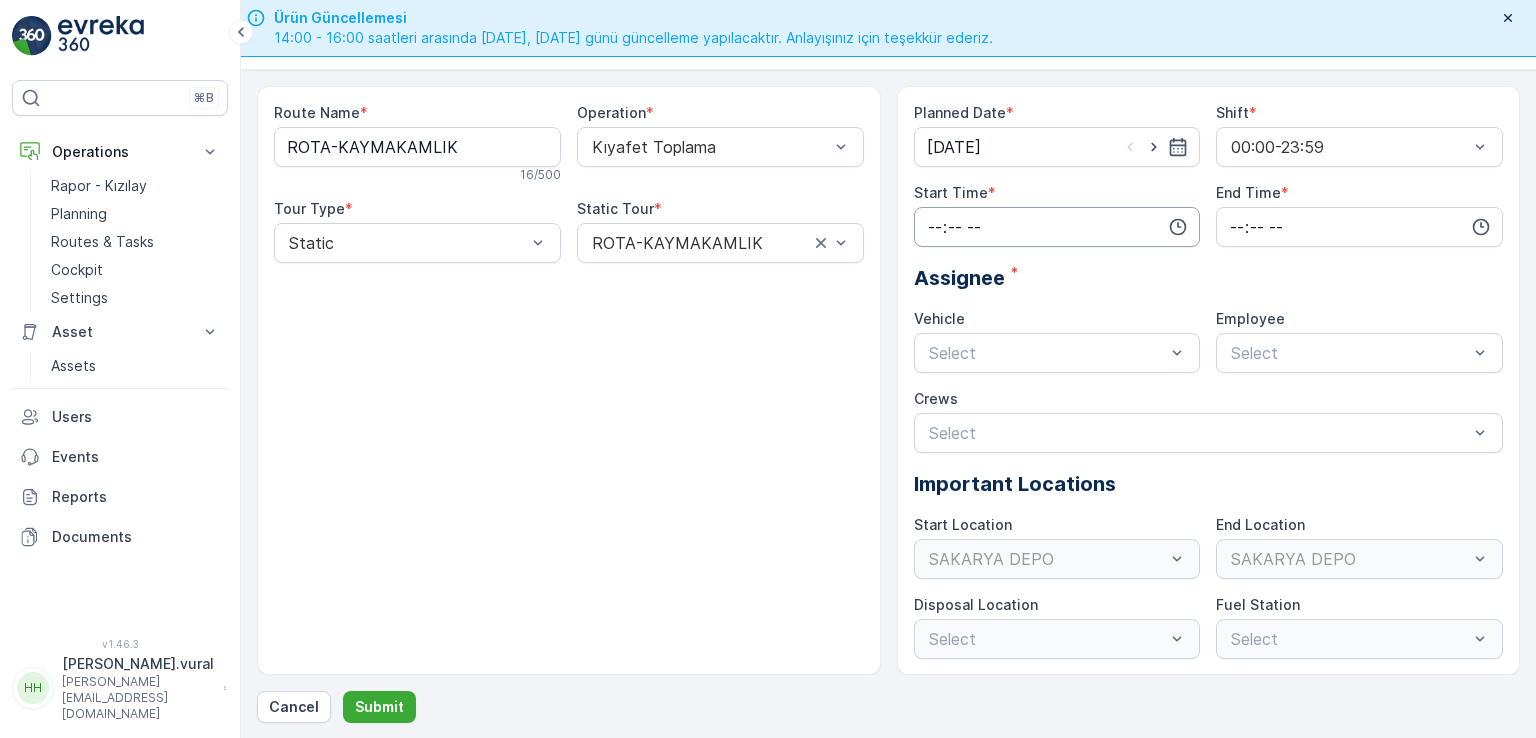 click at bounding box center (1057, 227) 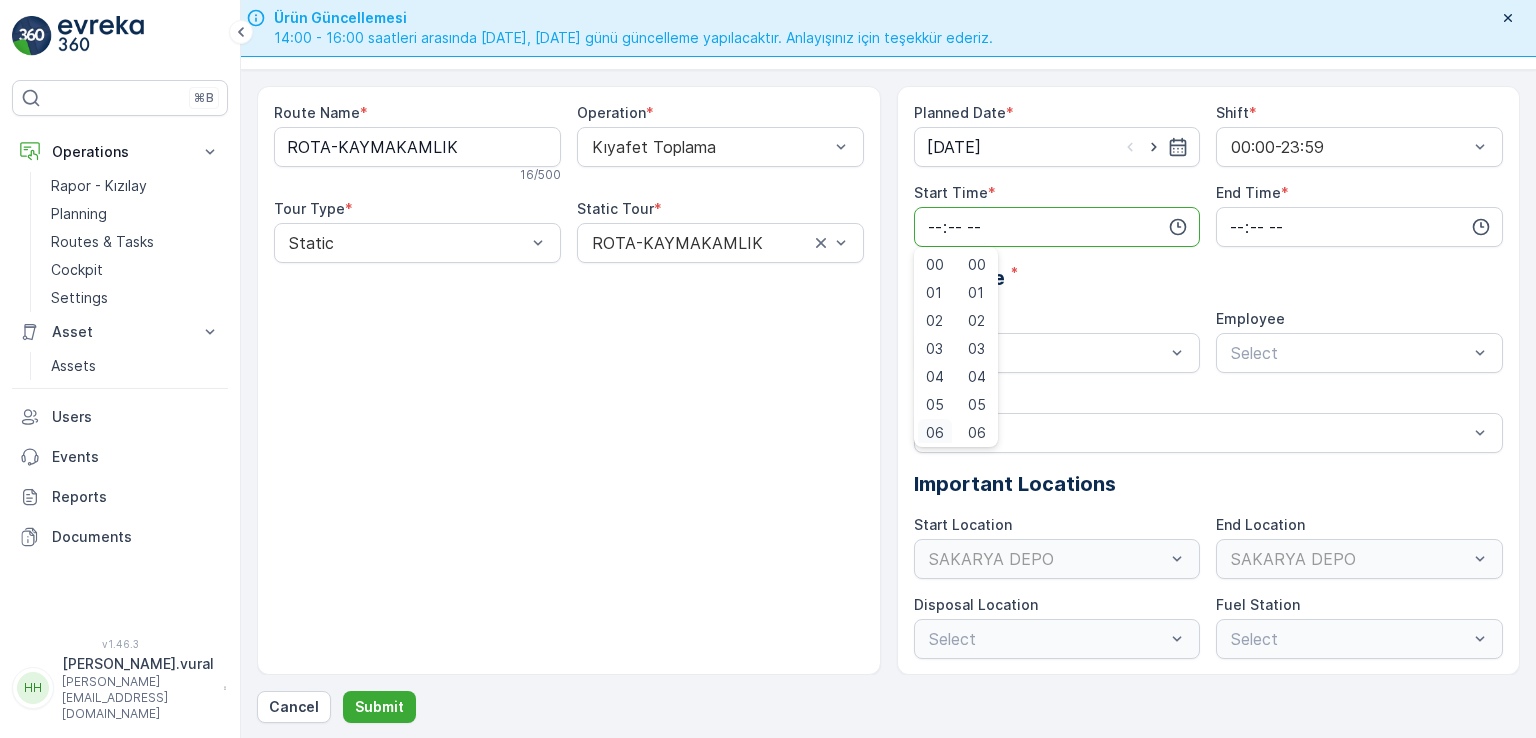 scroll, scrollTop: 4, scrollLeft: 0, axis: vertical 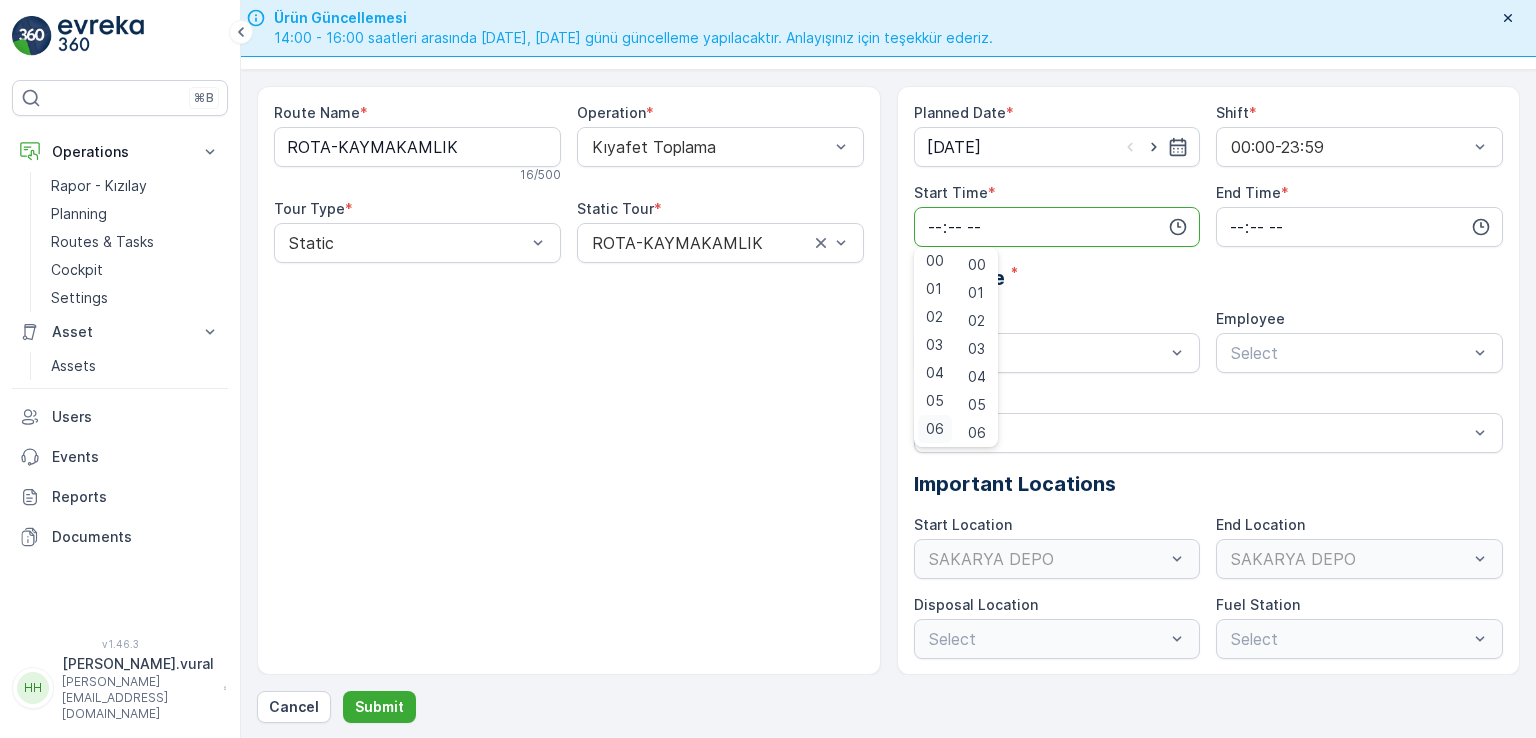 click on "06" at bounding box center (935, 429) 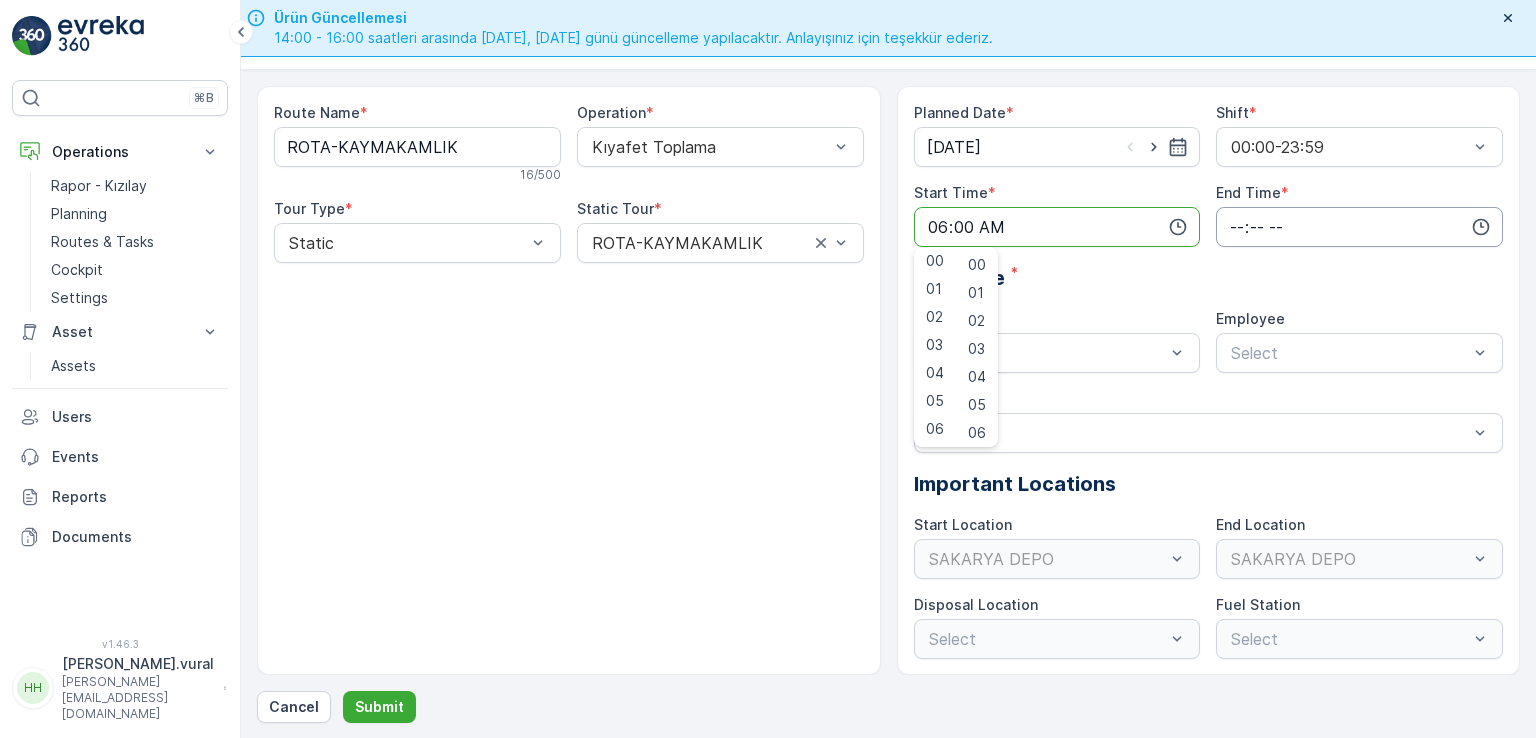 click at bounding box center (1359, 227) 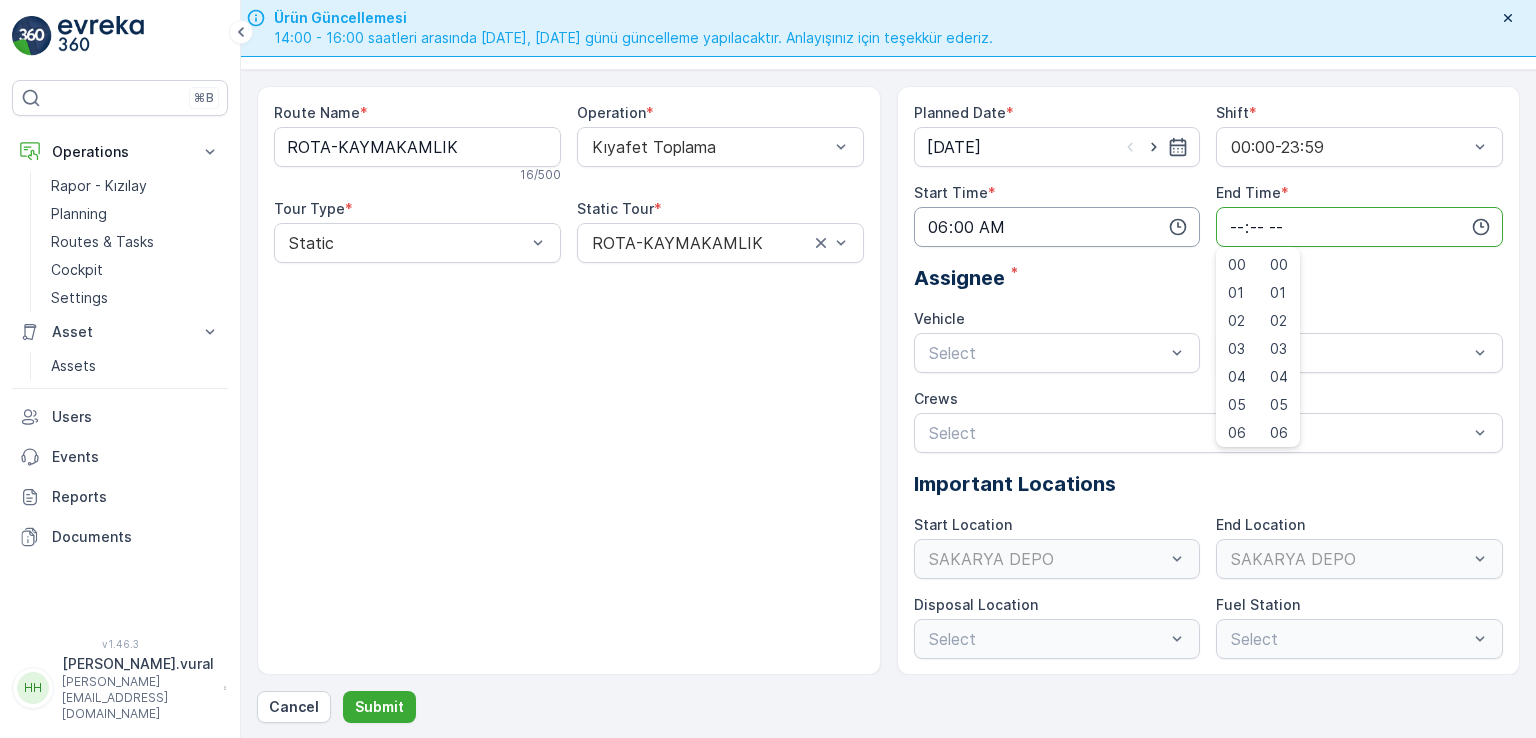 click on "06:00" at bounding box center [1057, 227] 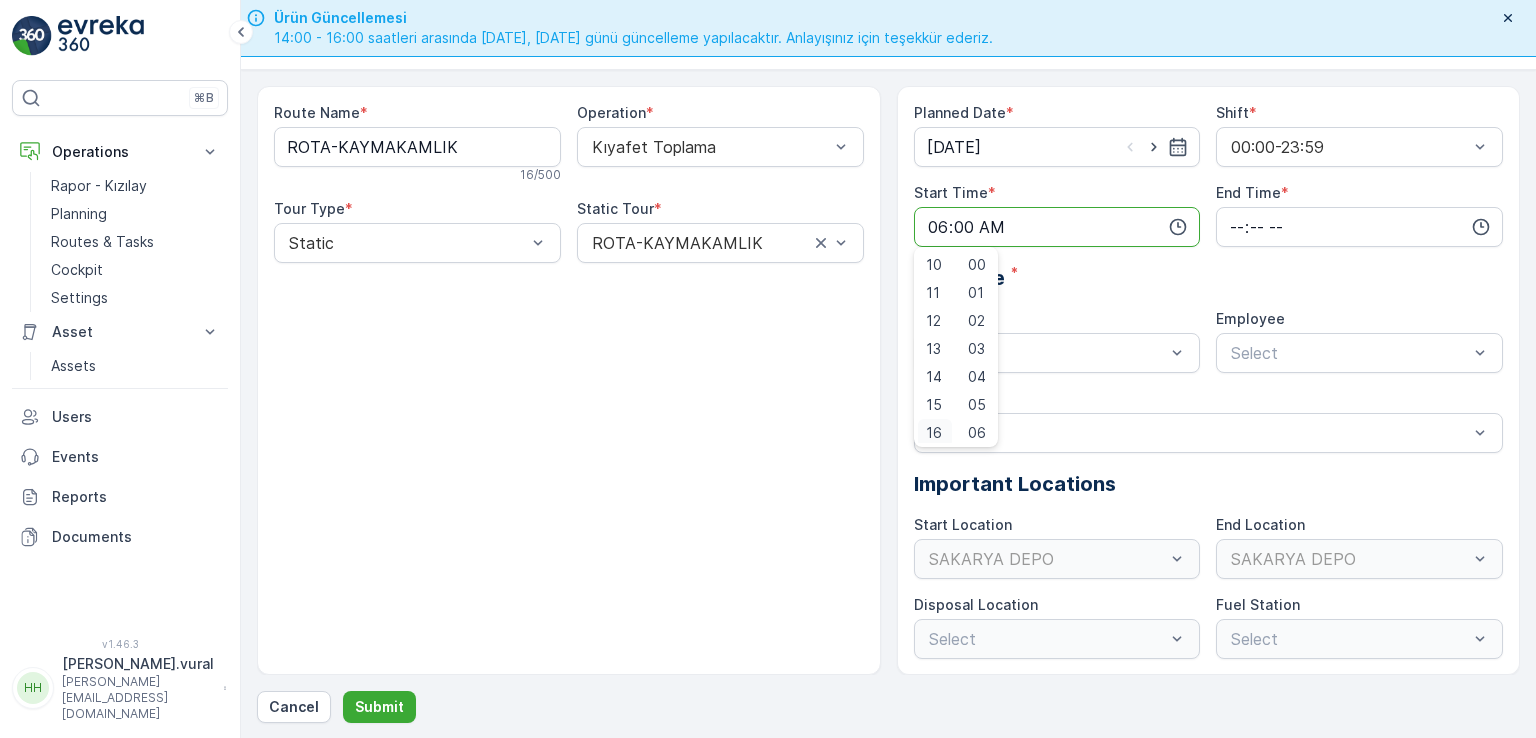 scroll, scrollTop: 284, scrollLeft: 0, axis: vertical 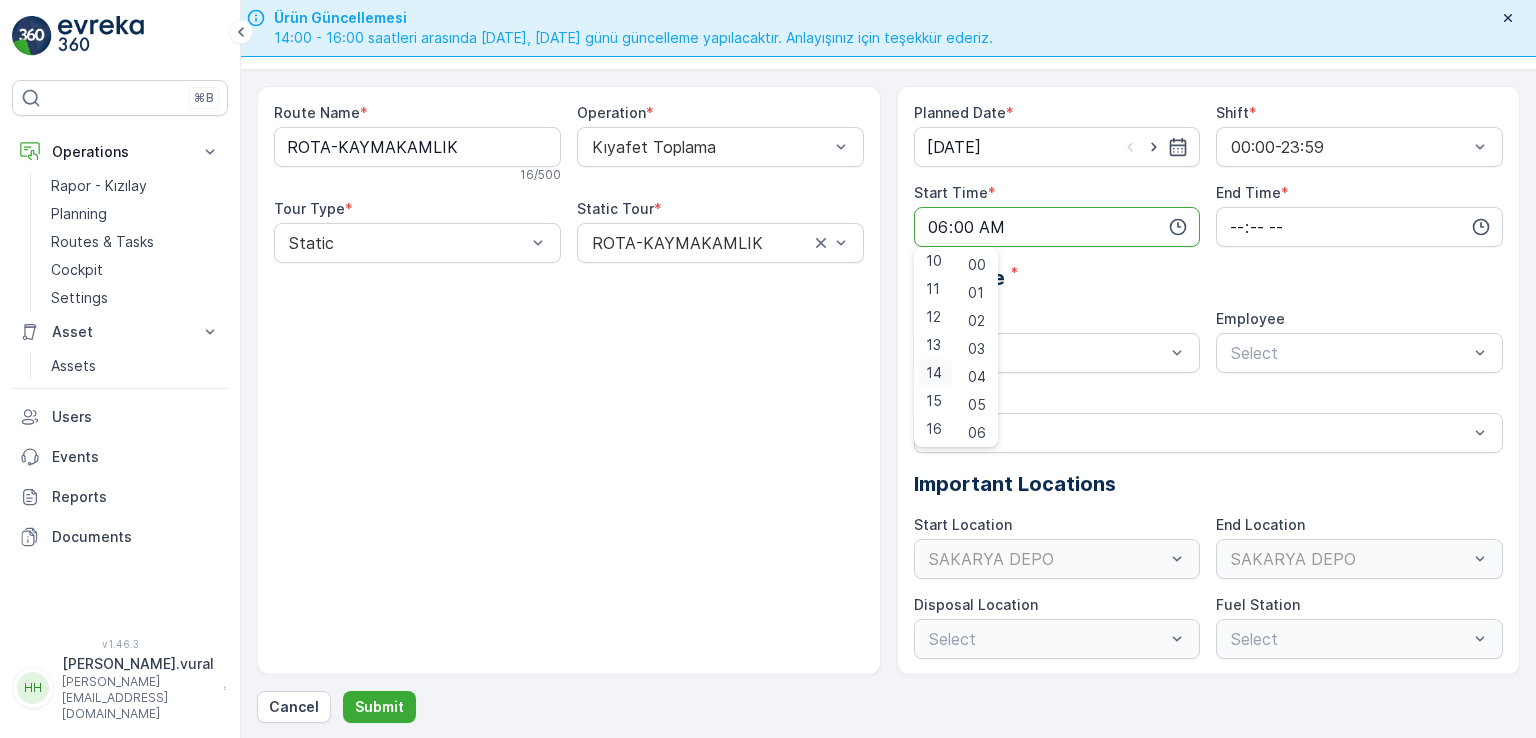 click on "14" at bounding box center [934, 373] 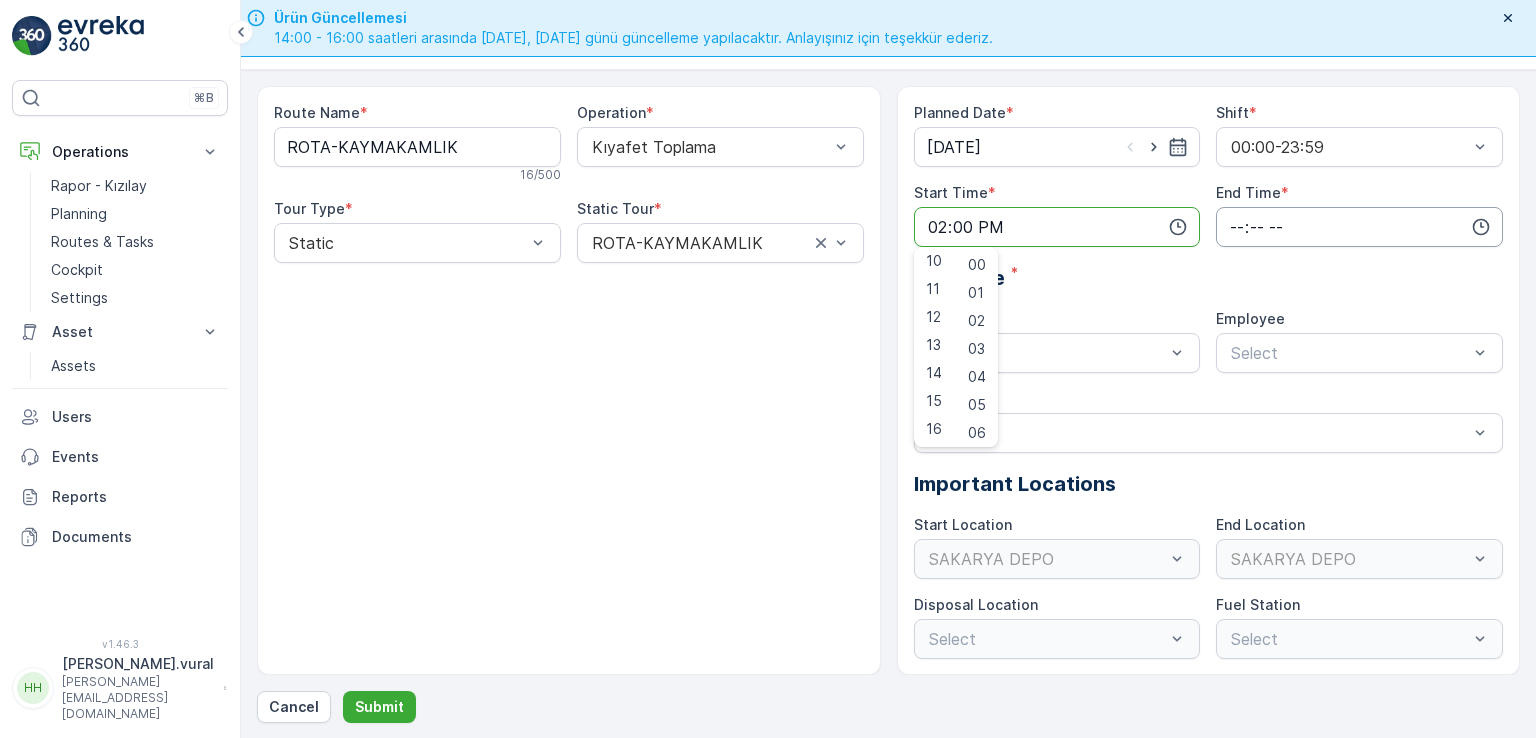 click at bounding box center [1359, 227] 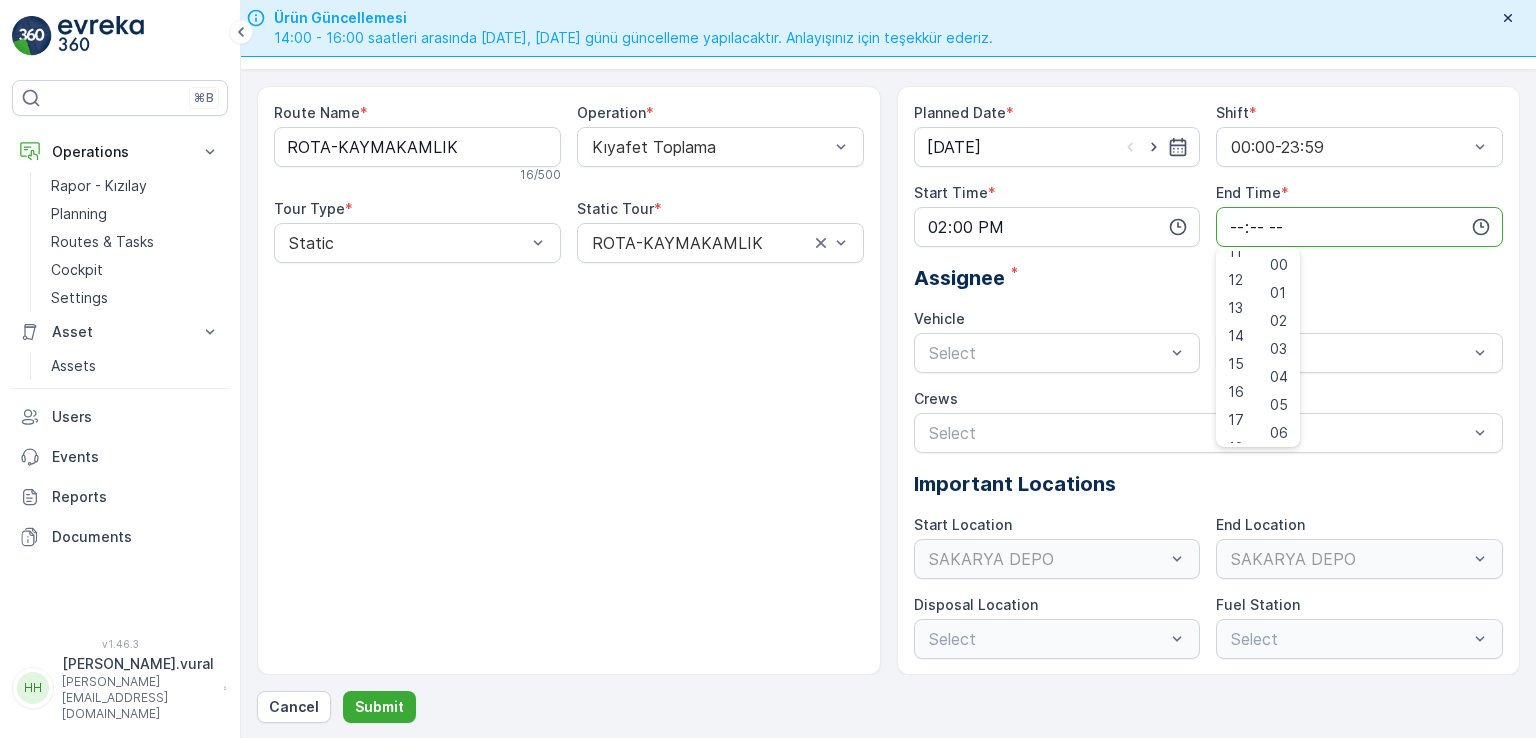 scroll, scrollTop: 480, scrollLeft: 0, axis: vertical 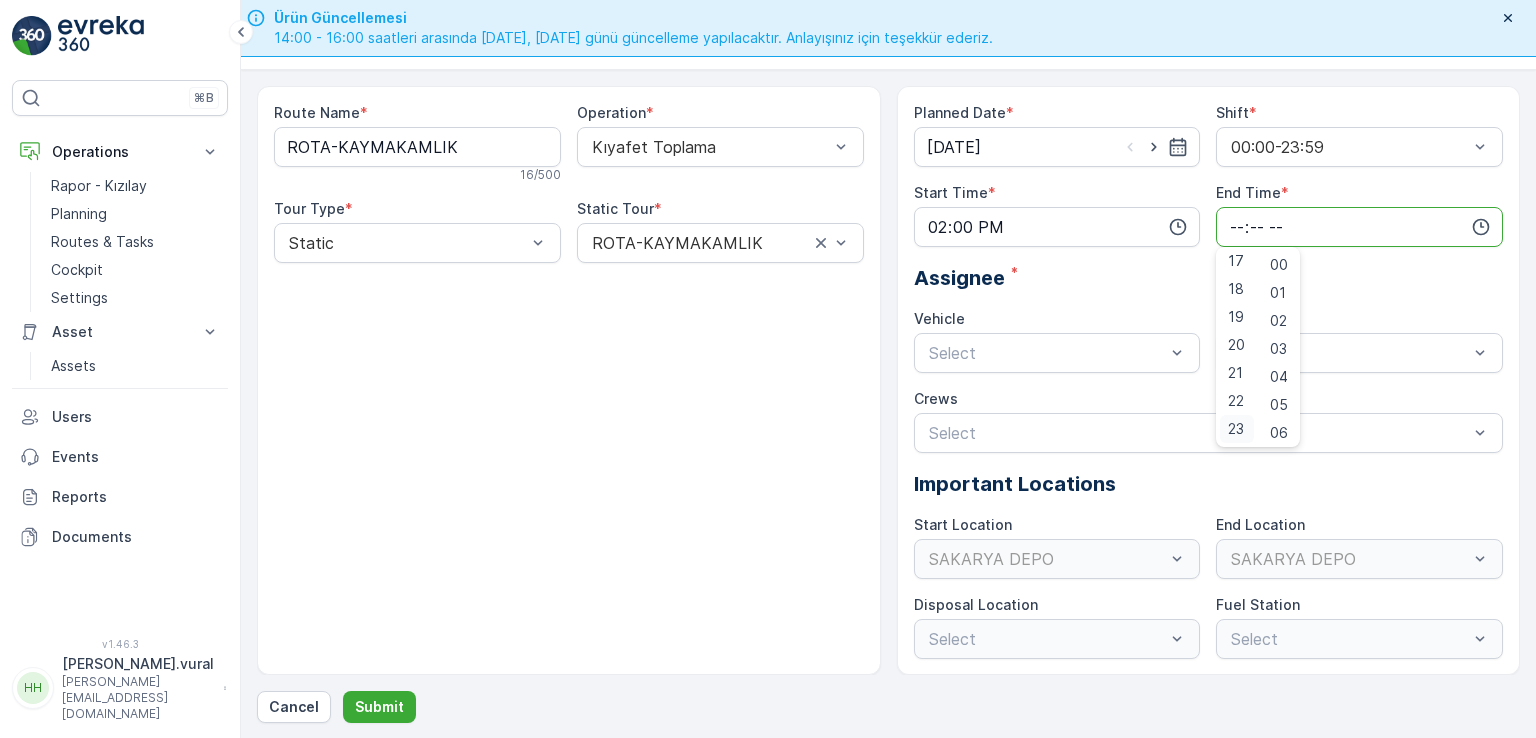 click on "23" at bounding box center (1236, 429) 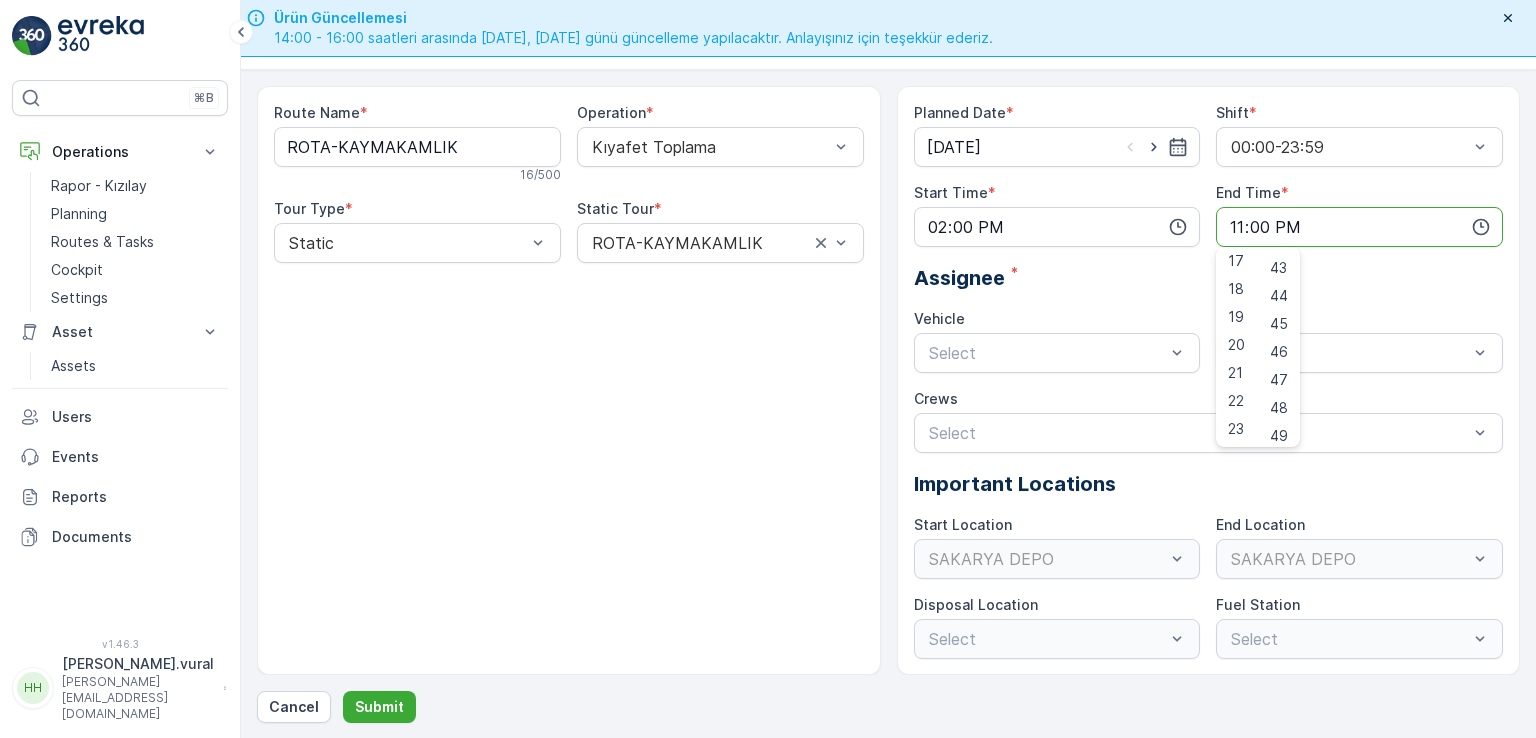 scroll, scrollTop: 1488, scrollLeft: 0, axis: vertical 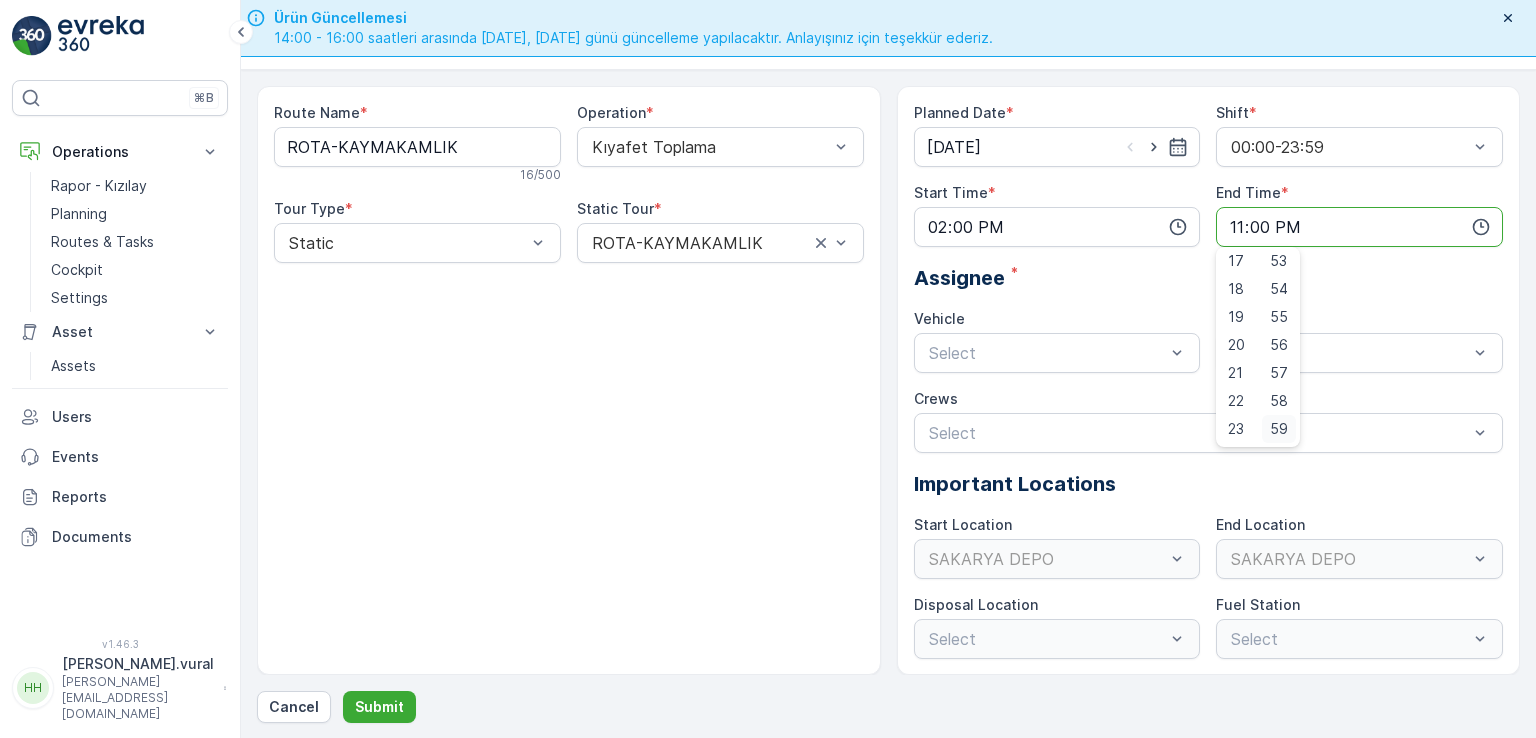 click on "59" at bounding box center (1279, 429) 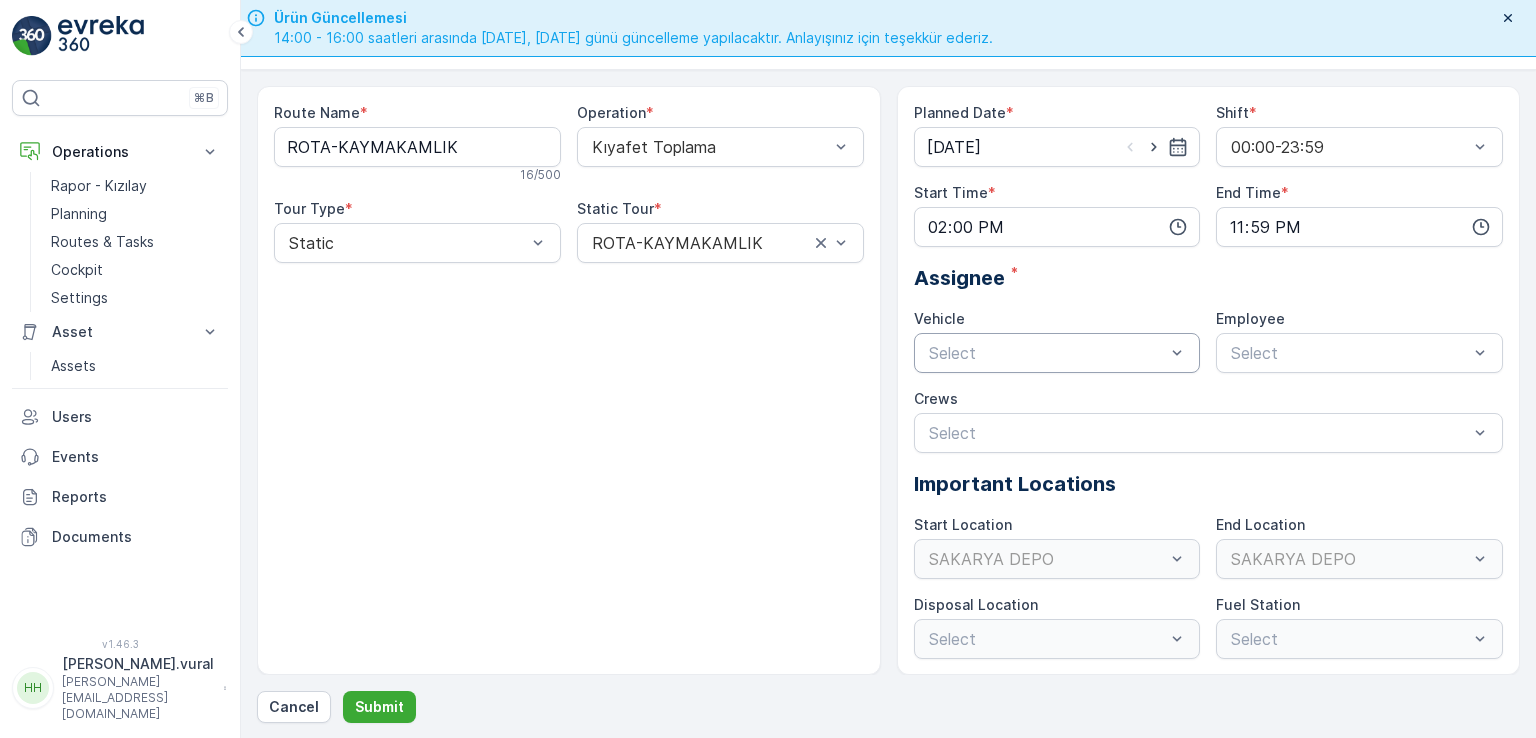 click on "Select" at bounding box center (1057, 353) 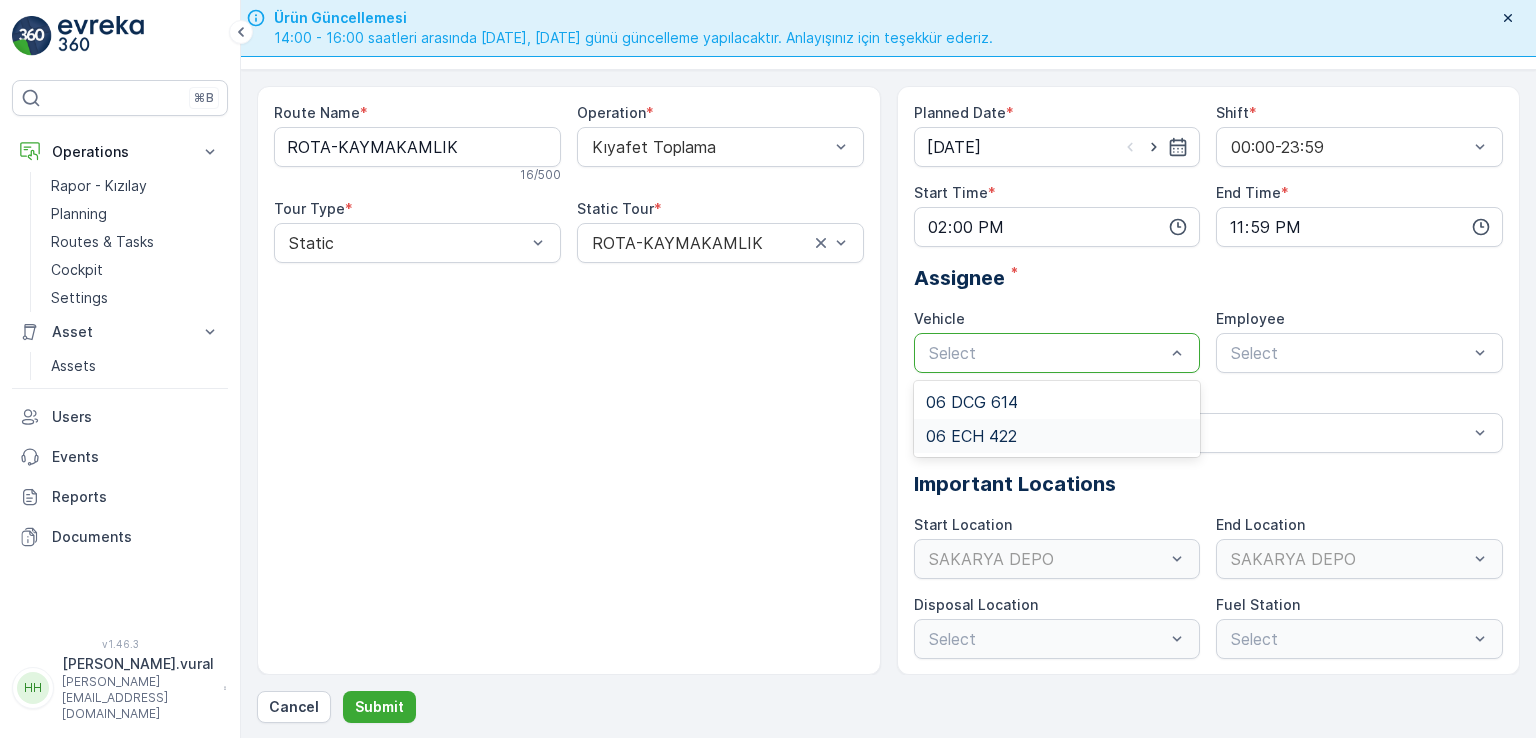 click on "06 ECH 422" at bounding box center (971, 436) 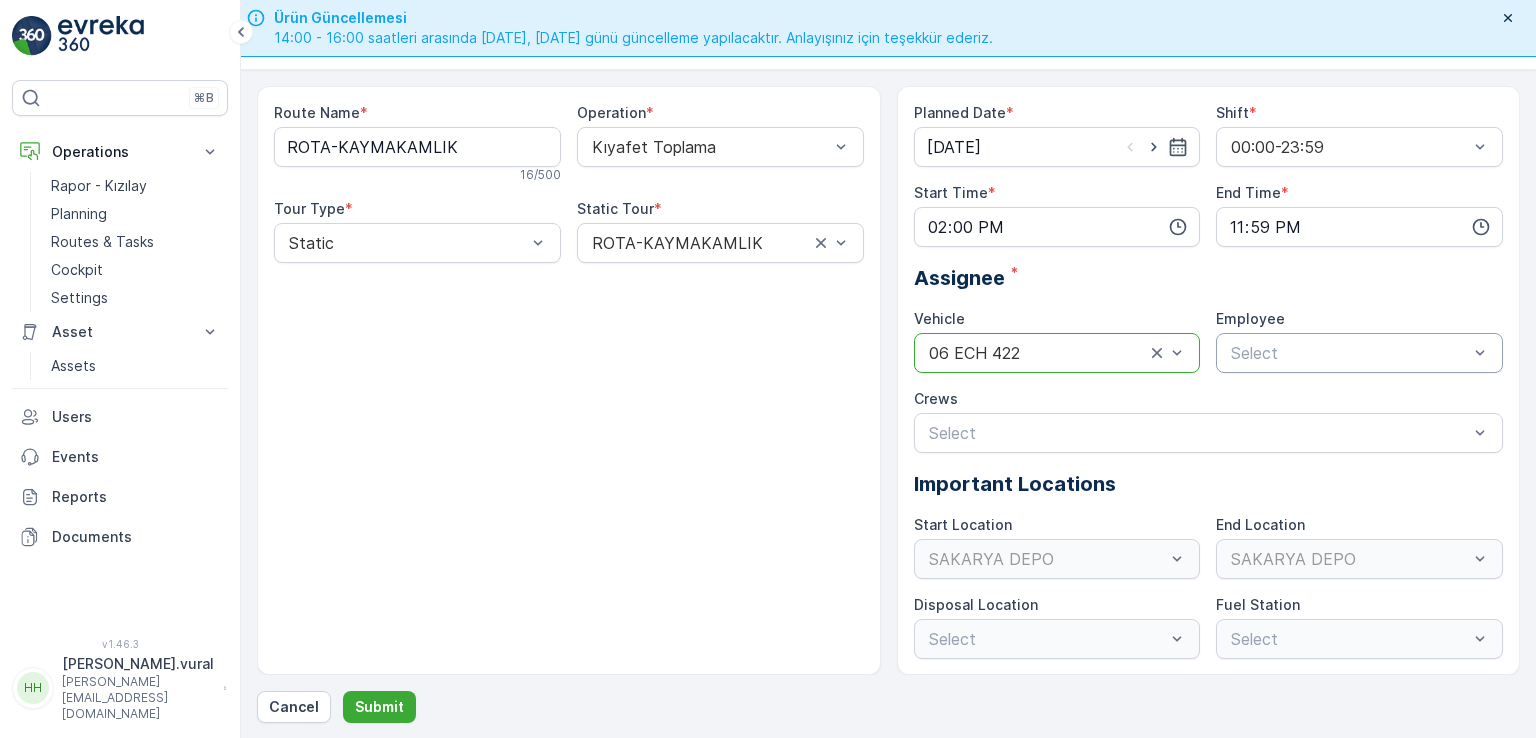 click at bounding box center (1349, 353) 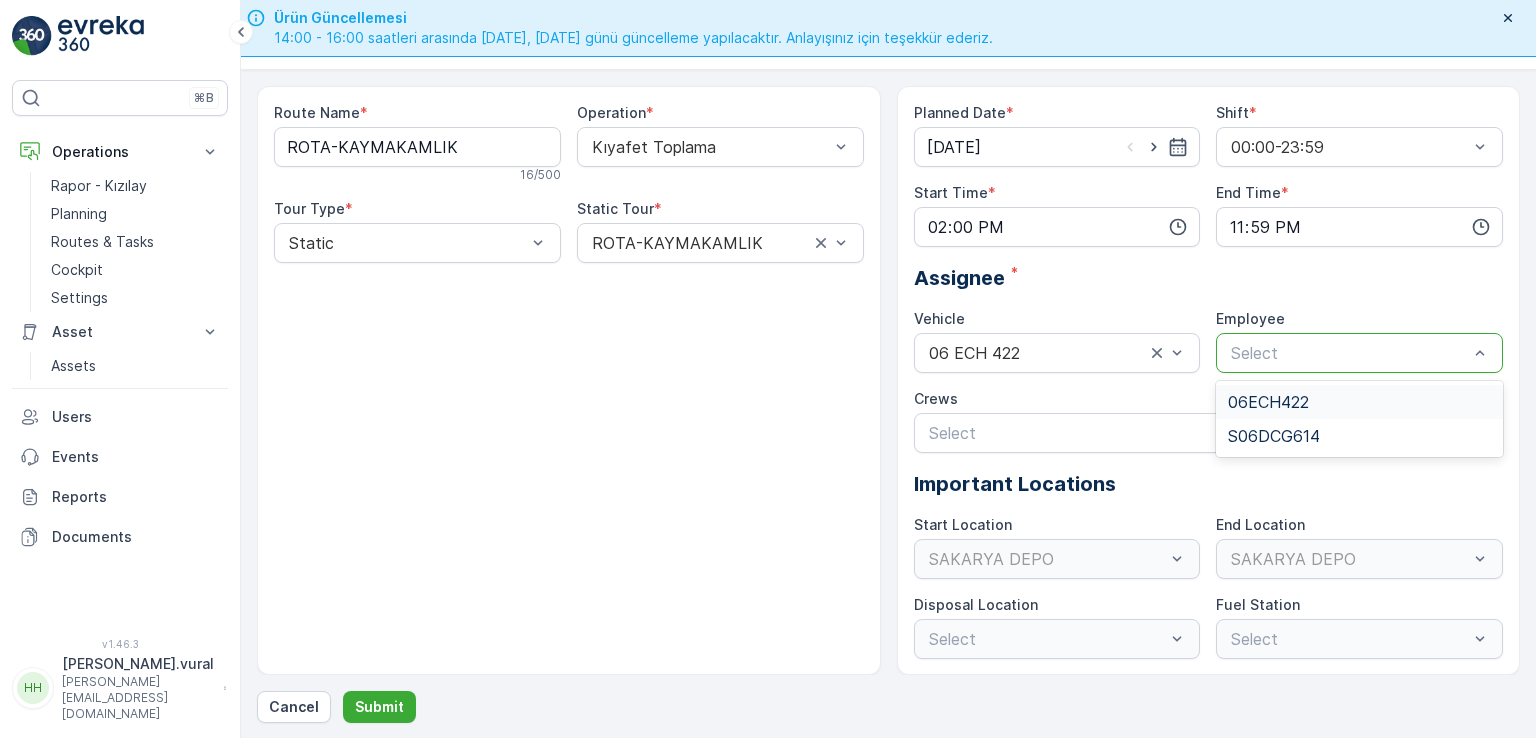 click on "06ECH422" at bounding box center [1268, 402] 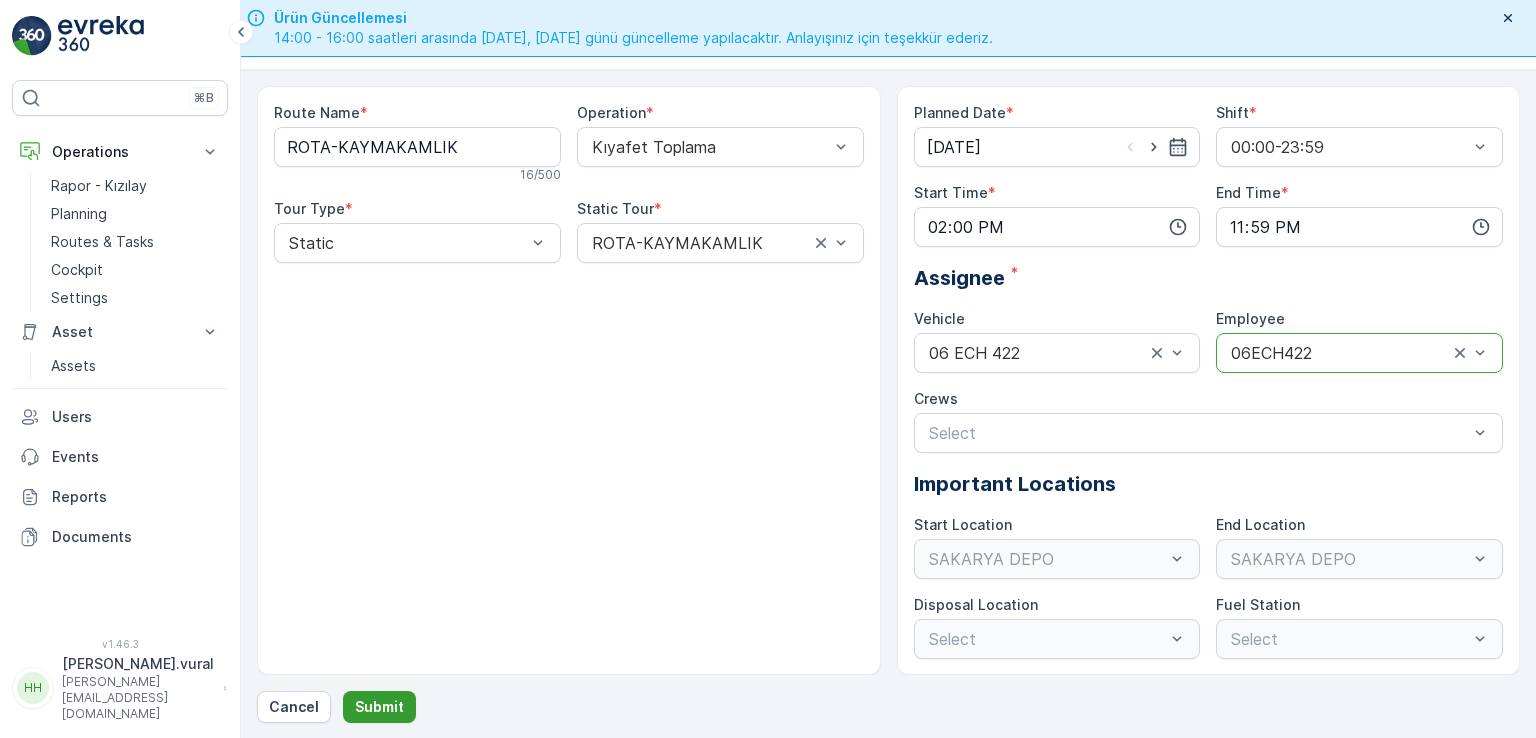 click on "Submit" at bounding box center (379, 707) 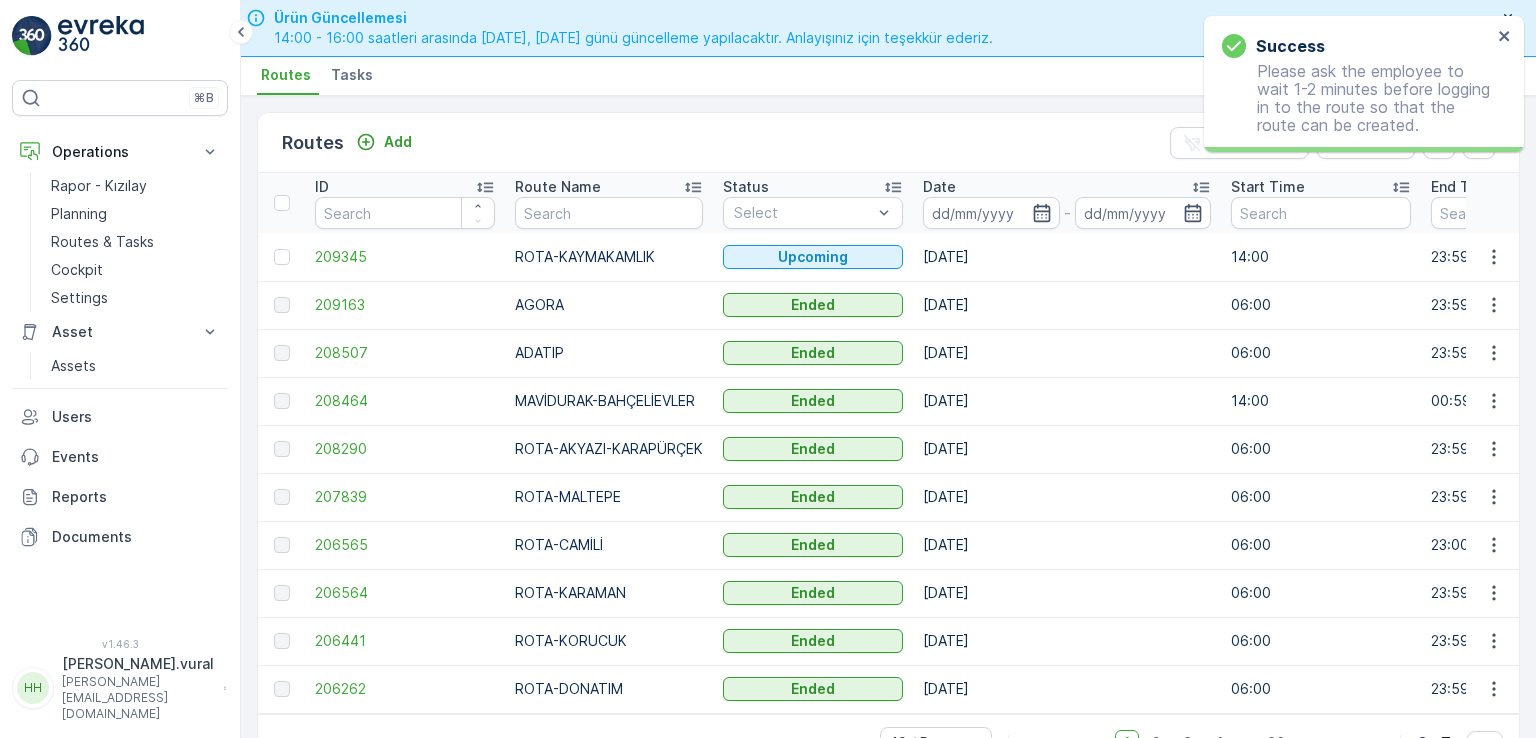 click on "Hasan.vural" at bounding box center (138, 664) 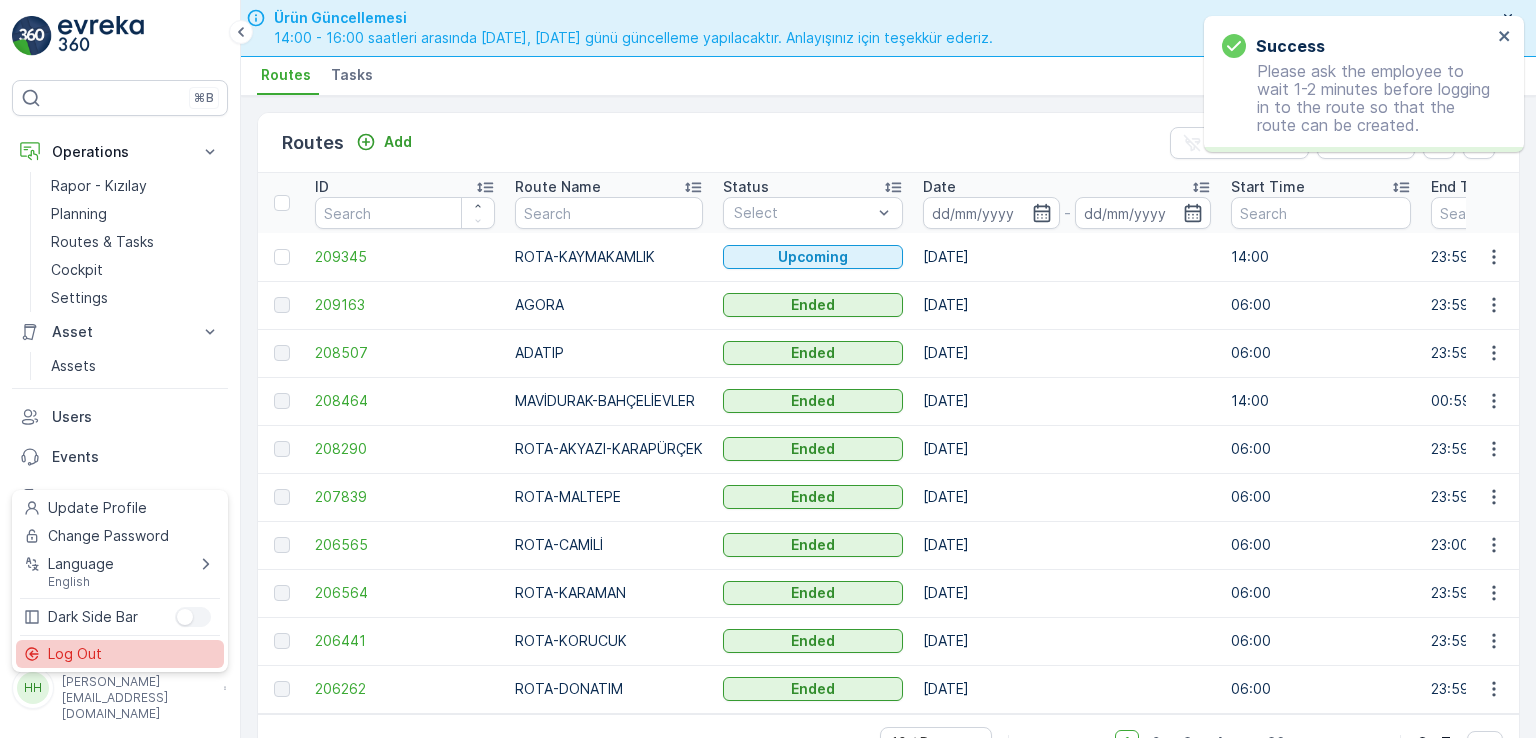 click on "Log Out" at bounding box center (75, 654) 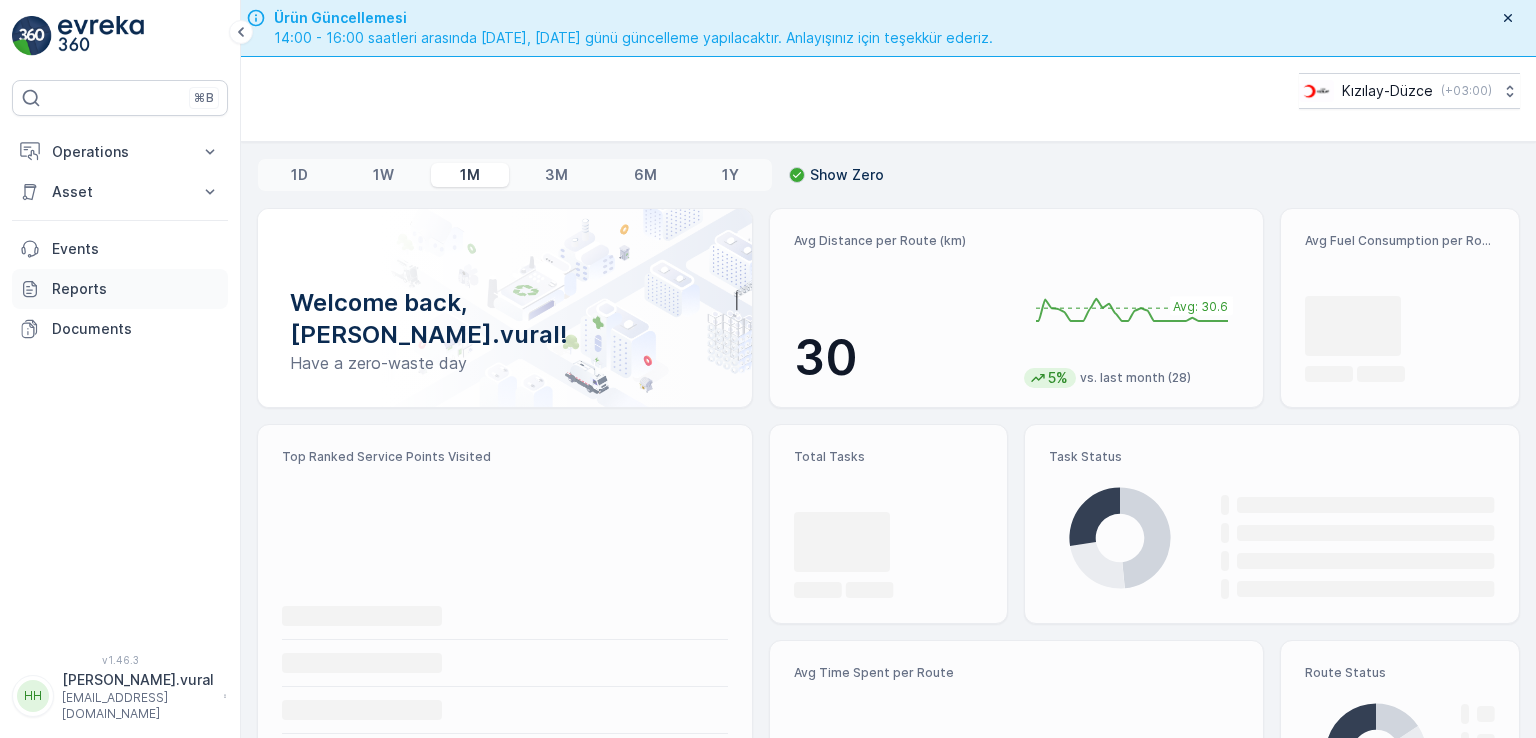 scroll, scrollTop: 0, scrollLeft: 0, axis: both 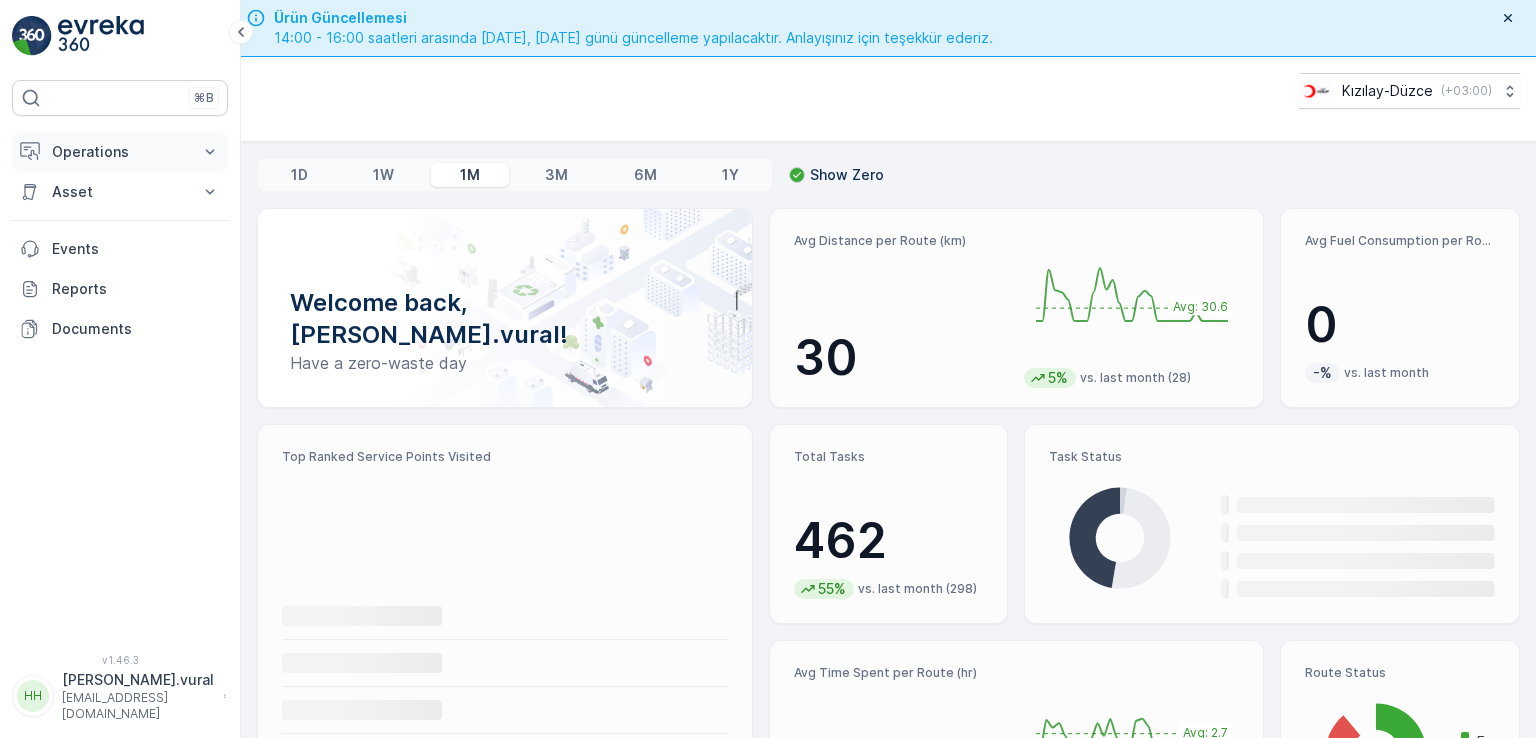 click on "Operations" at bounding box center (120, 152) 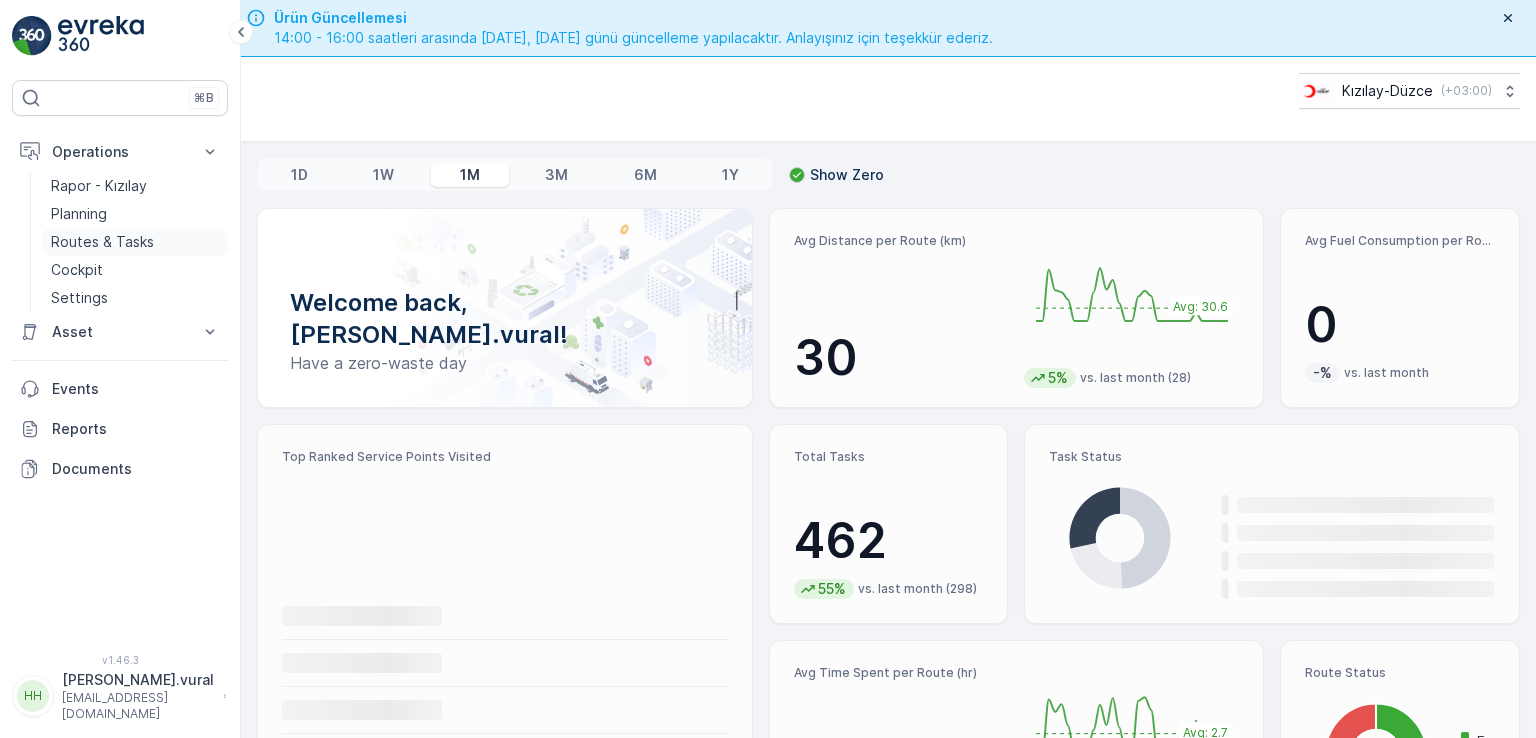 click on "Routes & Tasks" at bounding box center [102, 242] 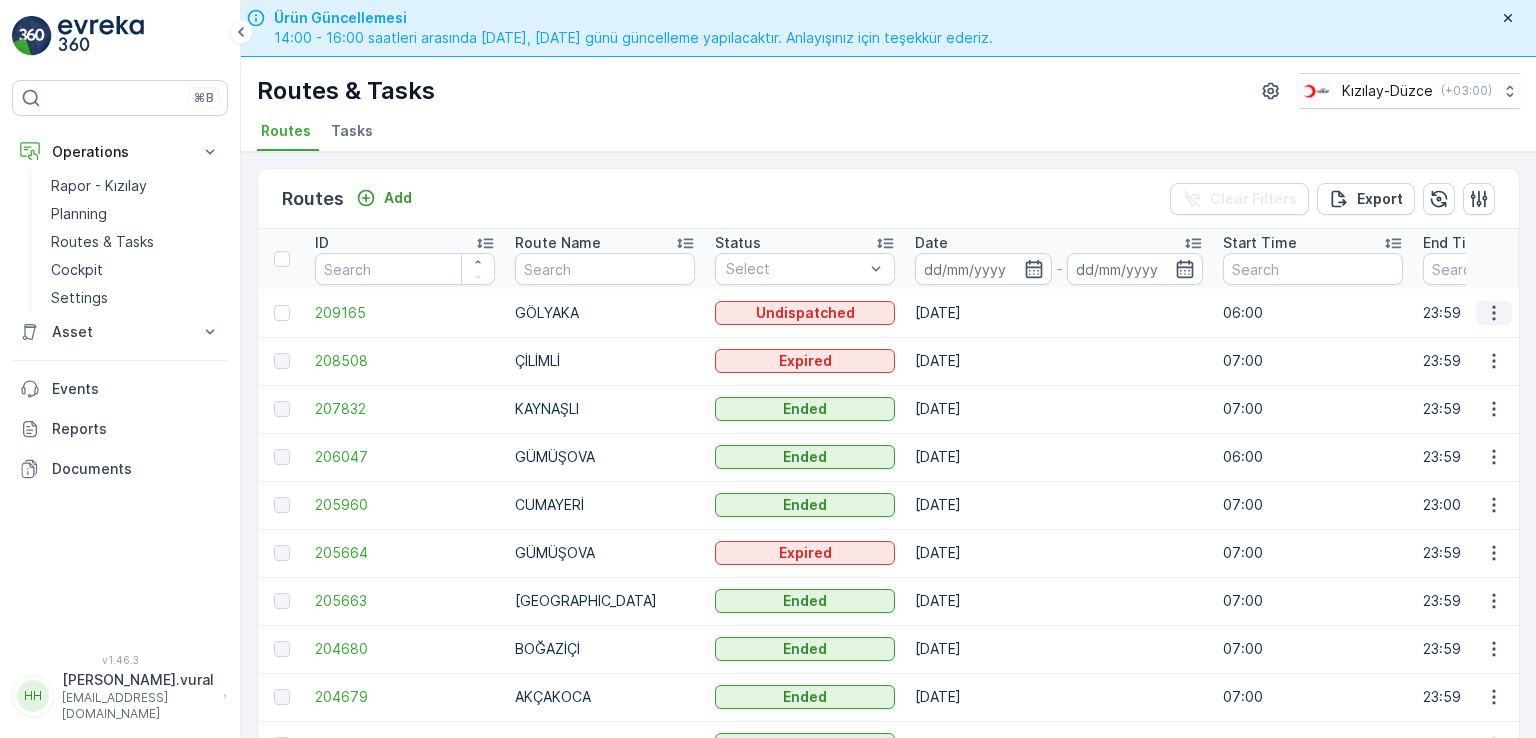click at bounding box center (1494, 313) 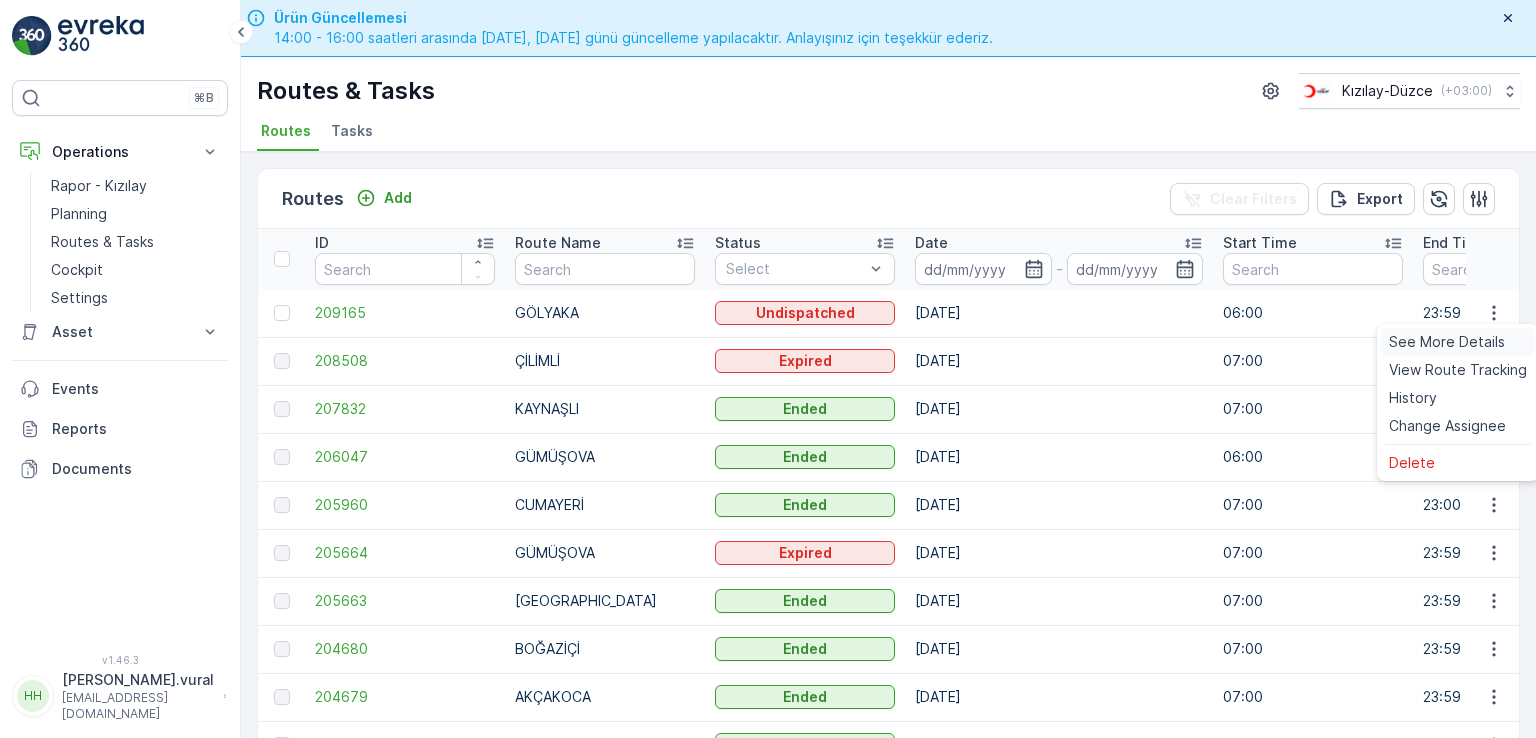 click on "See More Details" at bounding box center (1447, 342) 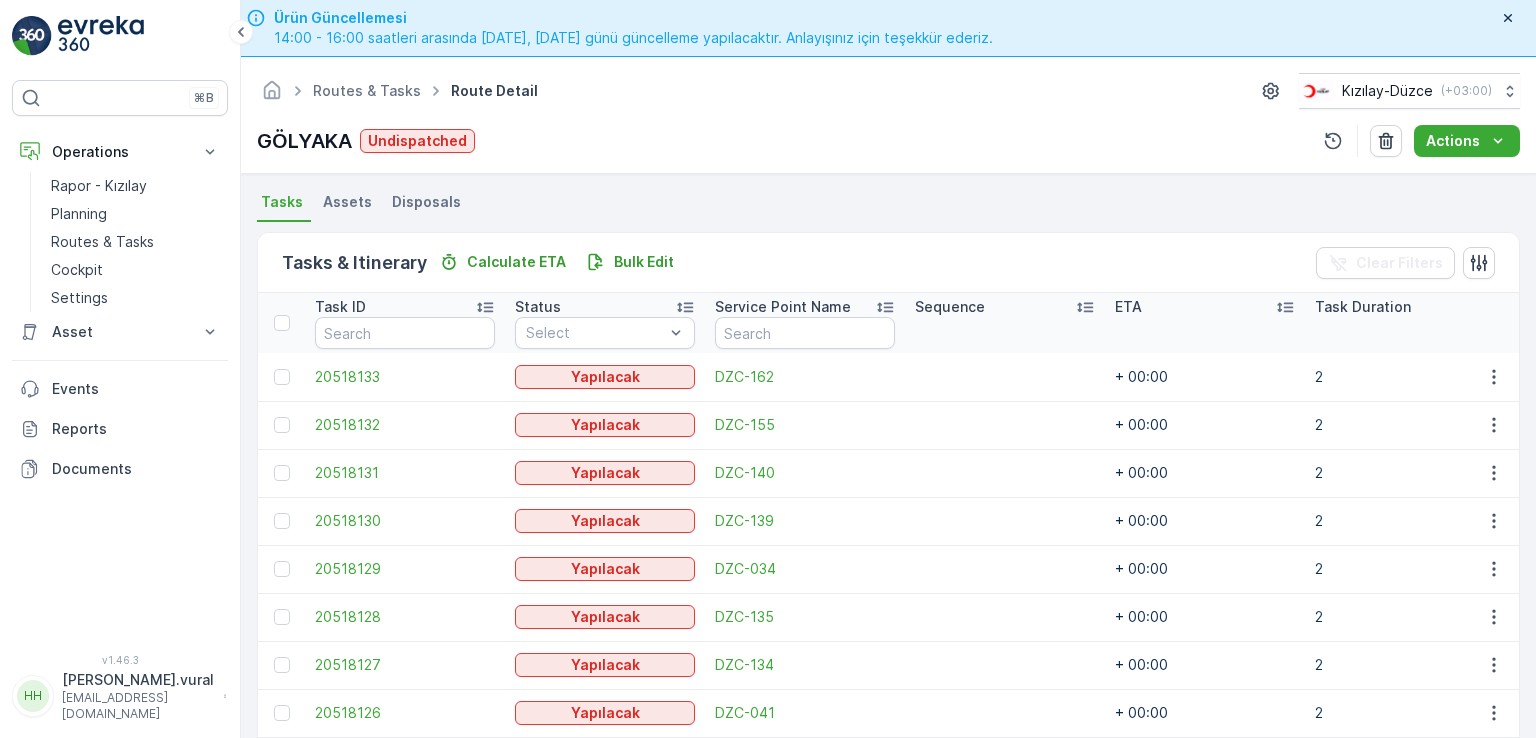 scroll, scrollTop: 556, scrollLeft: 0, axis: vertical 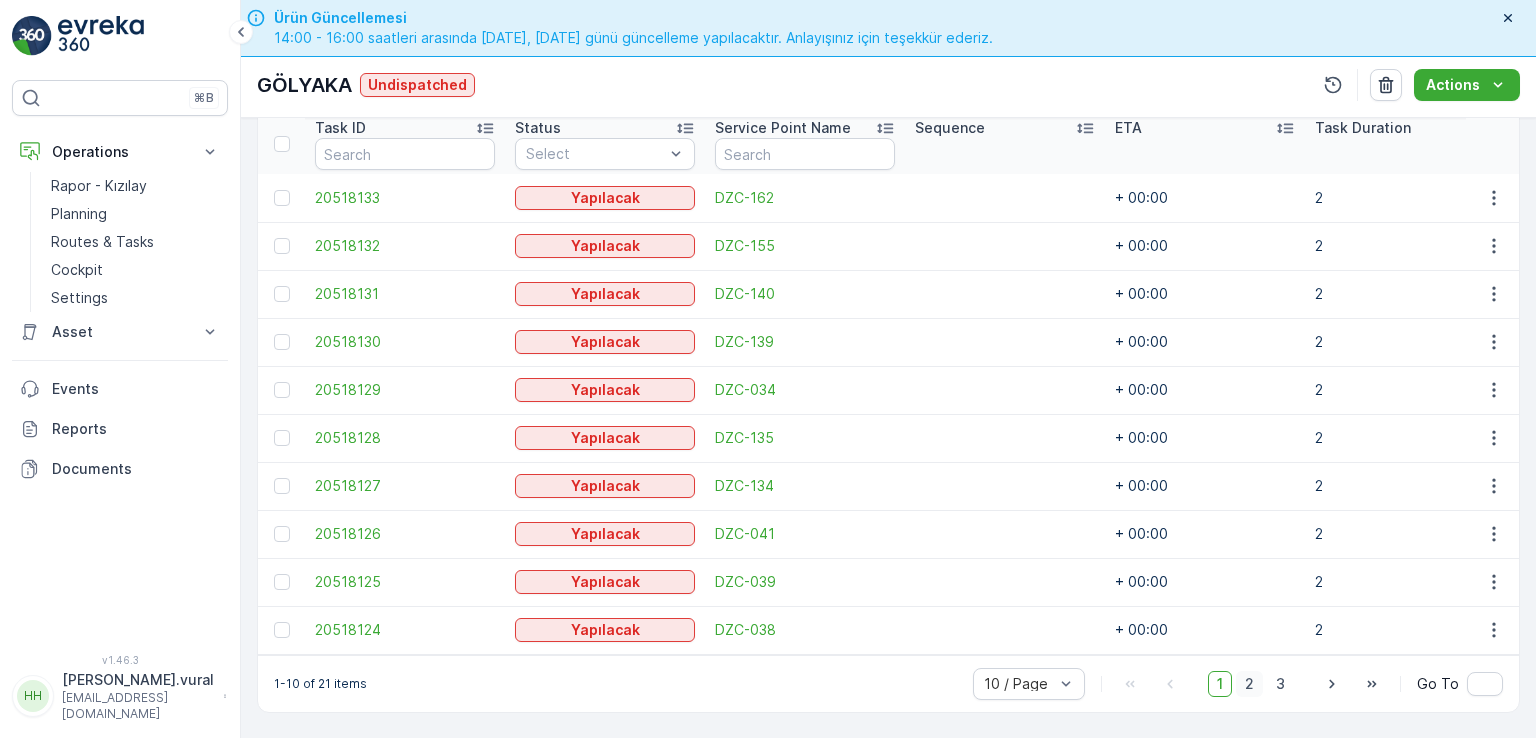 click on "2" at bounding box center [1249, 684] 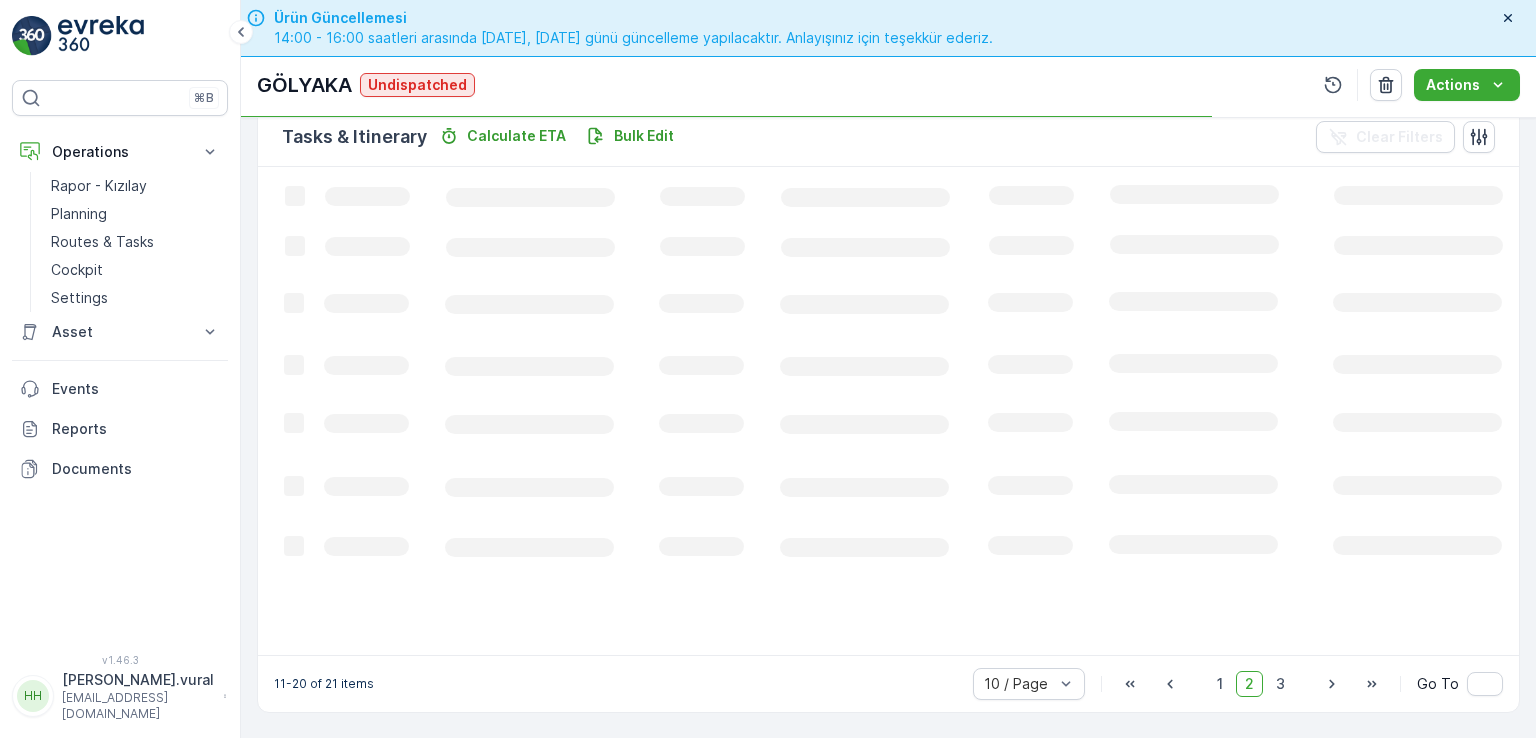 scroll, scrollTop: 495, scrollLeft: 0, axis: vertical 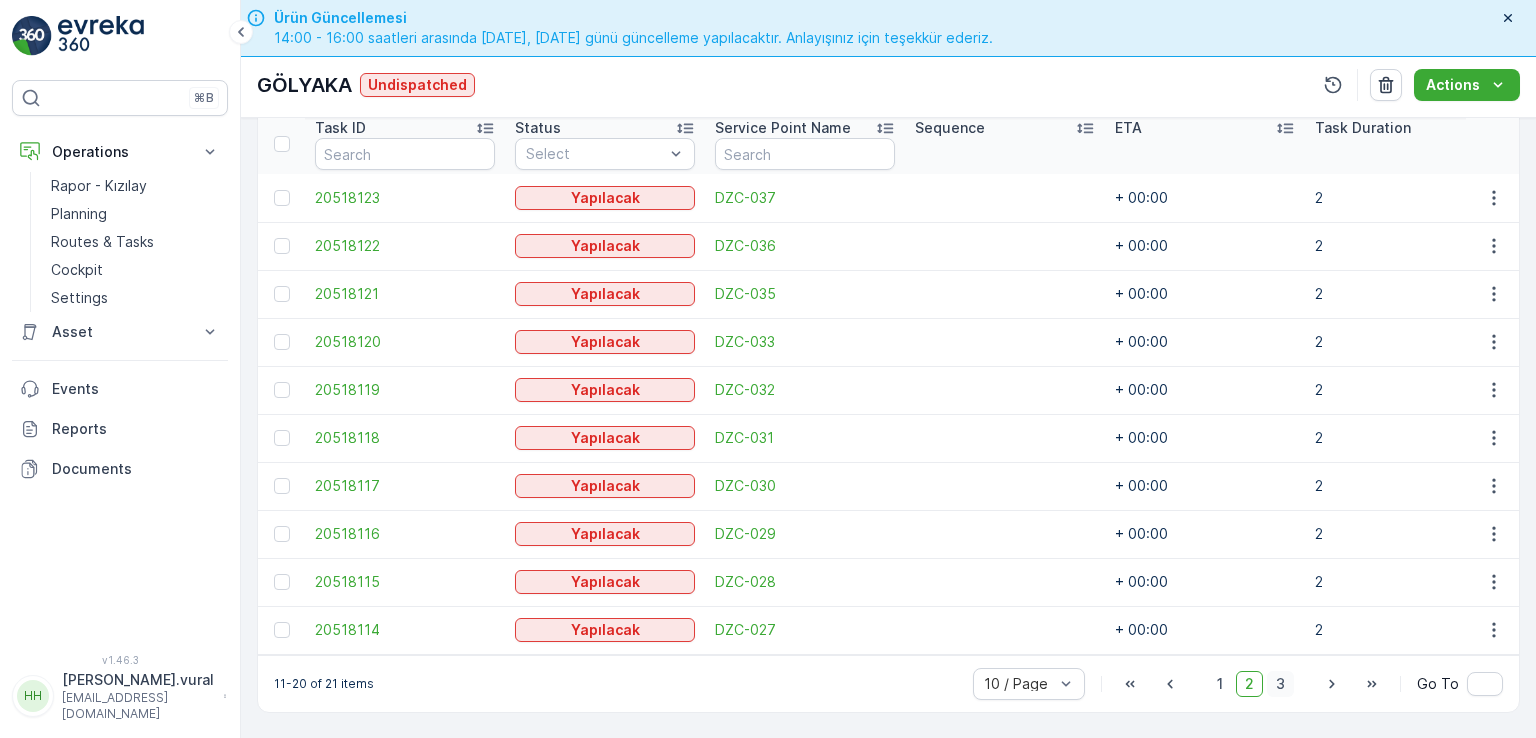 click on "3" at bounding box center (1280, 684) 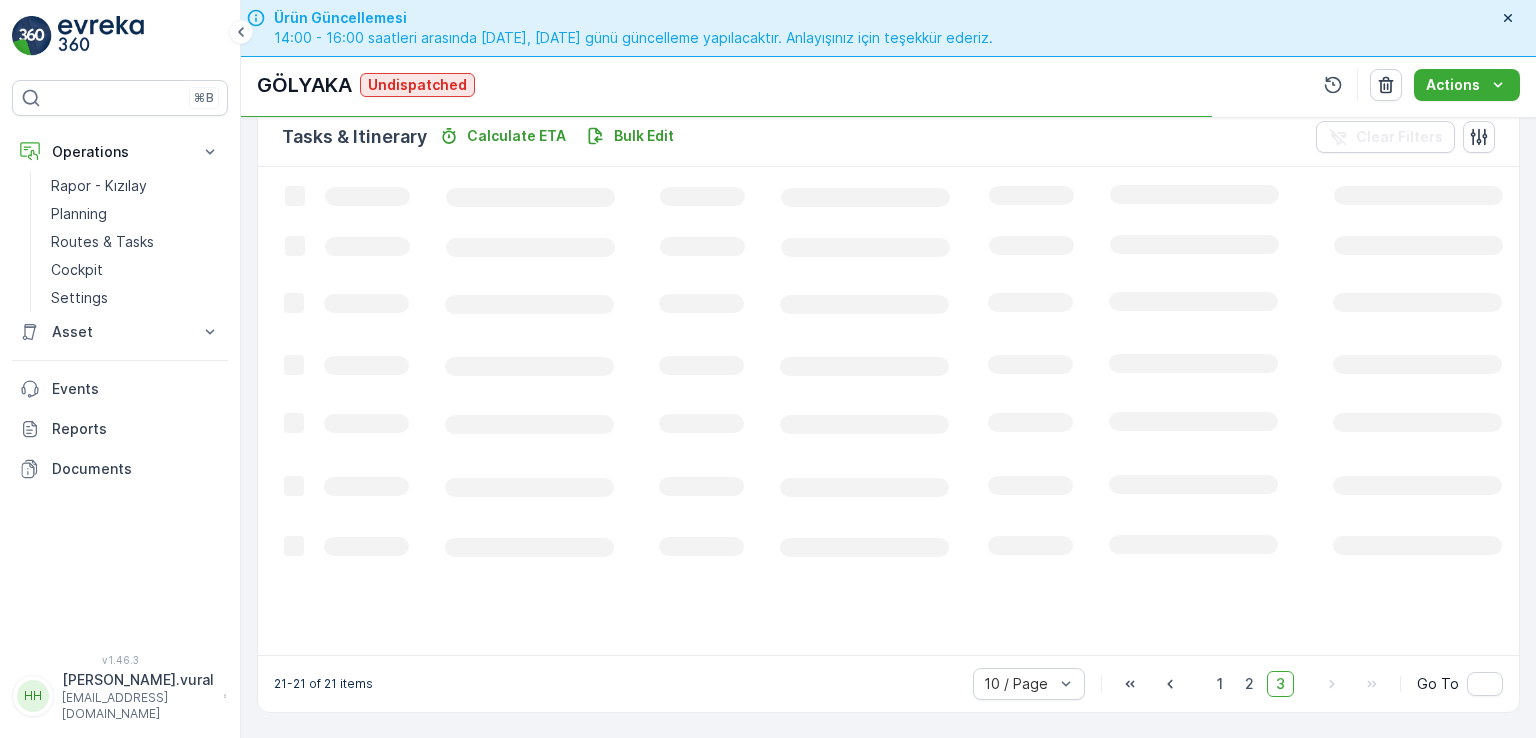 scroll, scrollTop: 495, scrollLeft: 0, axis: vertical 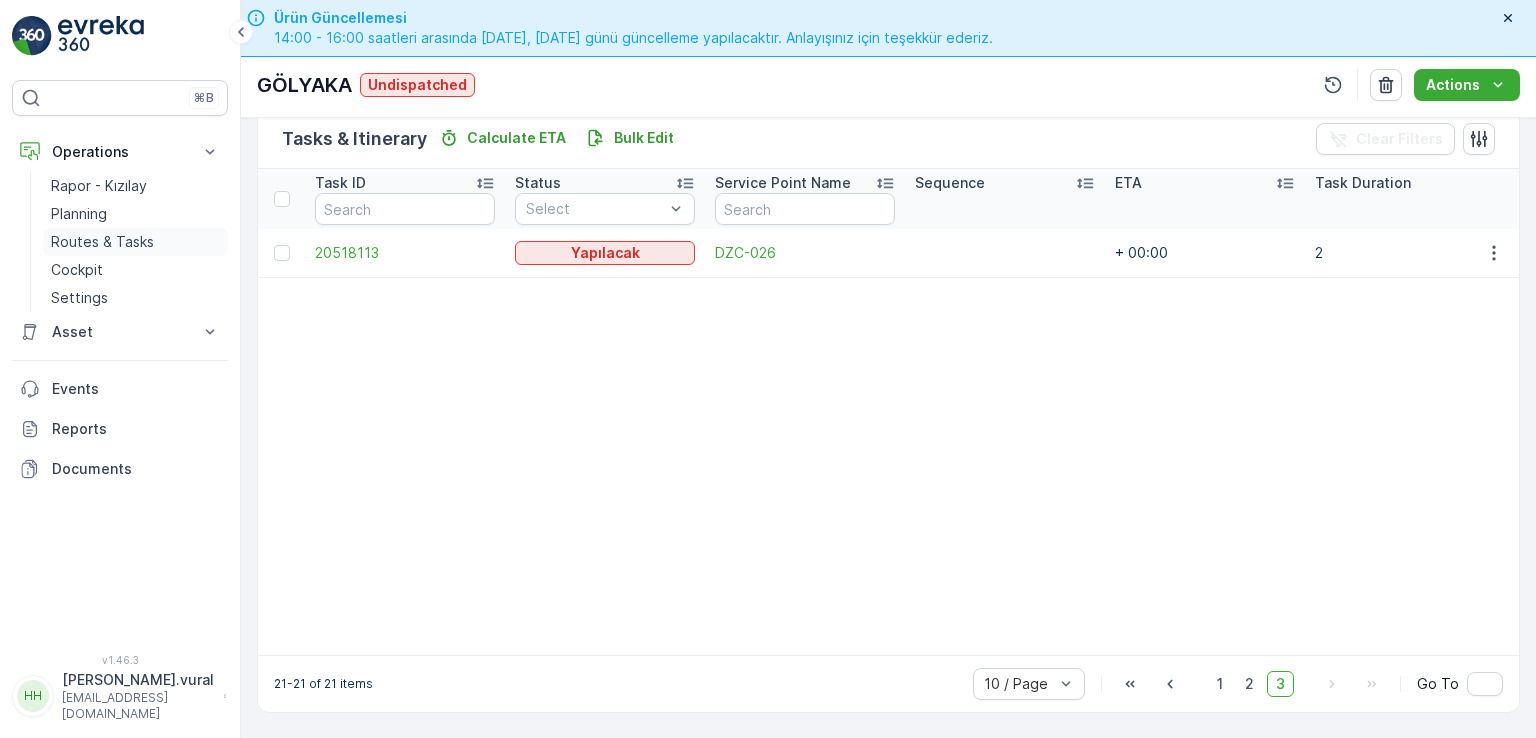 click on "Routes & Tasks" at bounding box center [102, 242] 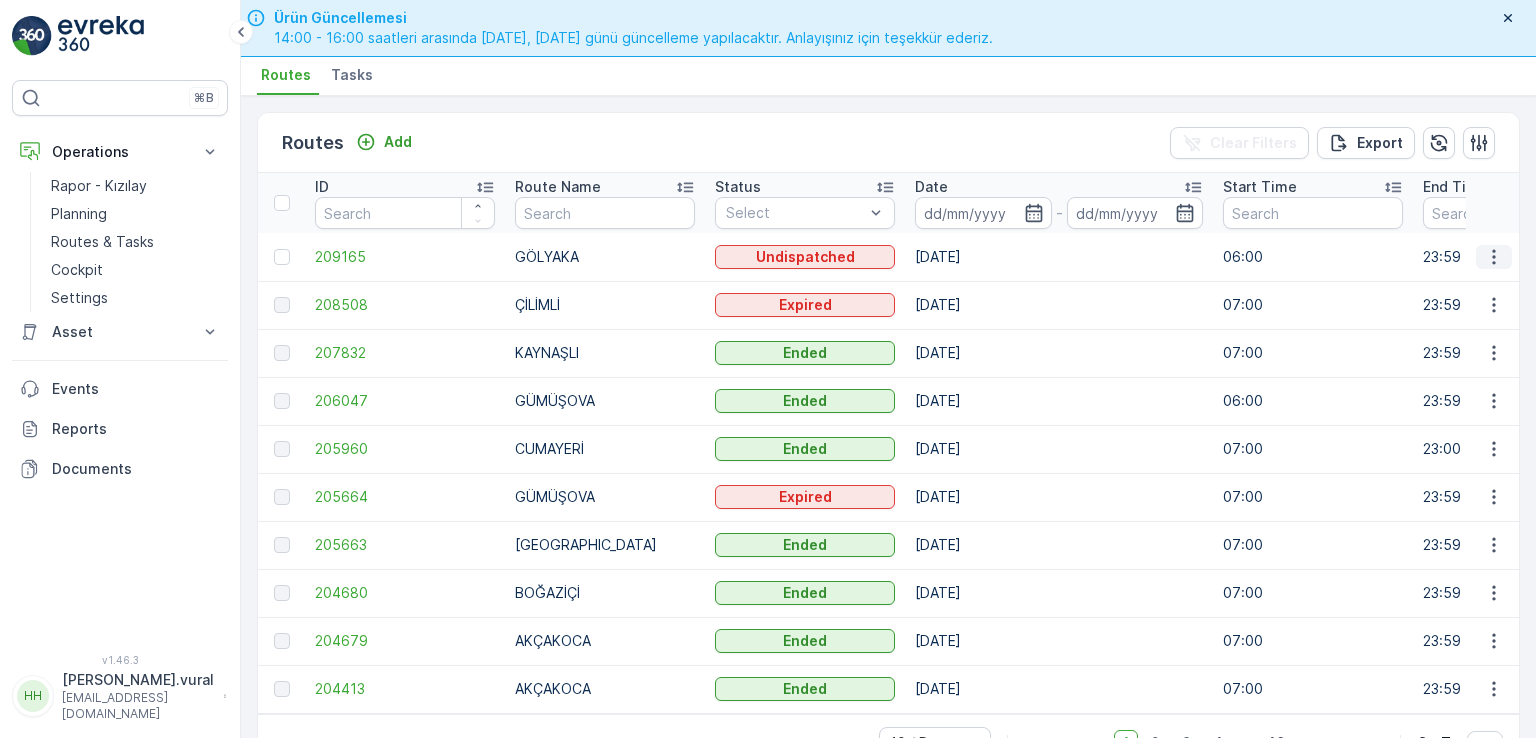 click 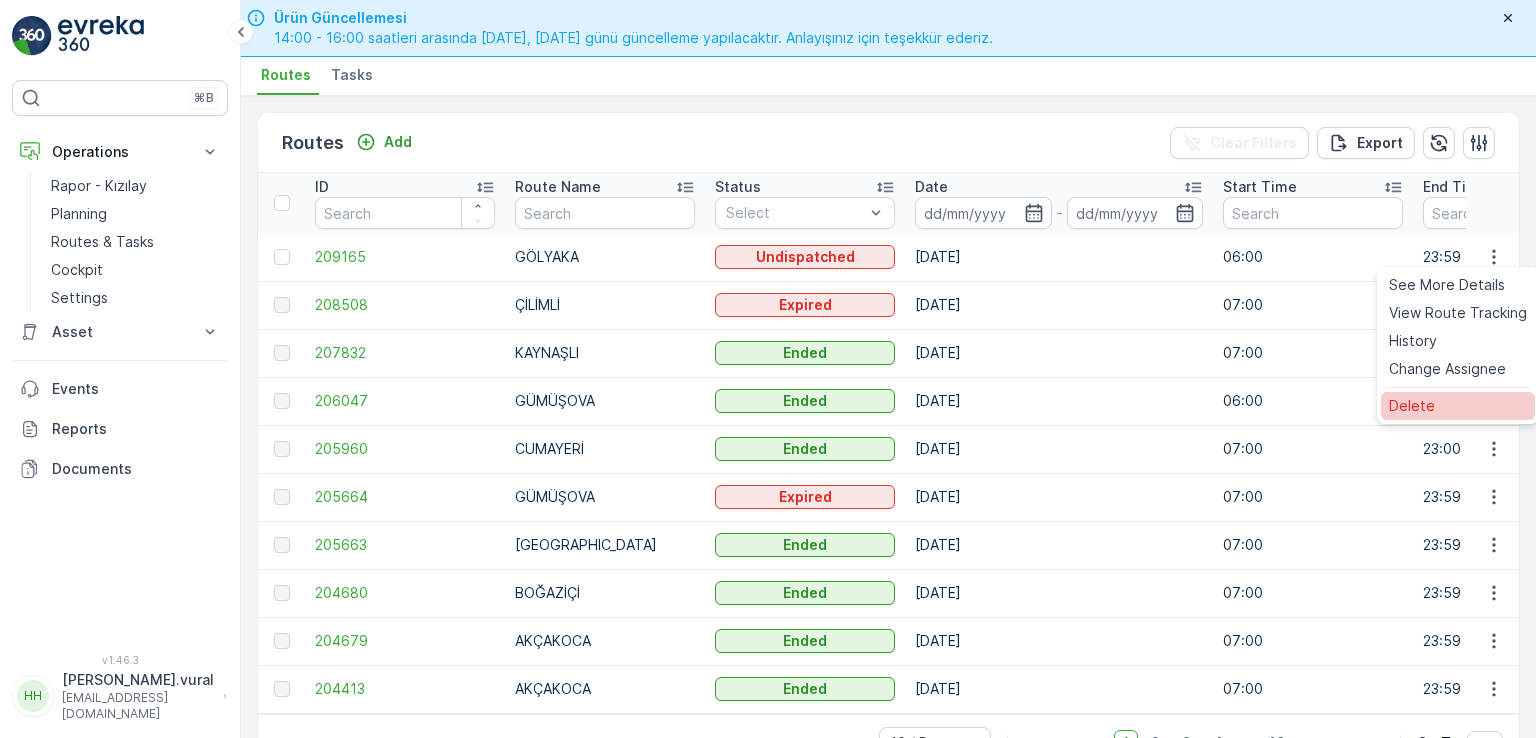 click on "Delete" at bounding box center (1458, 406) 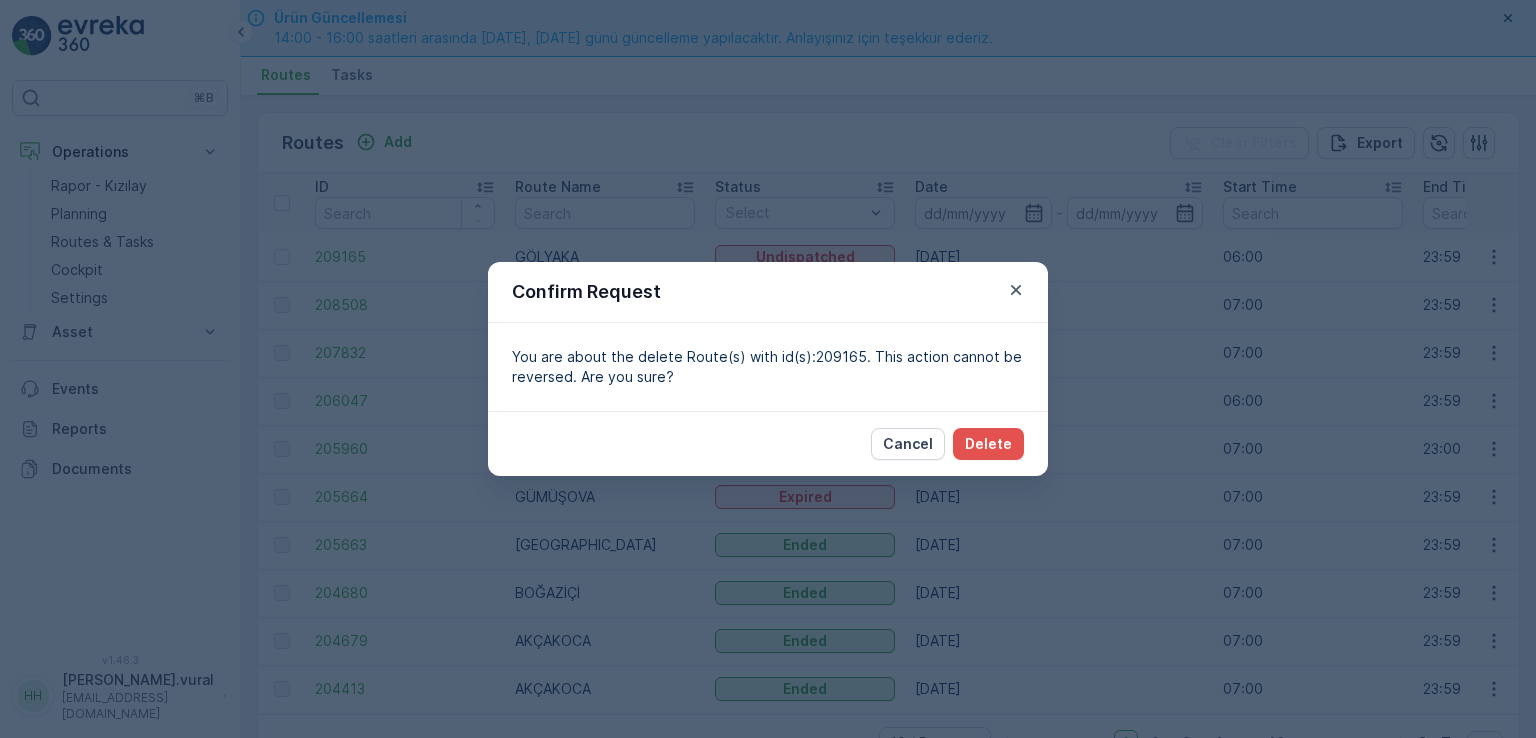 click on "Cancel Delete" at bounding box center (947, 444) 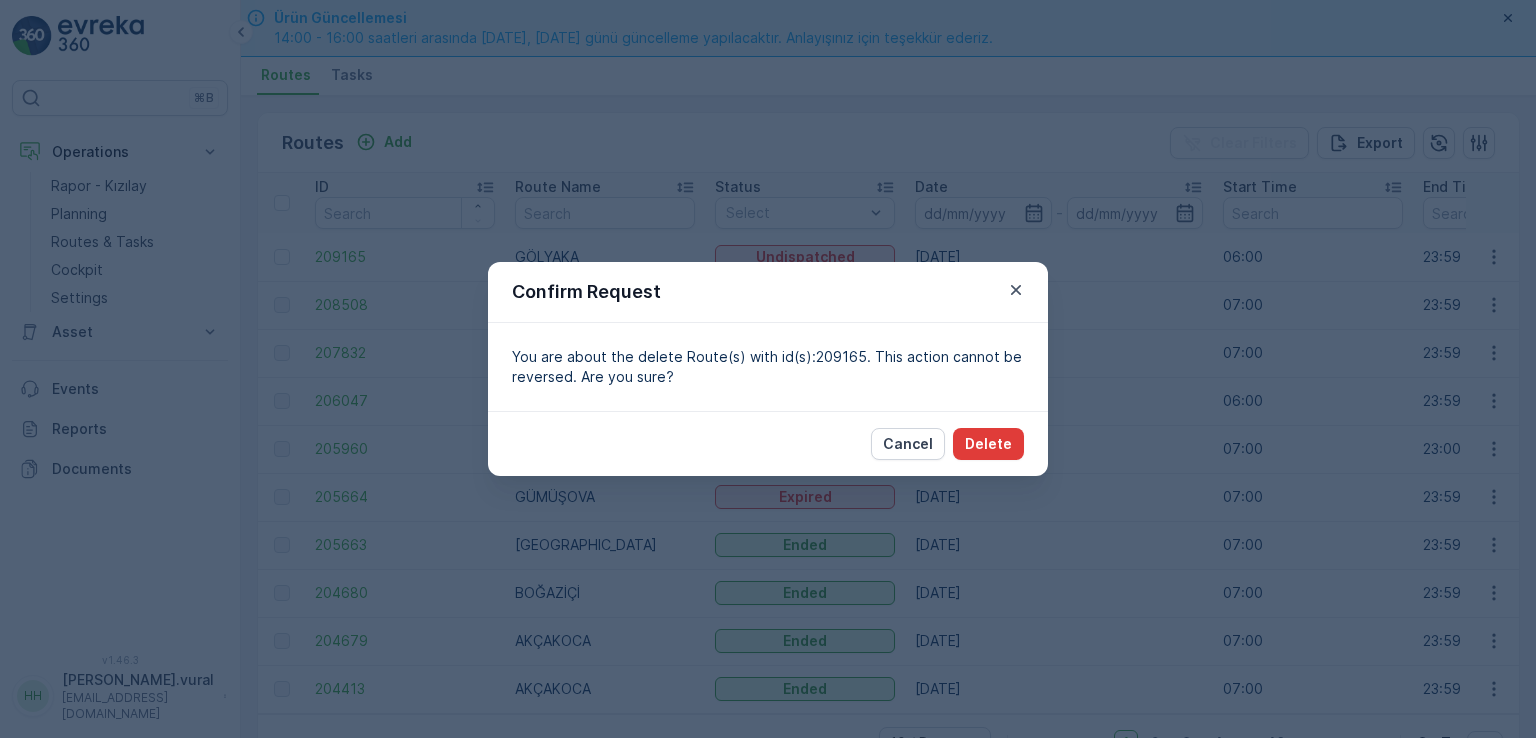 click on "Delete" at bounding box center [988, 444] 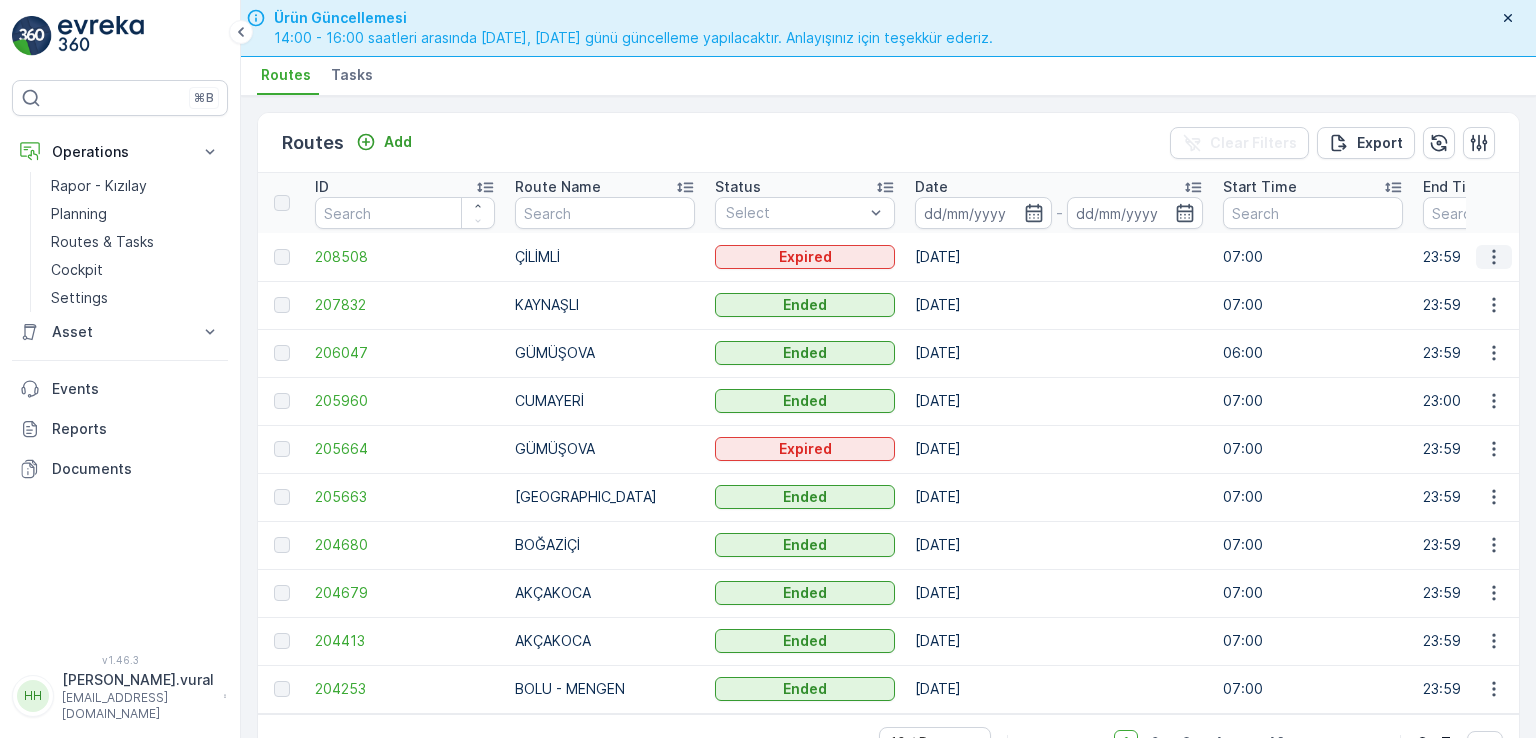 click 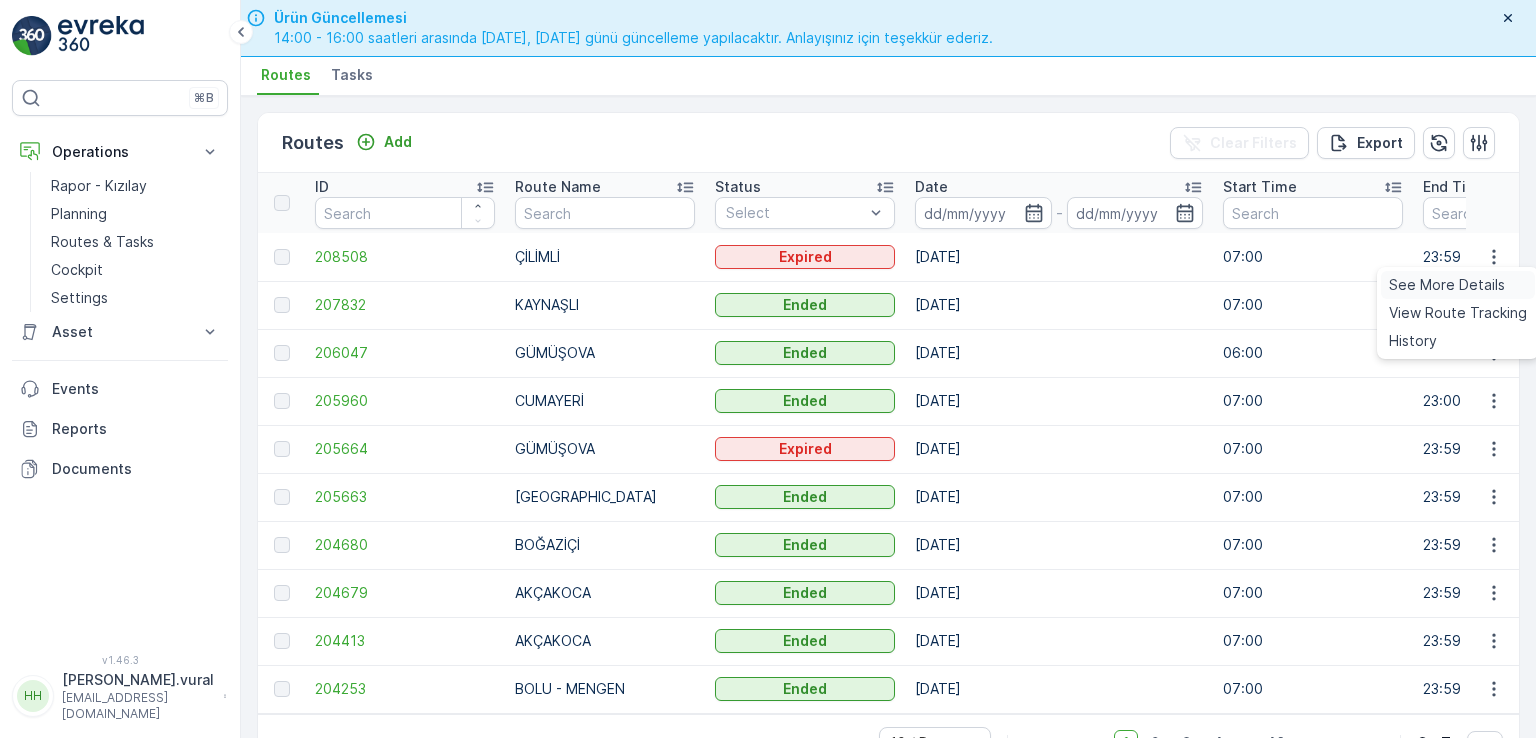 click on "See More Details" at bounding box center (1447, 285) 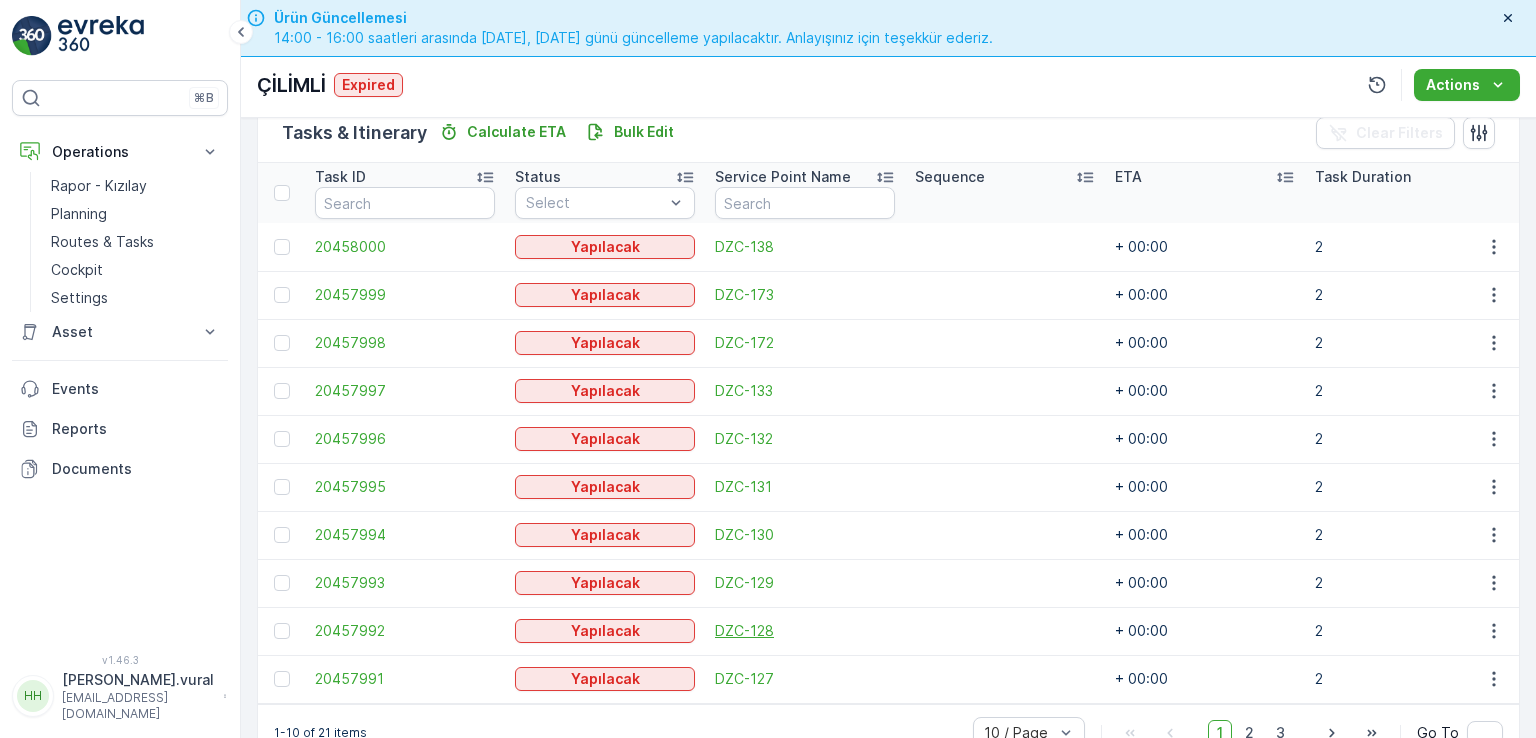 scroll, scrollTop: 556, scrollLeft: 0, axis: vertical 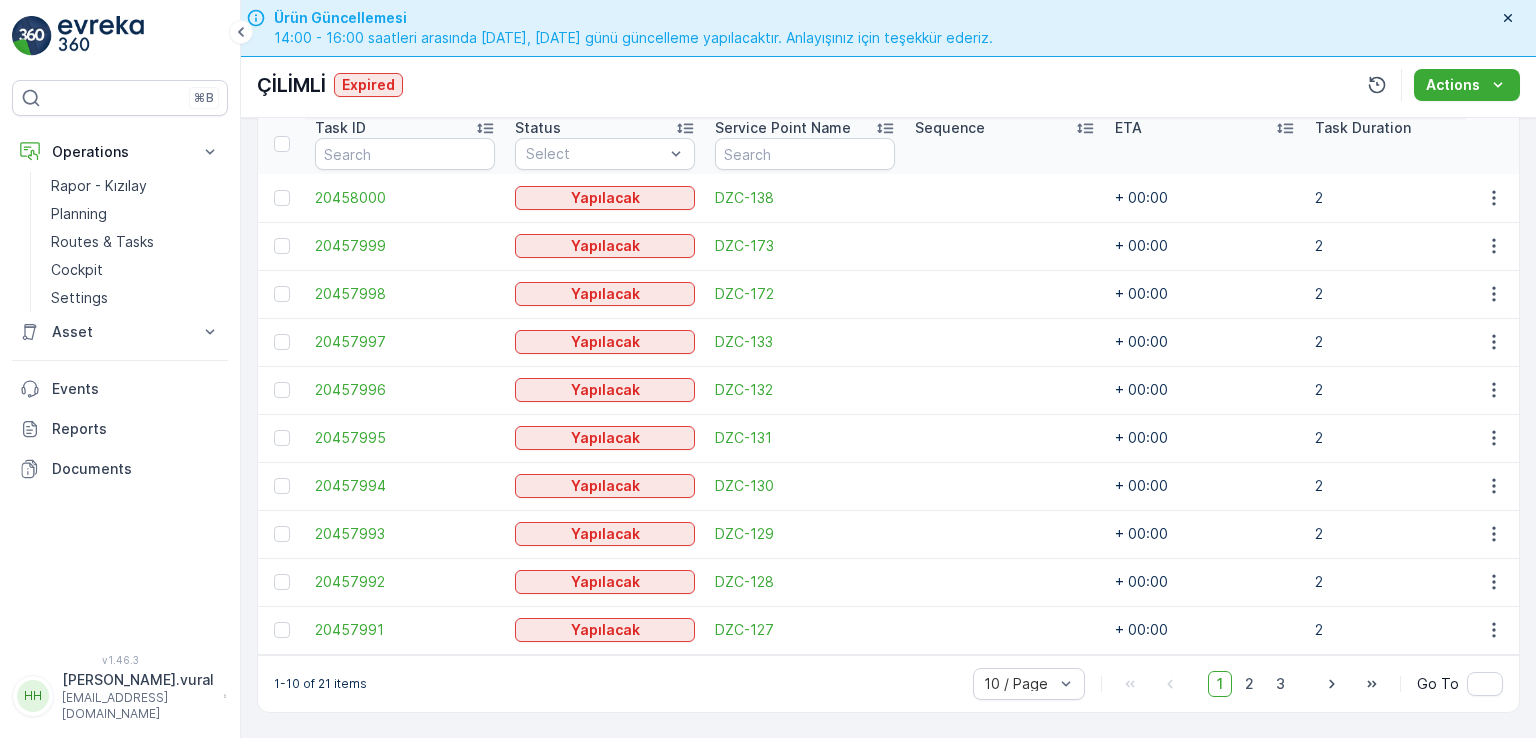 click on "1 2 3" at bounding box center (1251, 684) 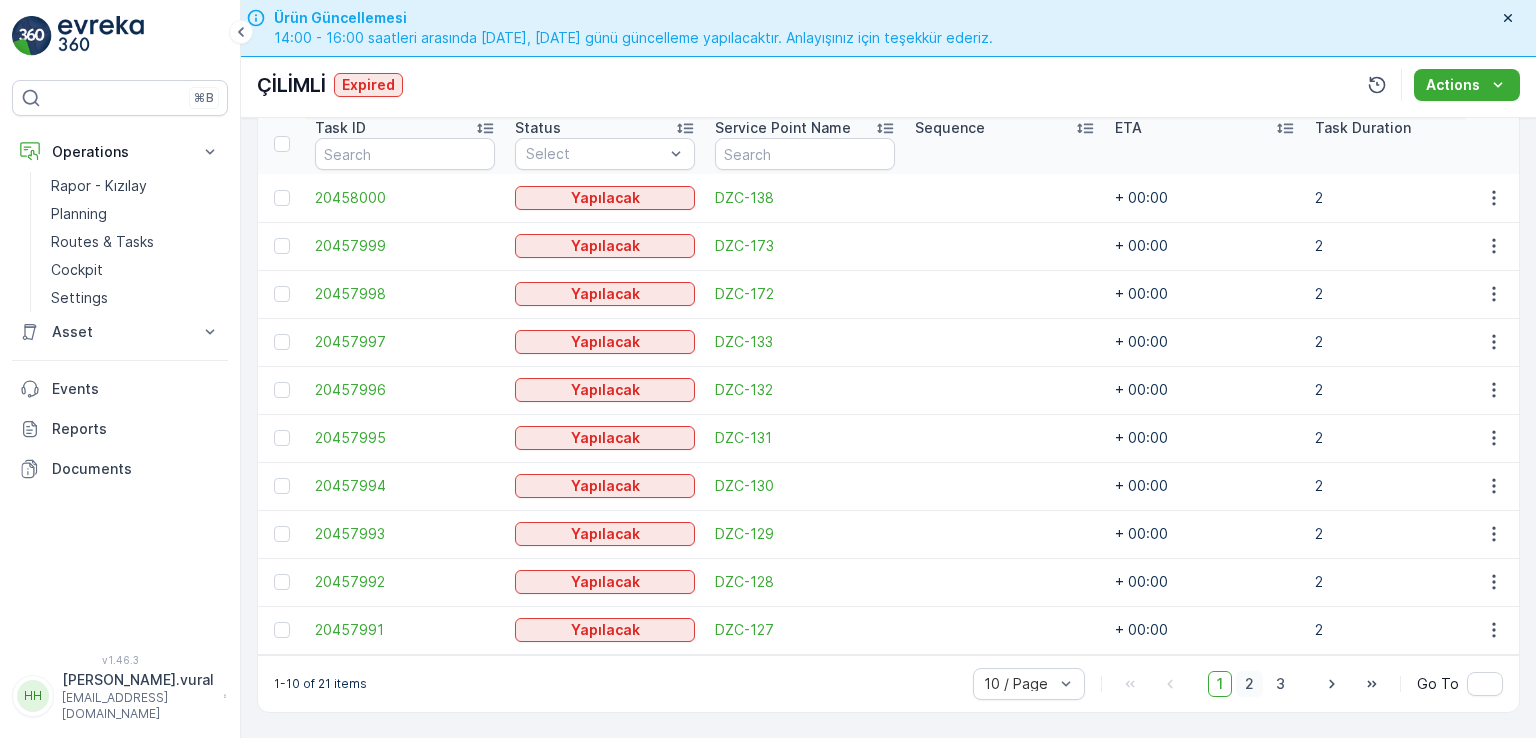 click on "2" at bounding box center (1249, 684) 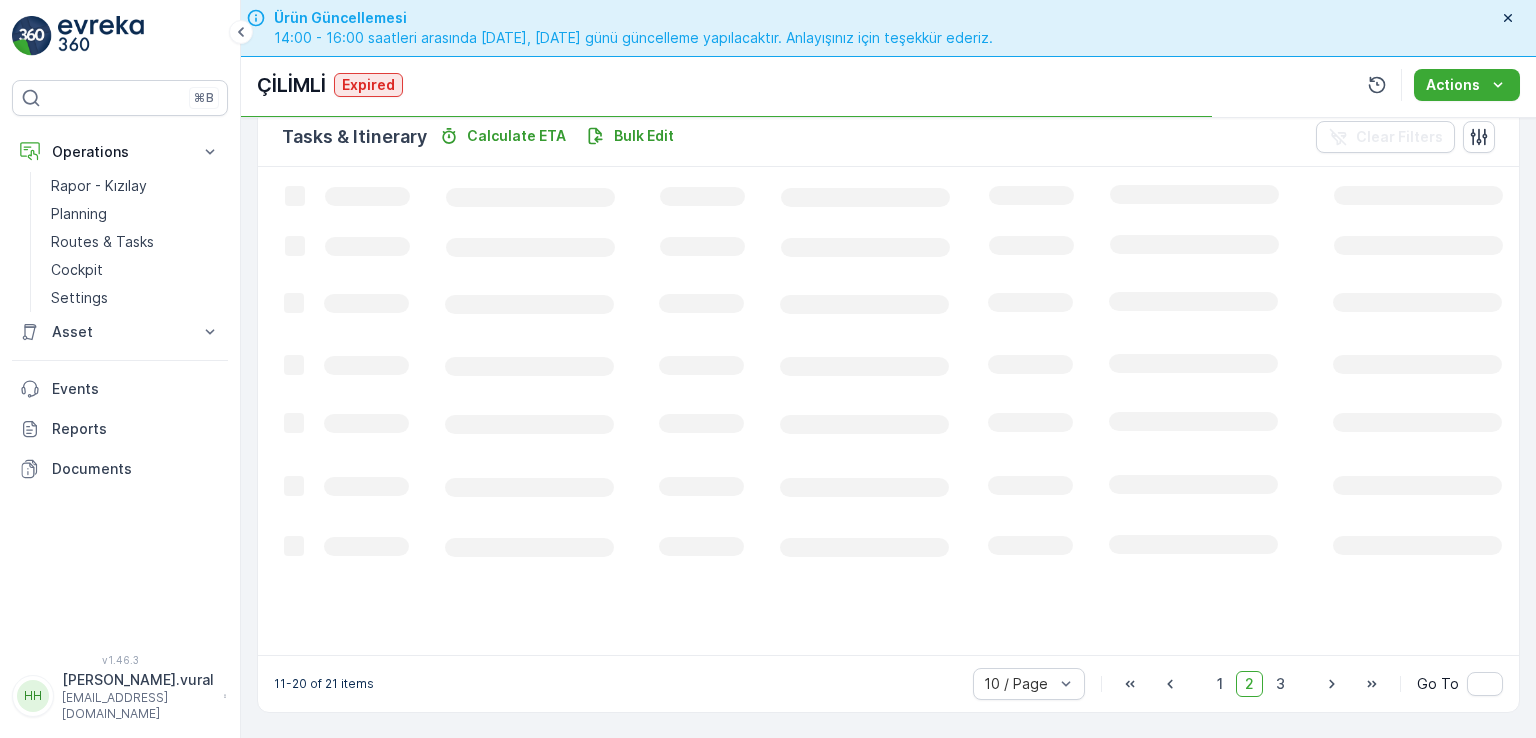 scroll, scrollTop: 495, scrollLeft: 0, axis: vertical 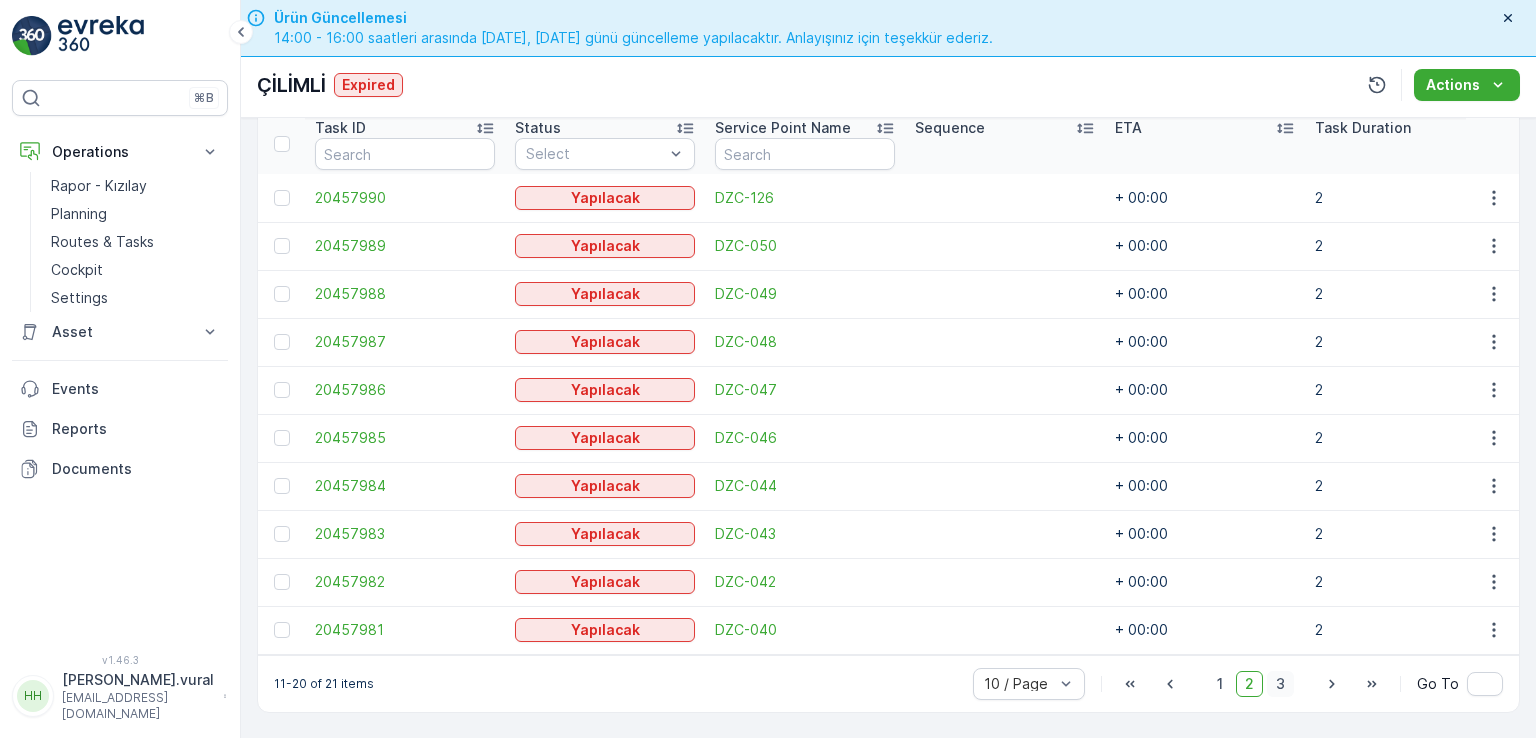 click on "3" at bounding box center [1280, 684] 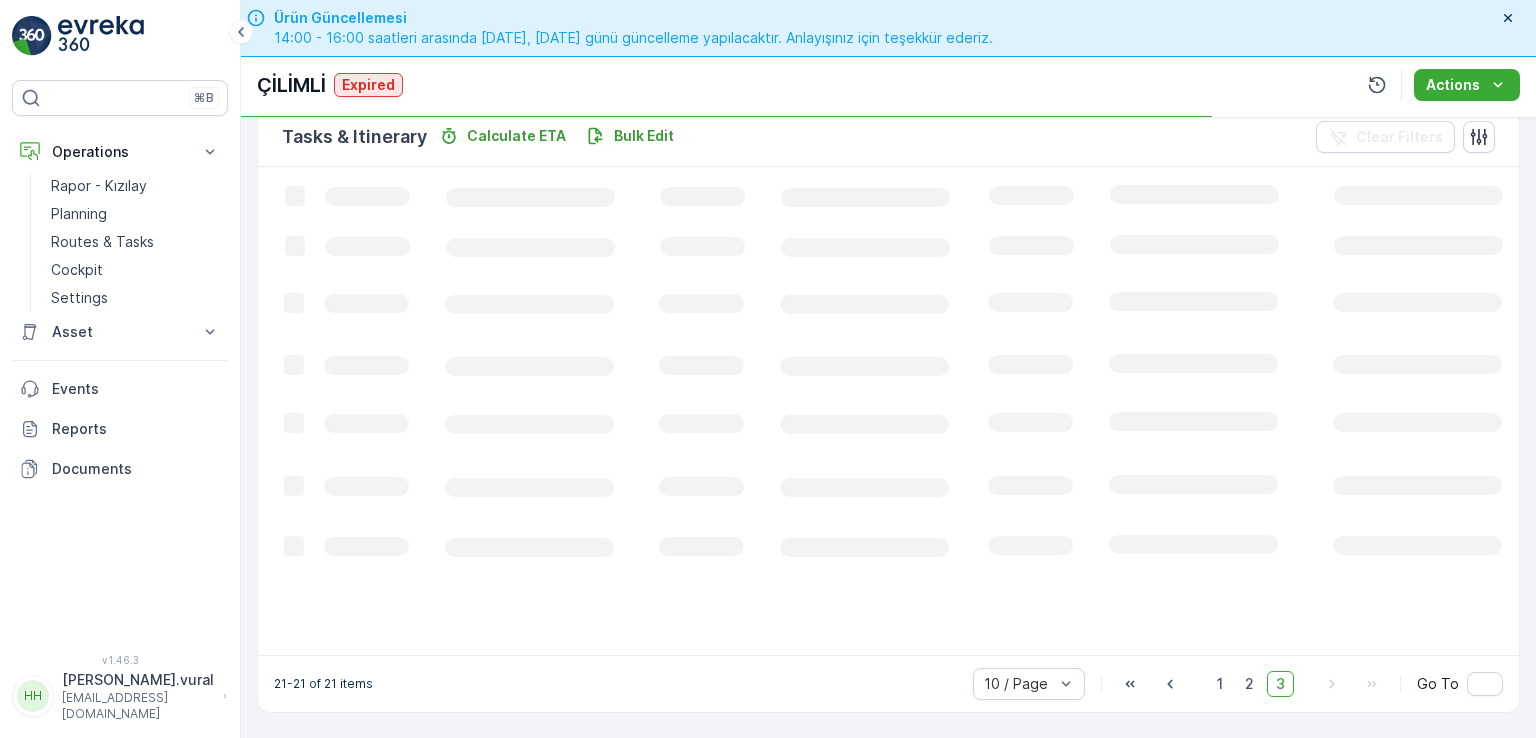 scroll, scrollTop: 495, scrollLeft: 0, axis: vertical 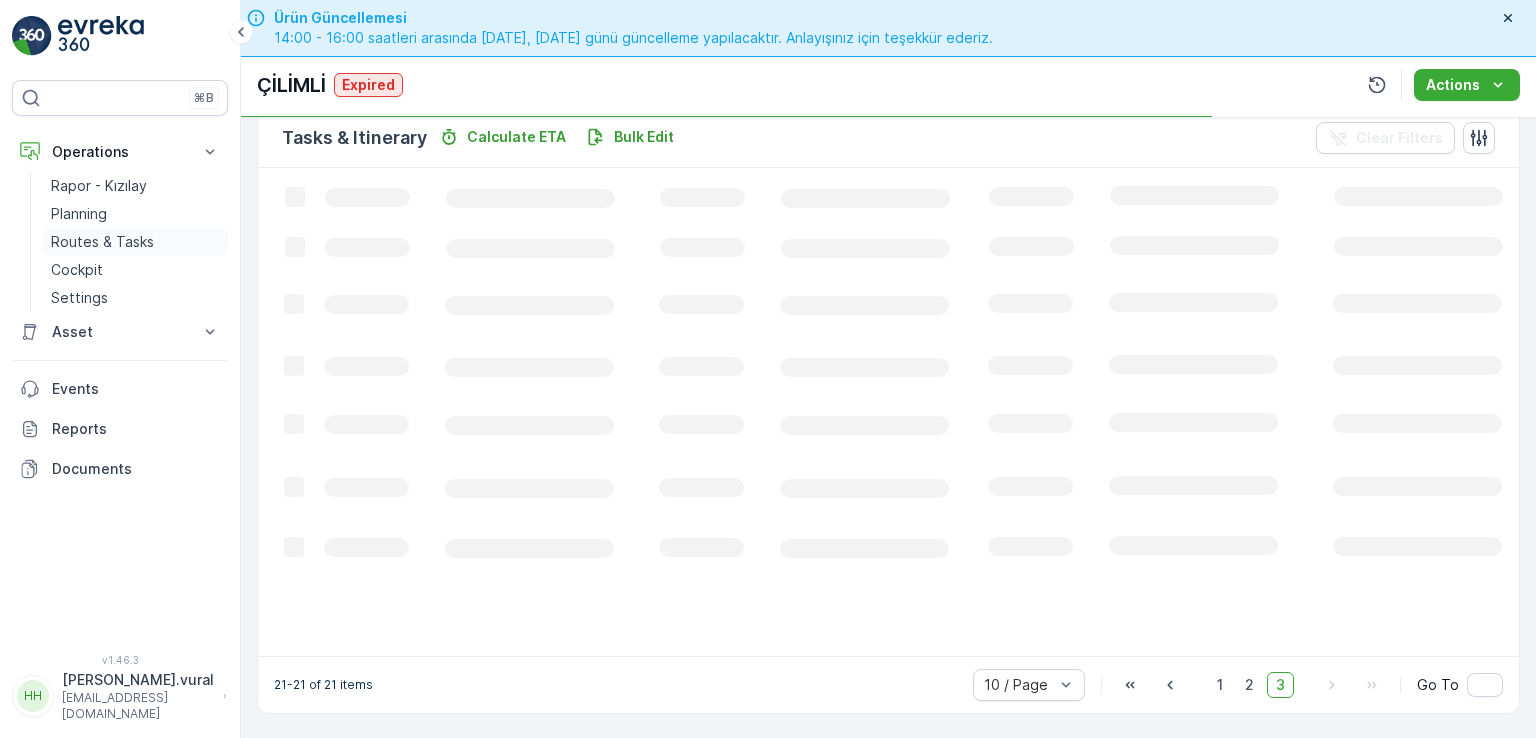 click on "Routes & Tasks" at bounding box center [135, 242] 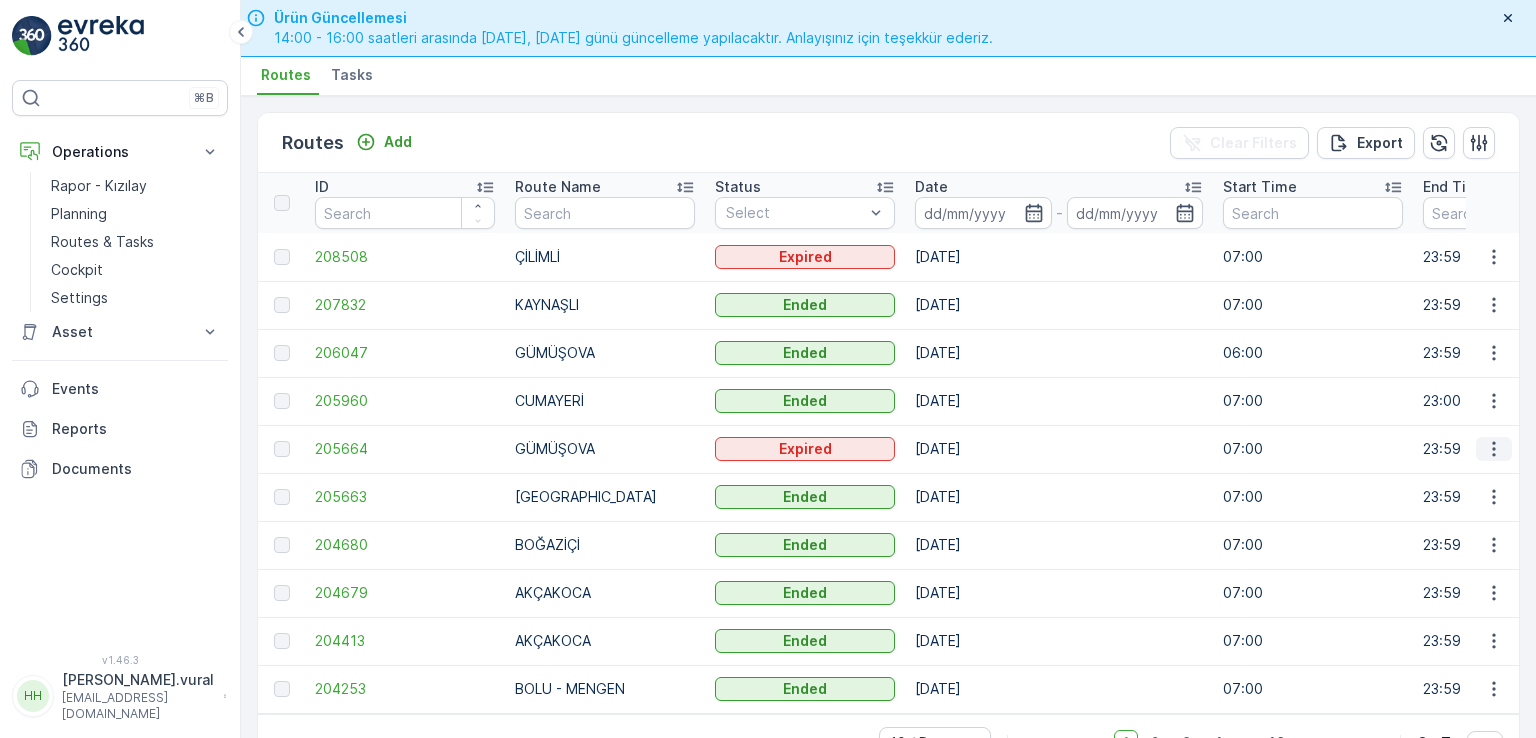 click 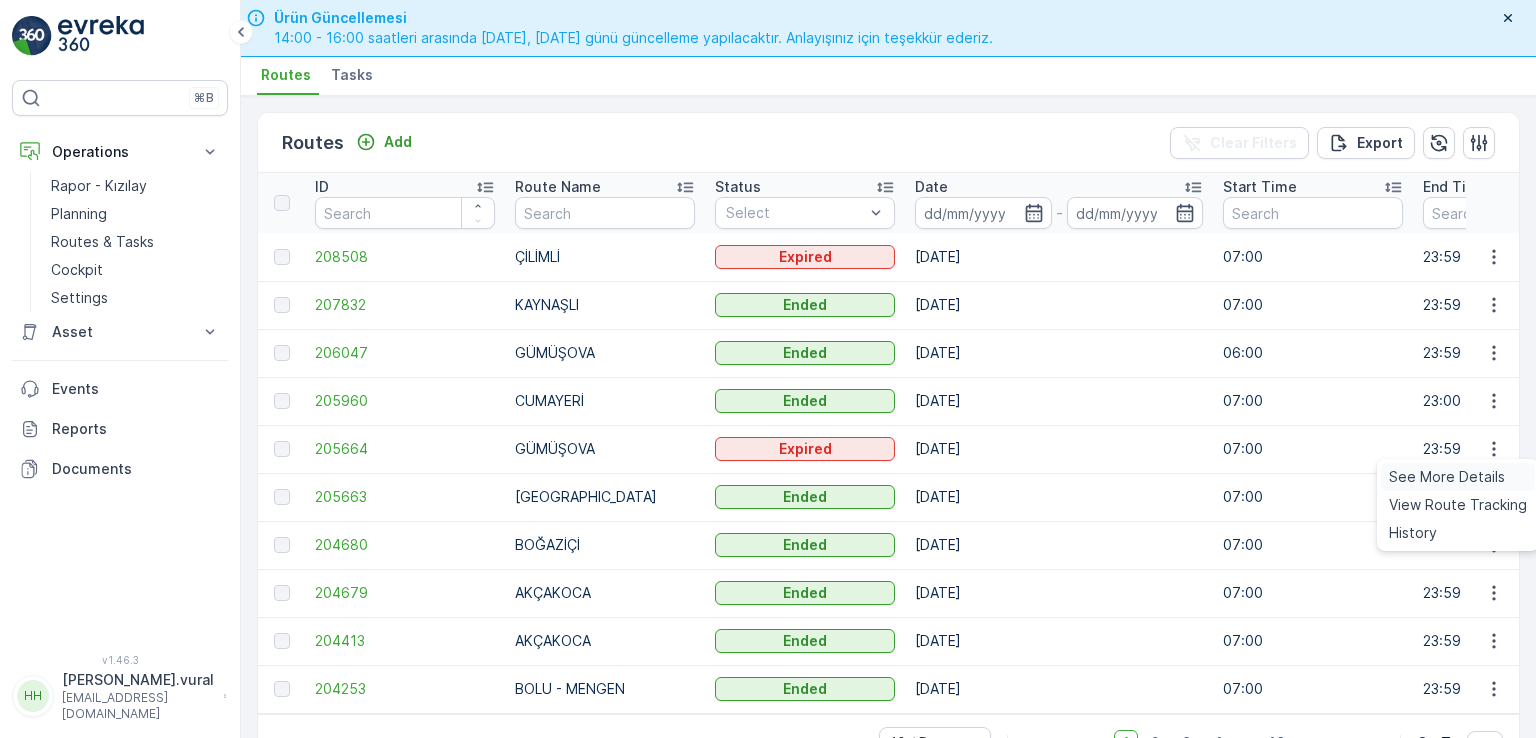 click on "See More Details" at bounding box center [1447, 477] 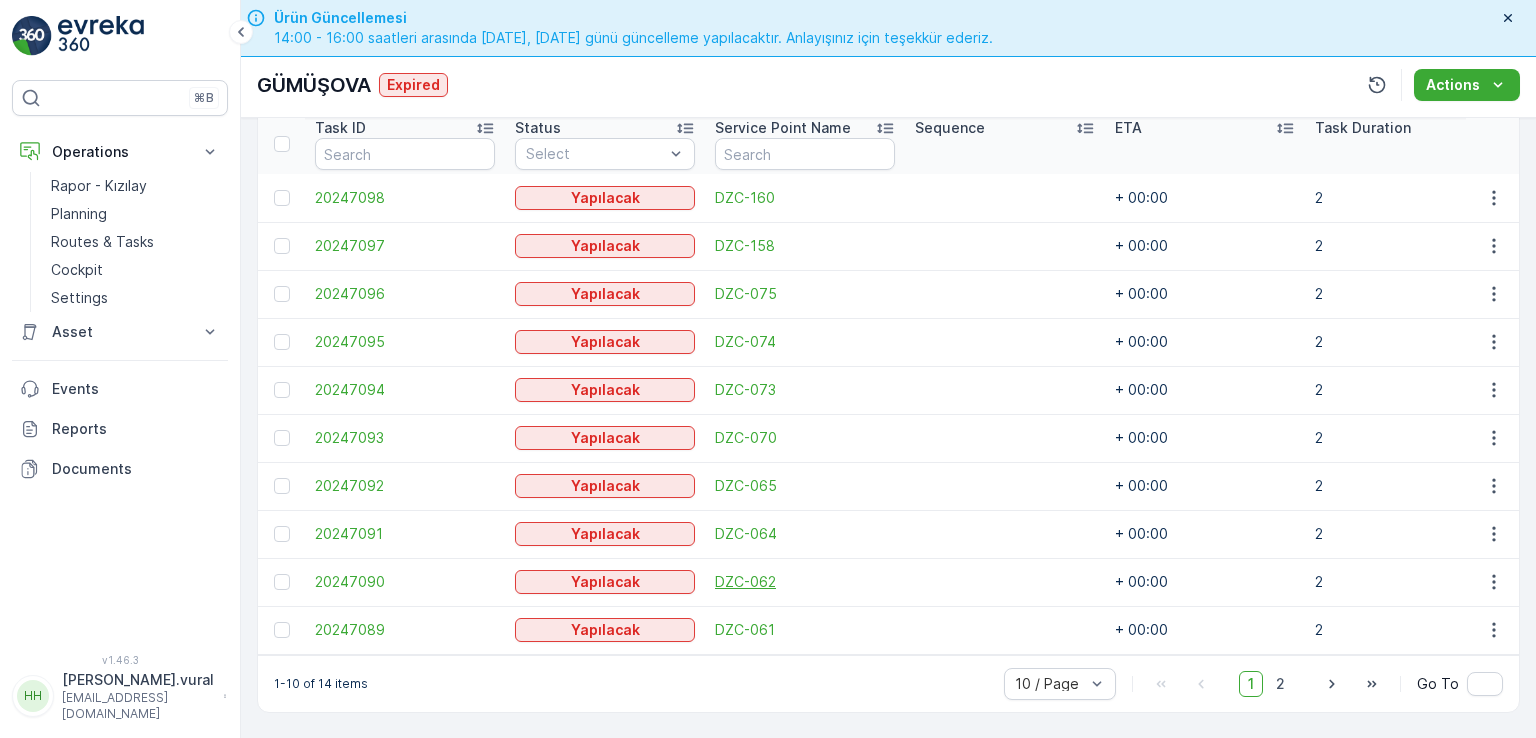 scroll, scrollTop: 556, scrollLeft: 0, axis: vertical 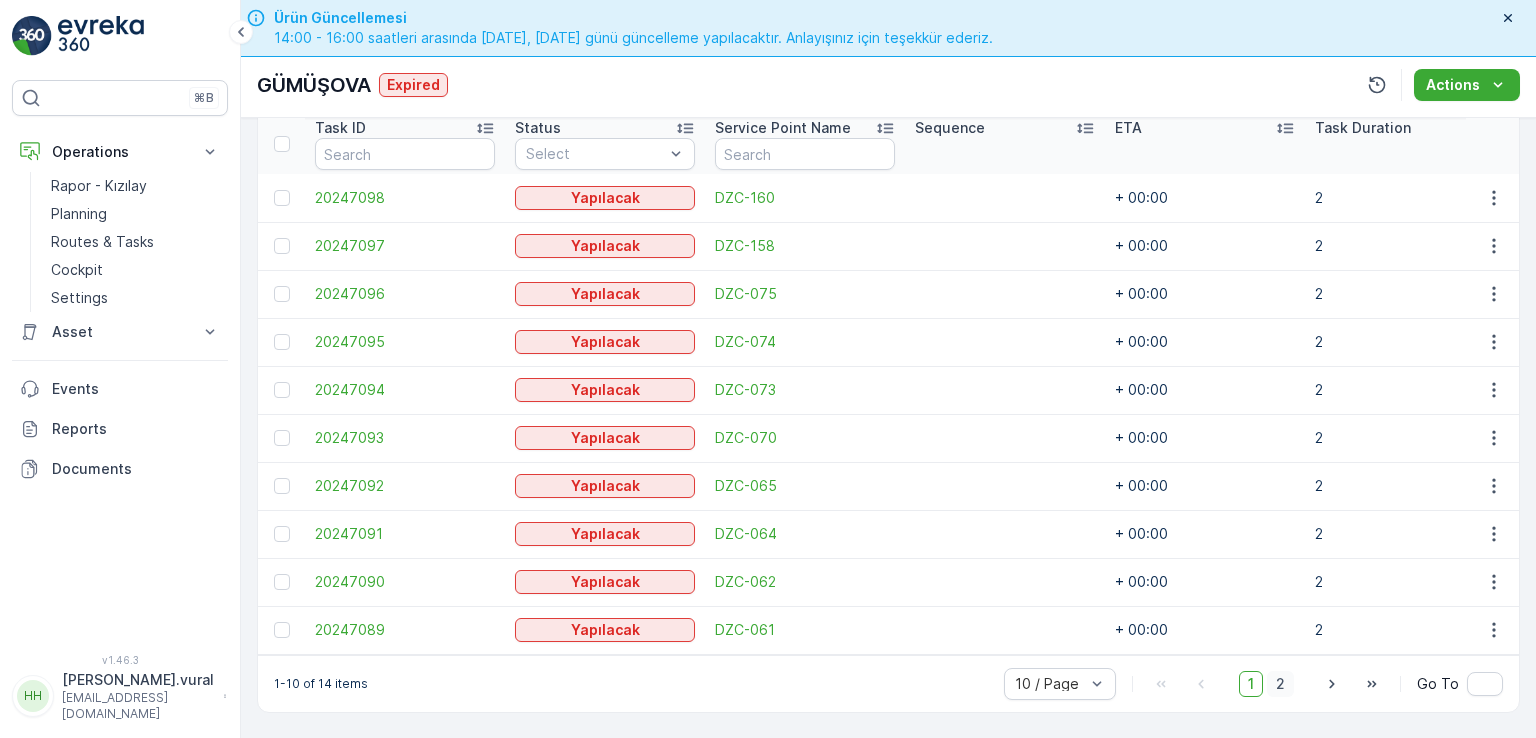 click on "2" at bounding box center [1280, 684] 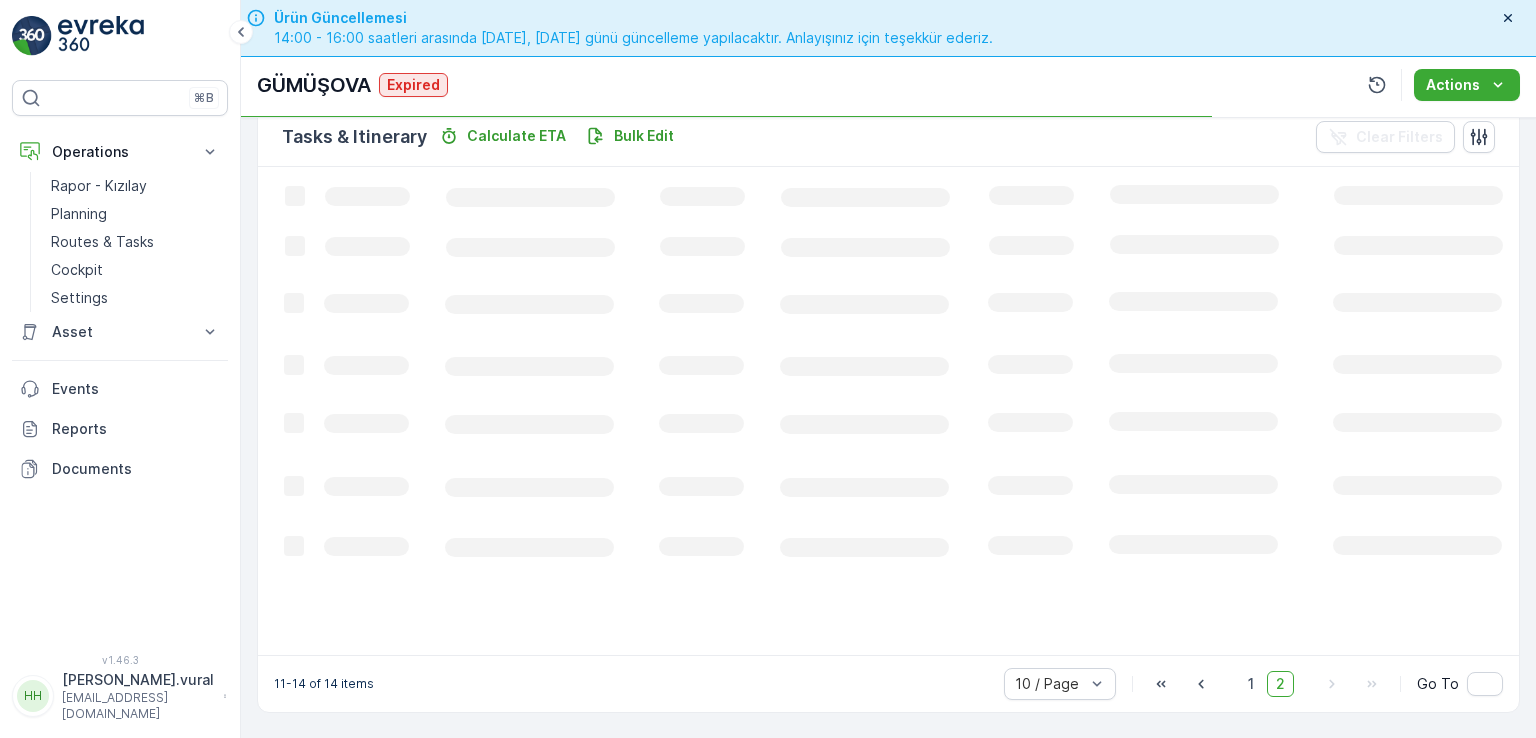 scroll, scrollTop: 495, scrollLeft: 0, axis: vertical 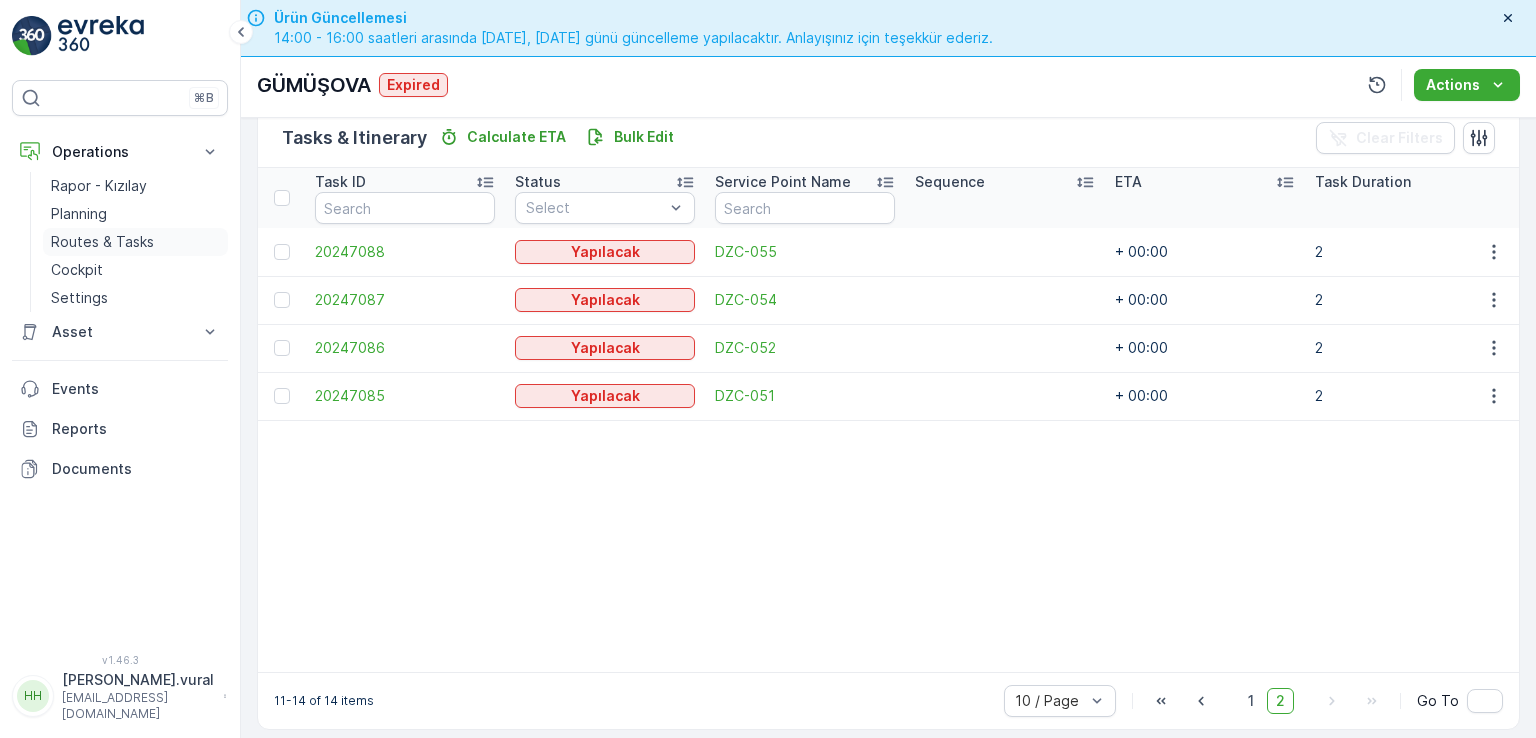 click on "Routes & Tasks" at bounding box center (102, 242) 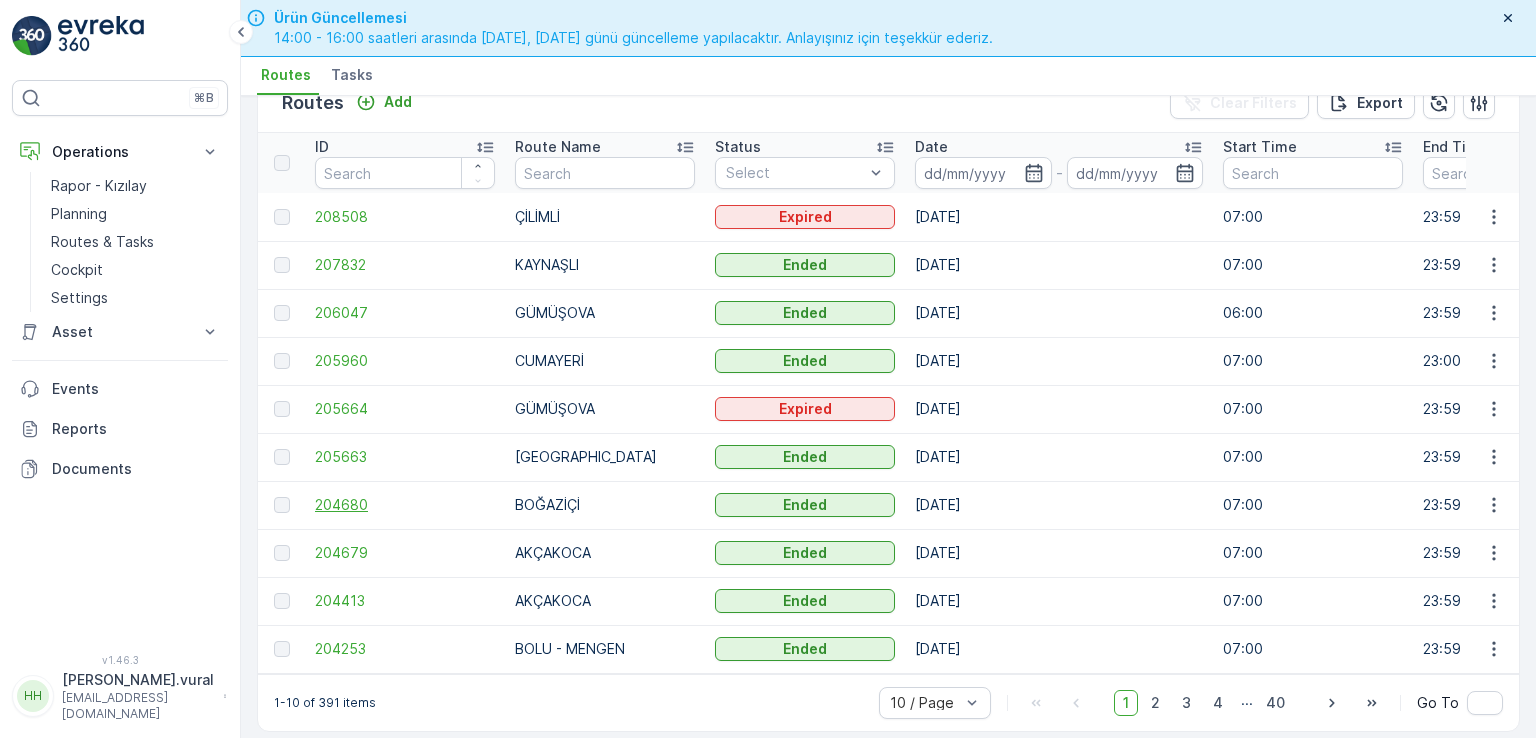 scroll, scrollTop: 56, scrollLeft: 0, axis: vertical 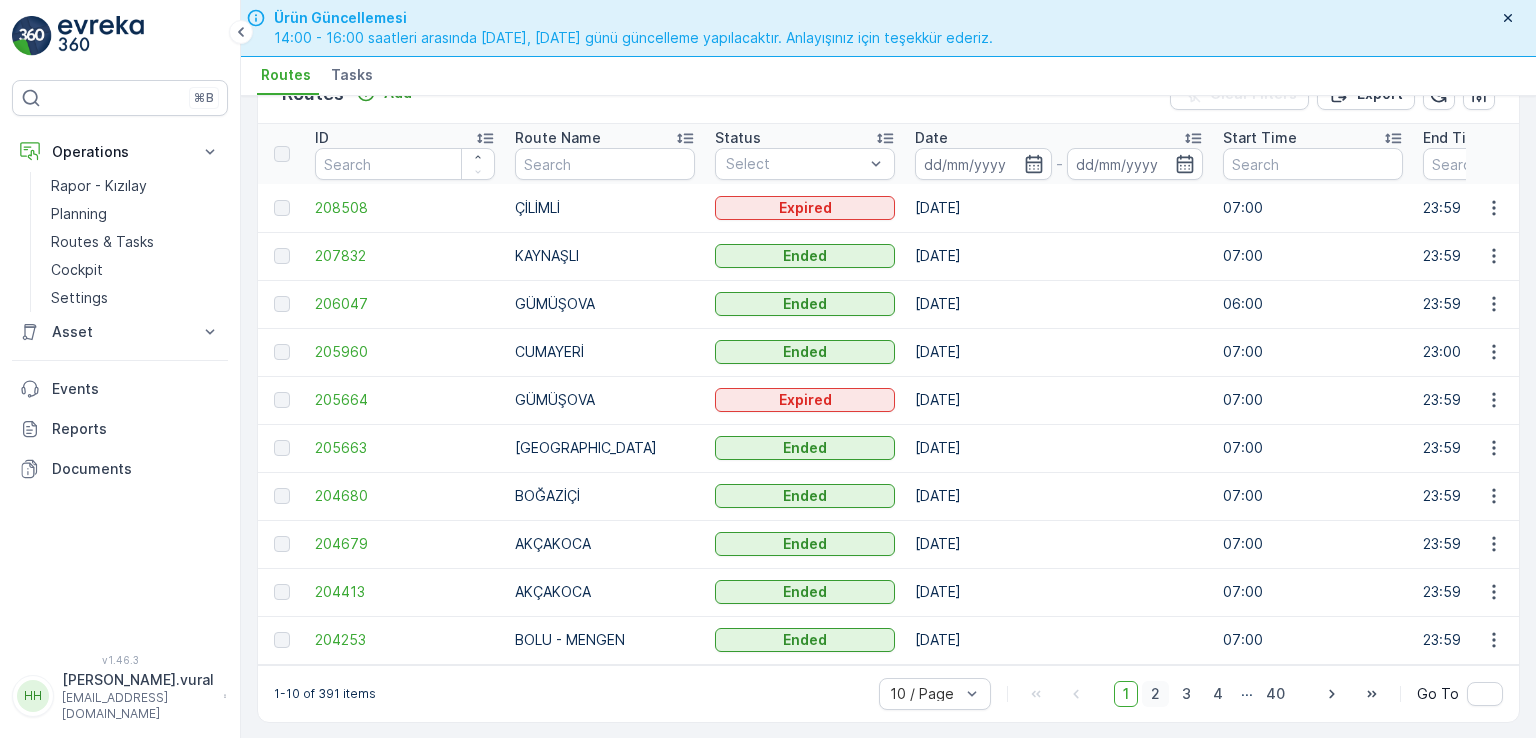 click on "2" at bounding box center (1155, 694) 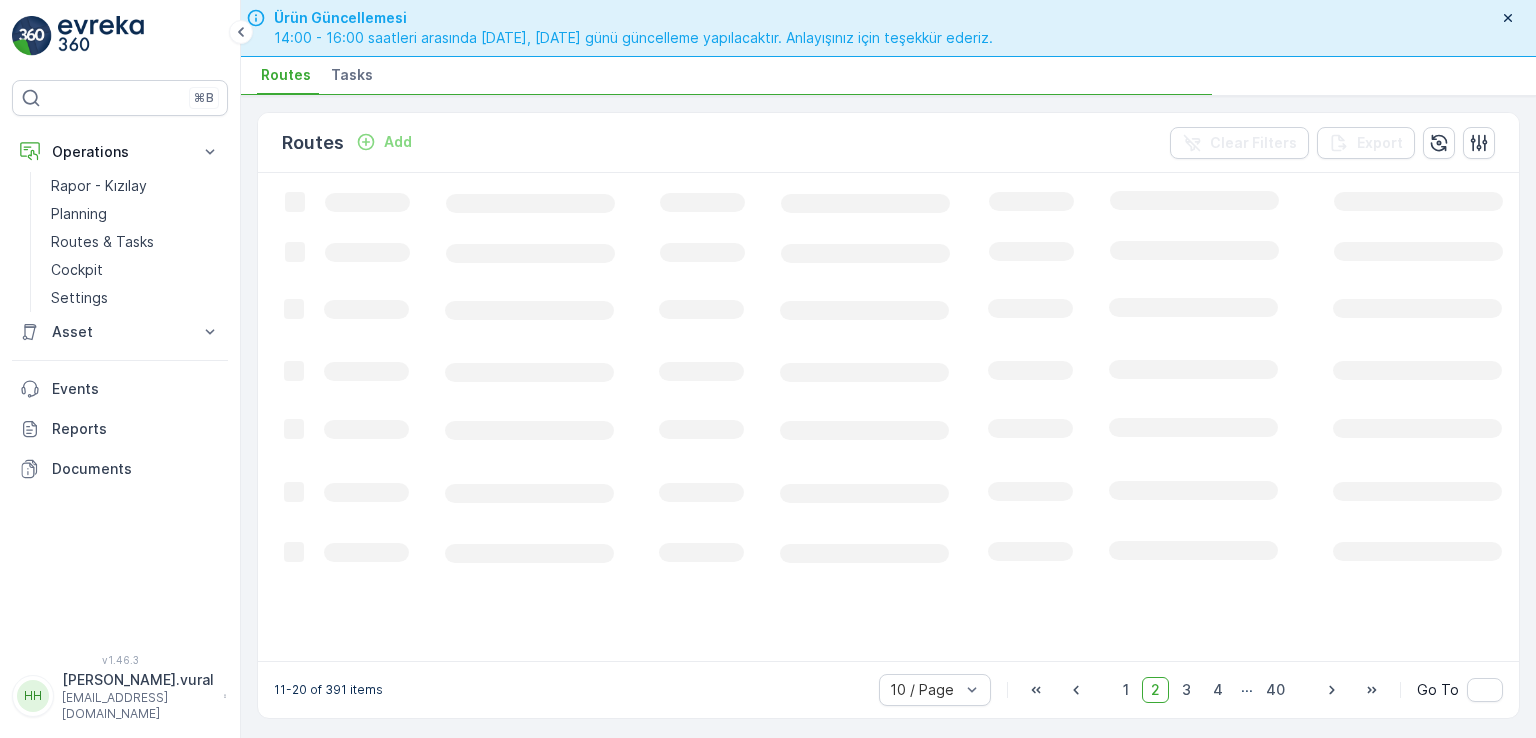 scroll, scrollTop: 0, scrollLeft: 0, axis: both 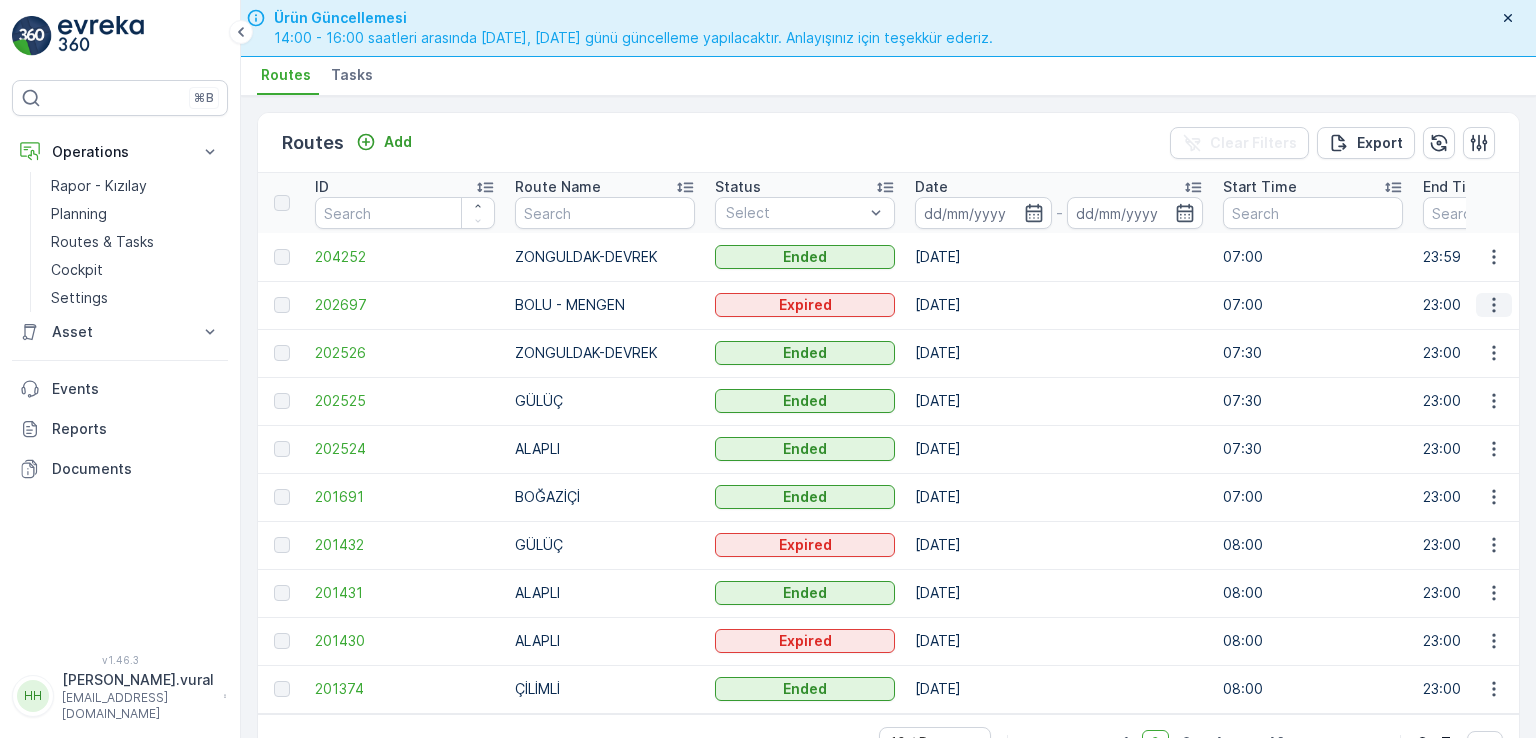 click at bounding box center [1494, 305] 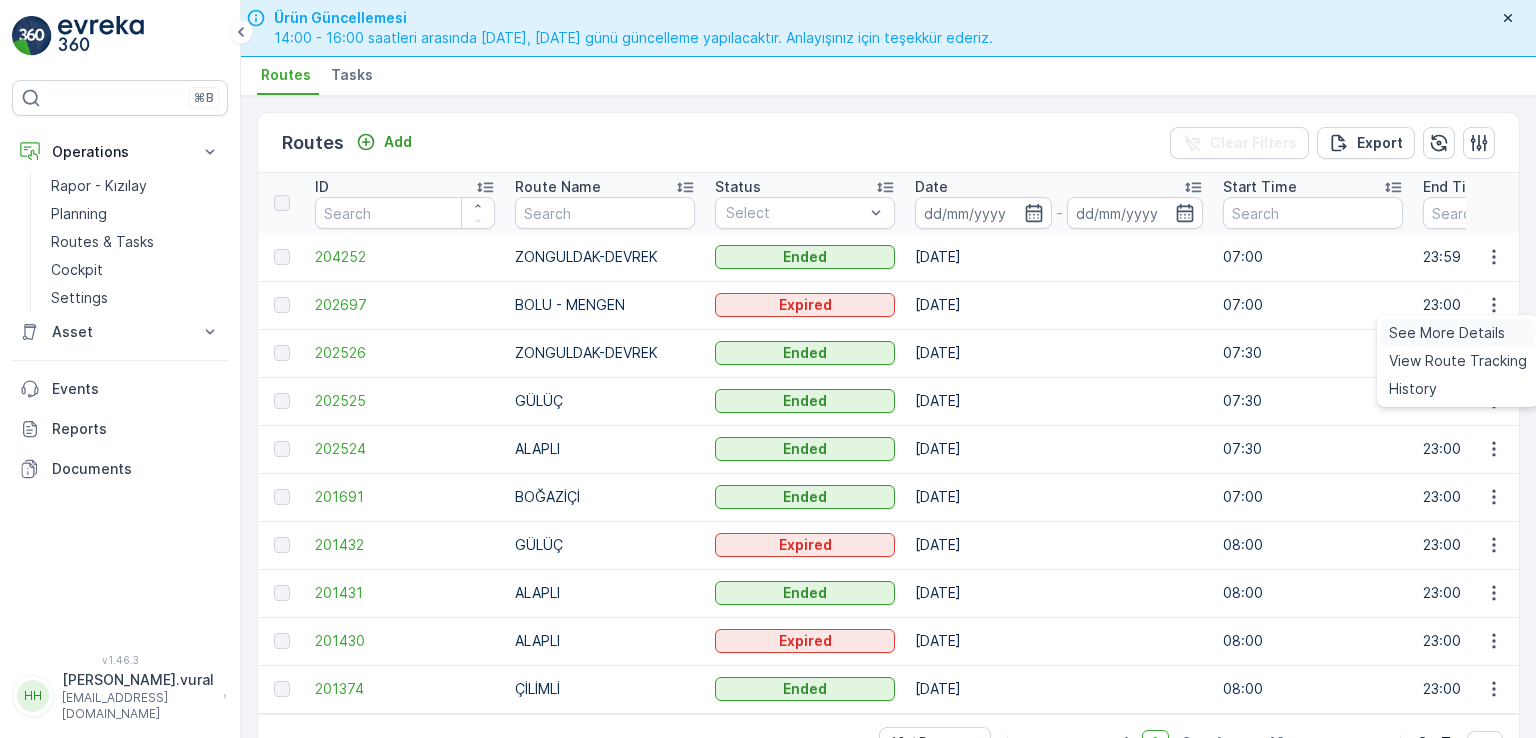 click on "See More Details" at bounding box center [1447, 333] 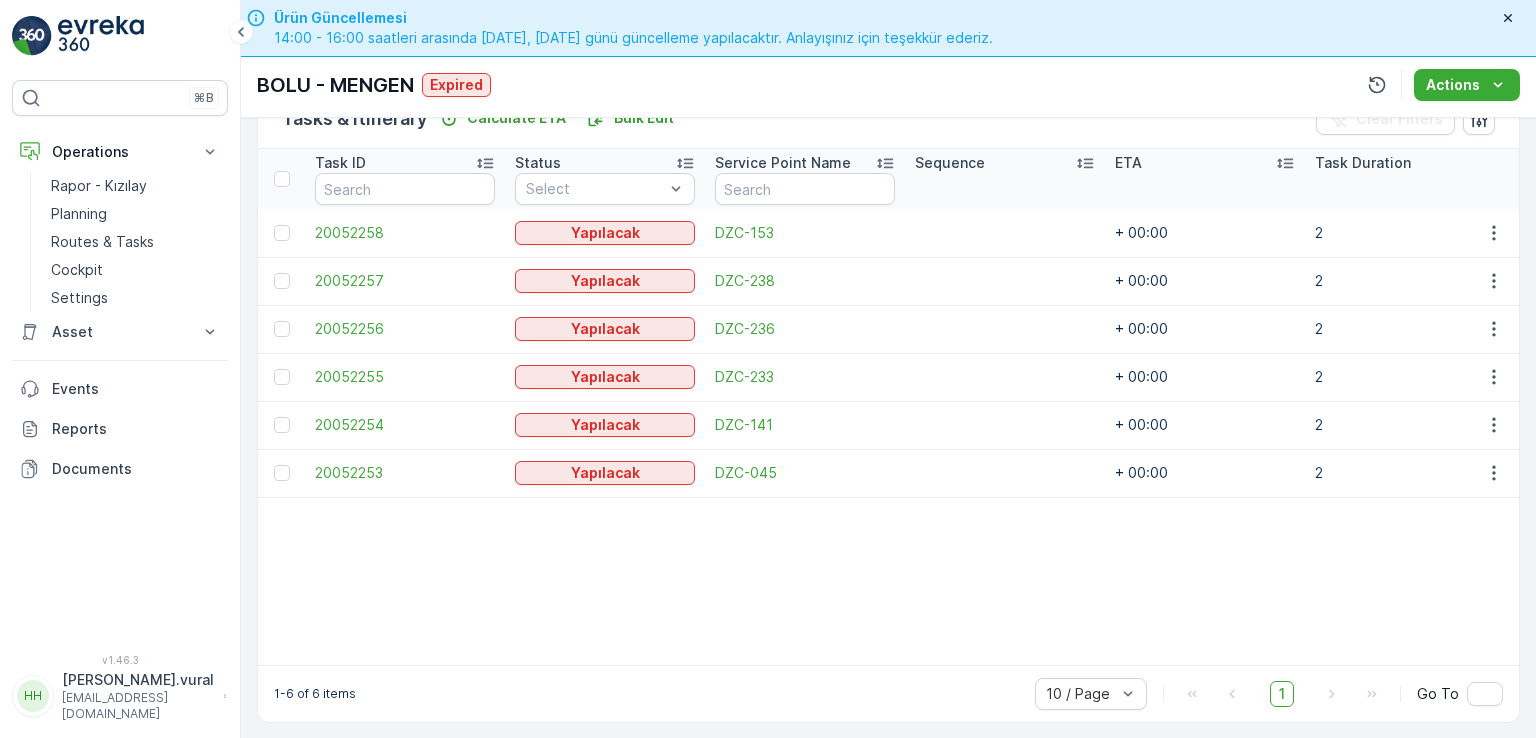 scroll, scrollTop: 532, scrollLeft: 0, axis: vertical 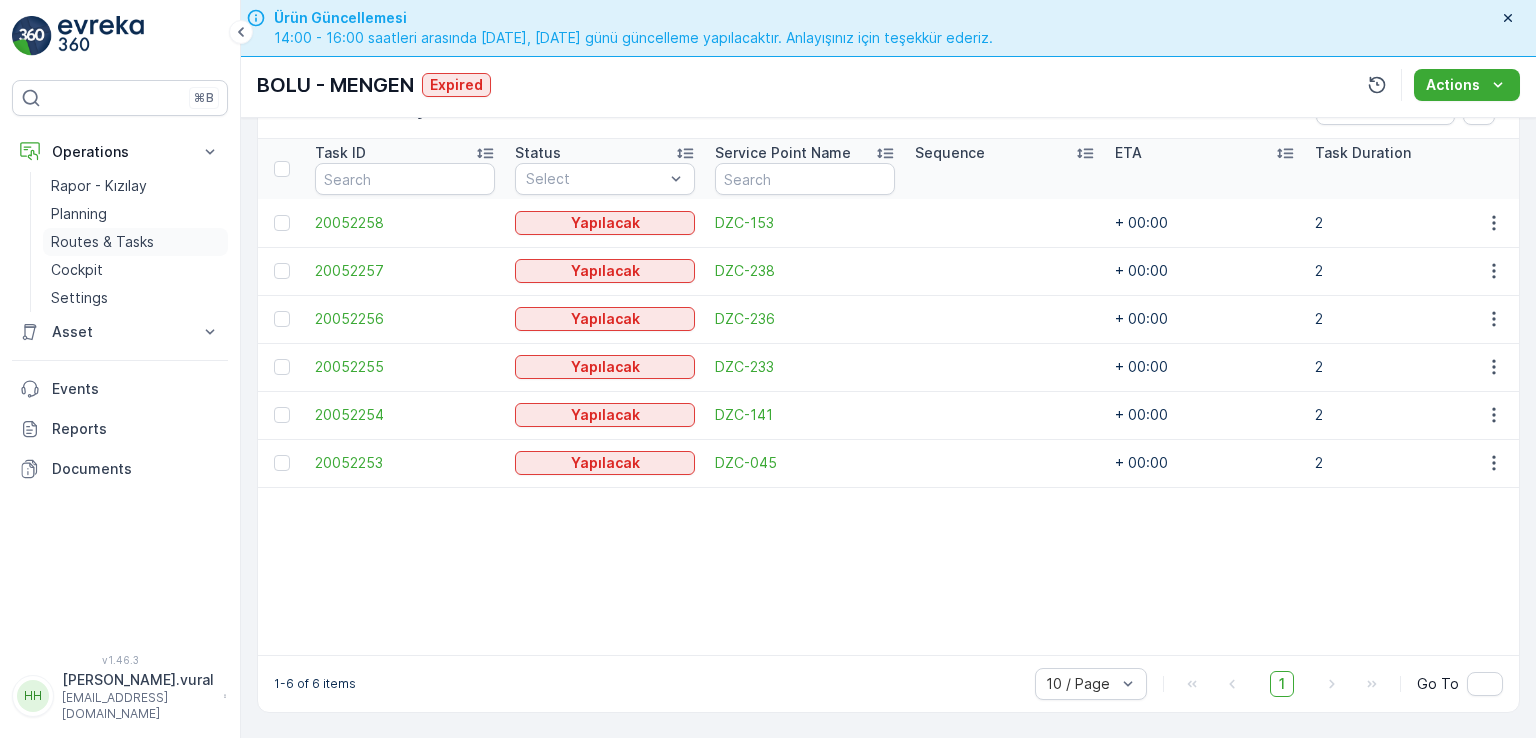 click on "Routes & Tasks" at bounding box center (102, 242) 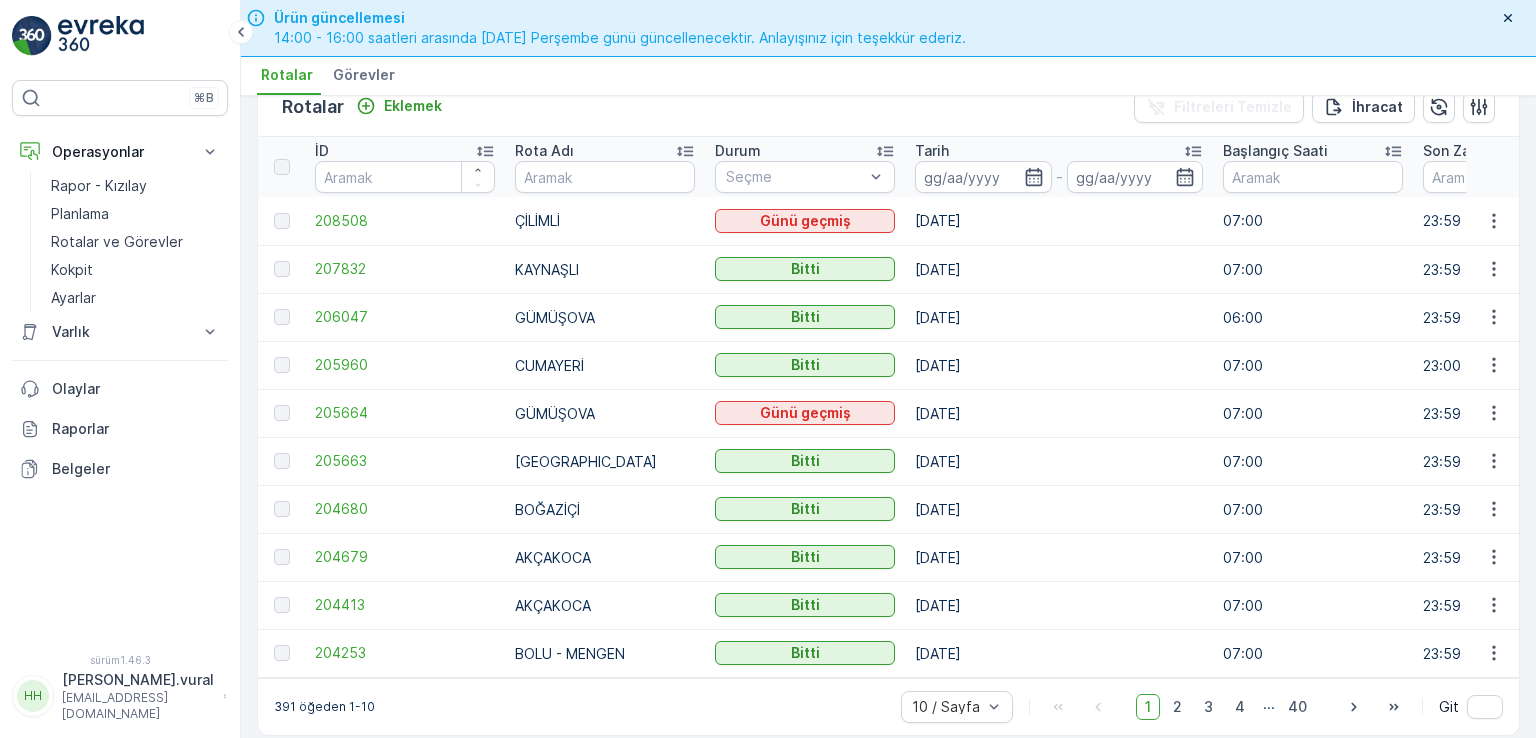 scroll, scrollTop: 56, scrollLeft: 0, axis: vertical 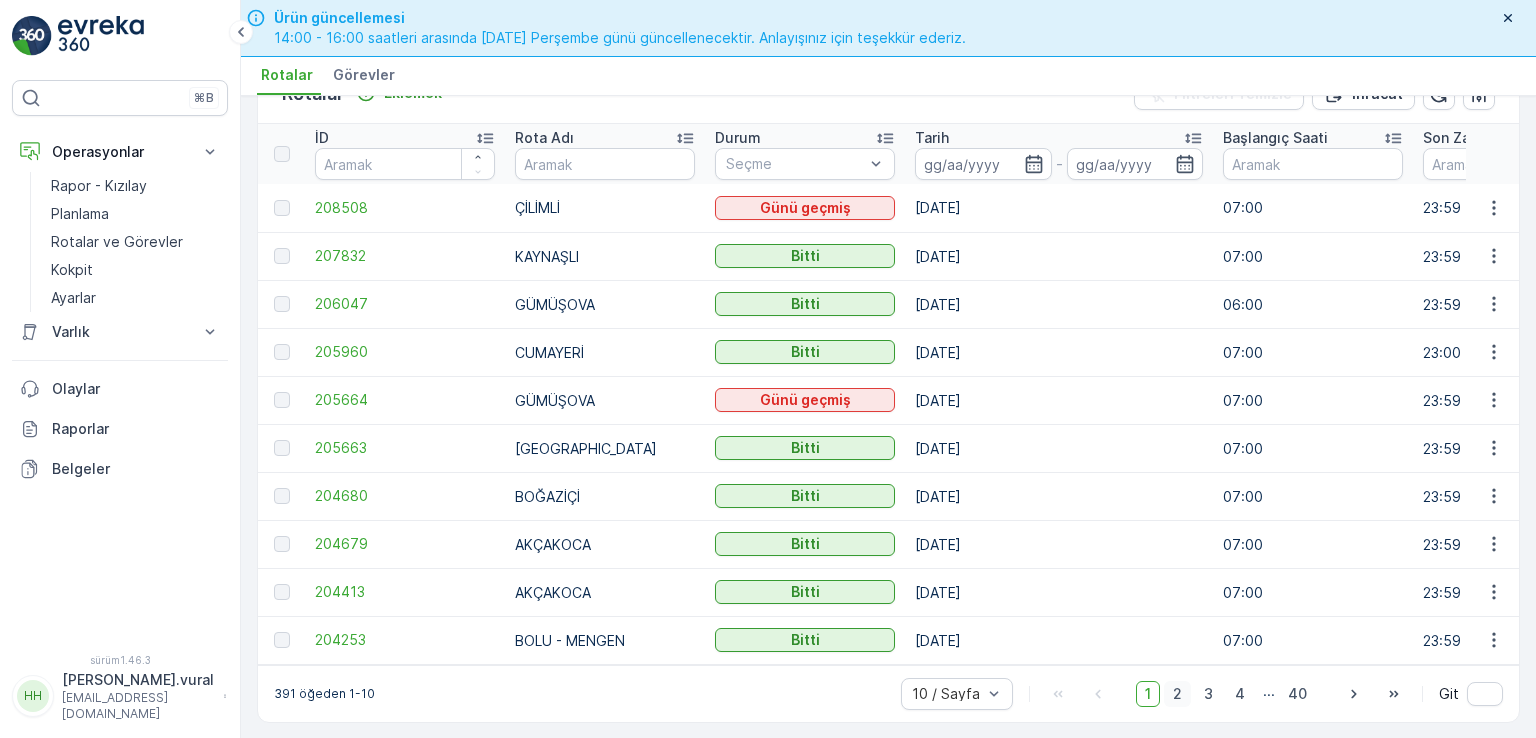 click on "2" at bounding box center [1177, 694] 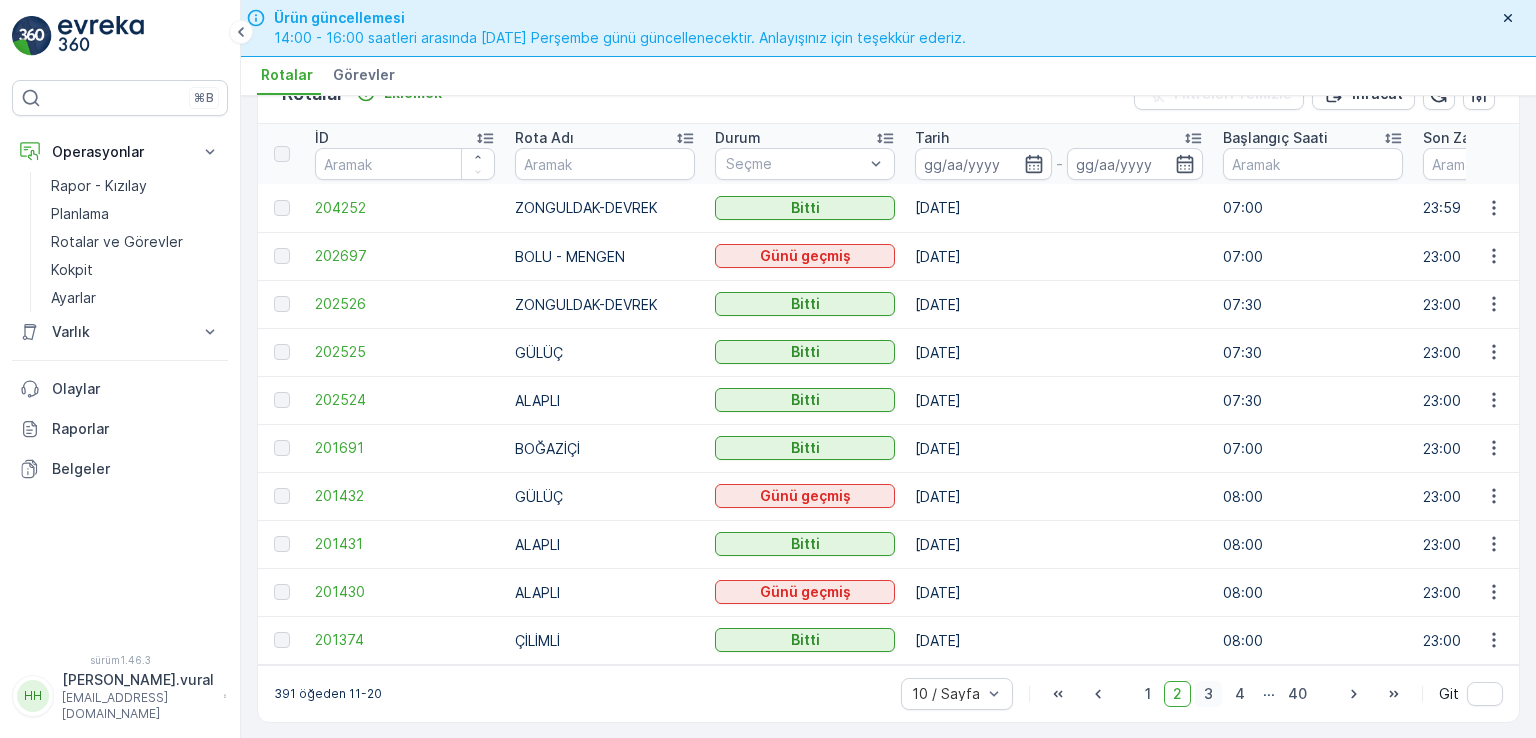 click on "3" at bounding box center (1208, 694) 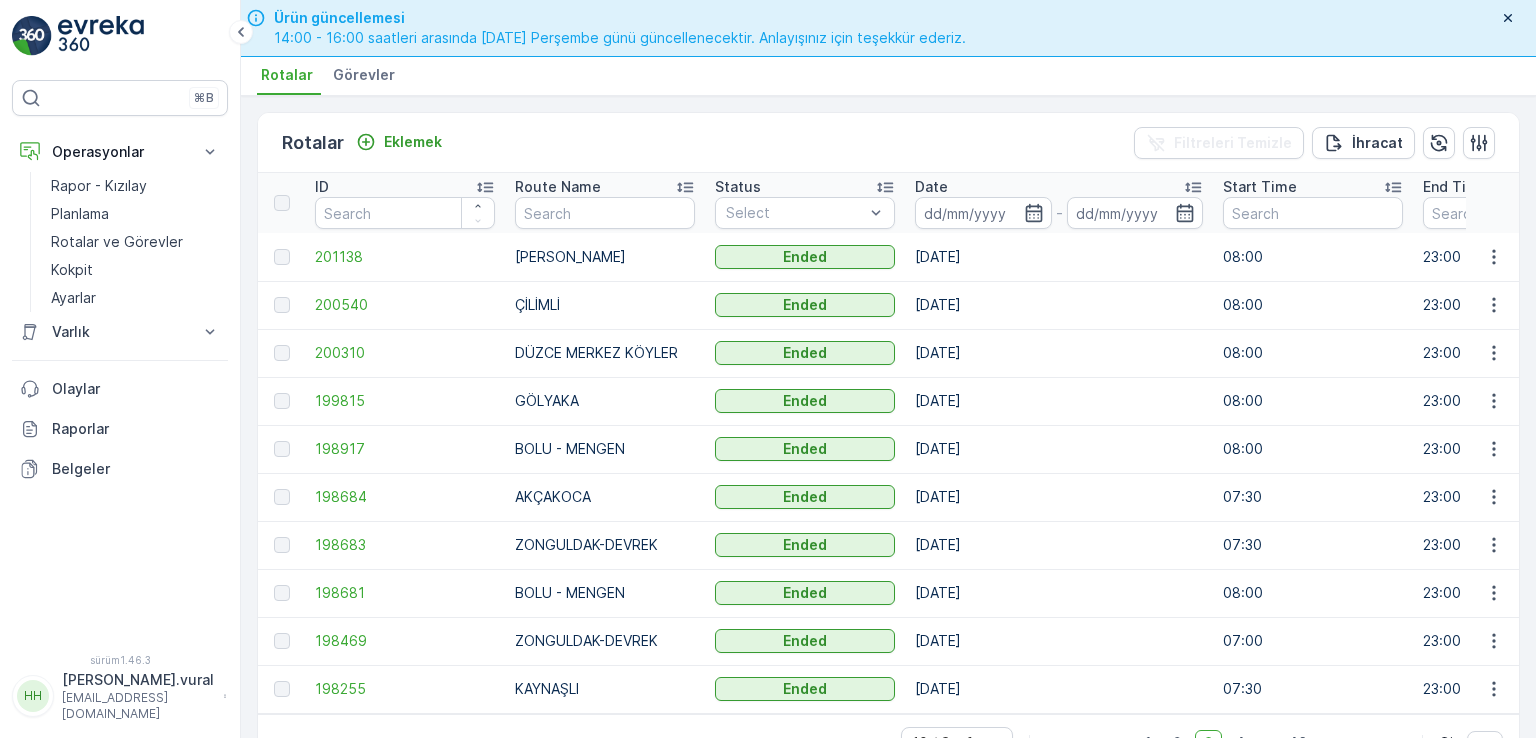 scroll, scrollTop: 56, scrollLeft: 0, axis: vertical 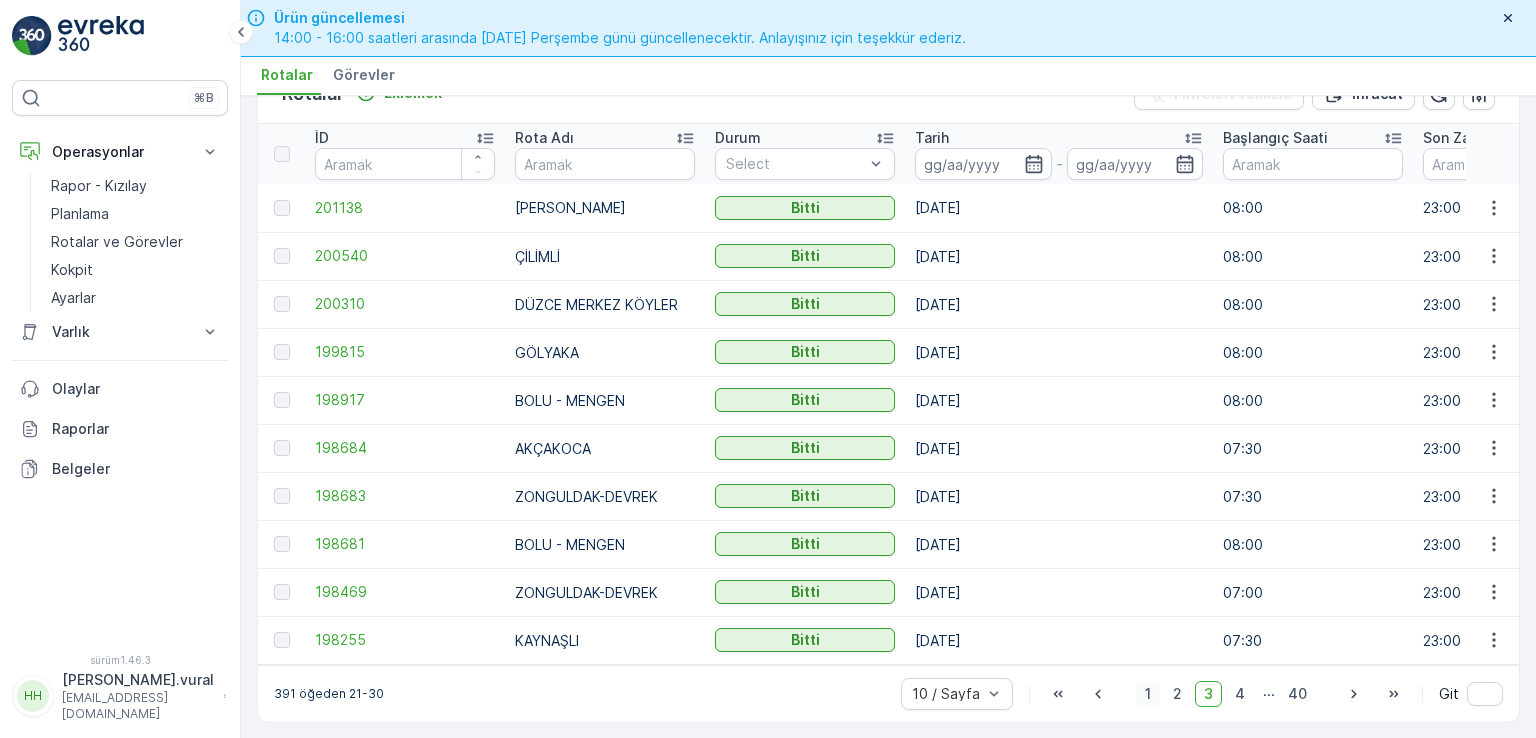 click on "1" at bounding box center (1148, 694) 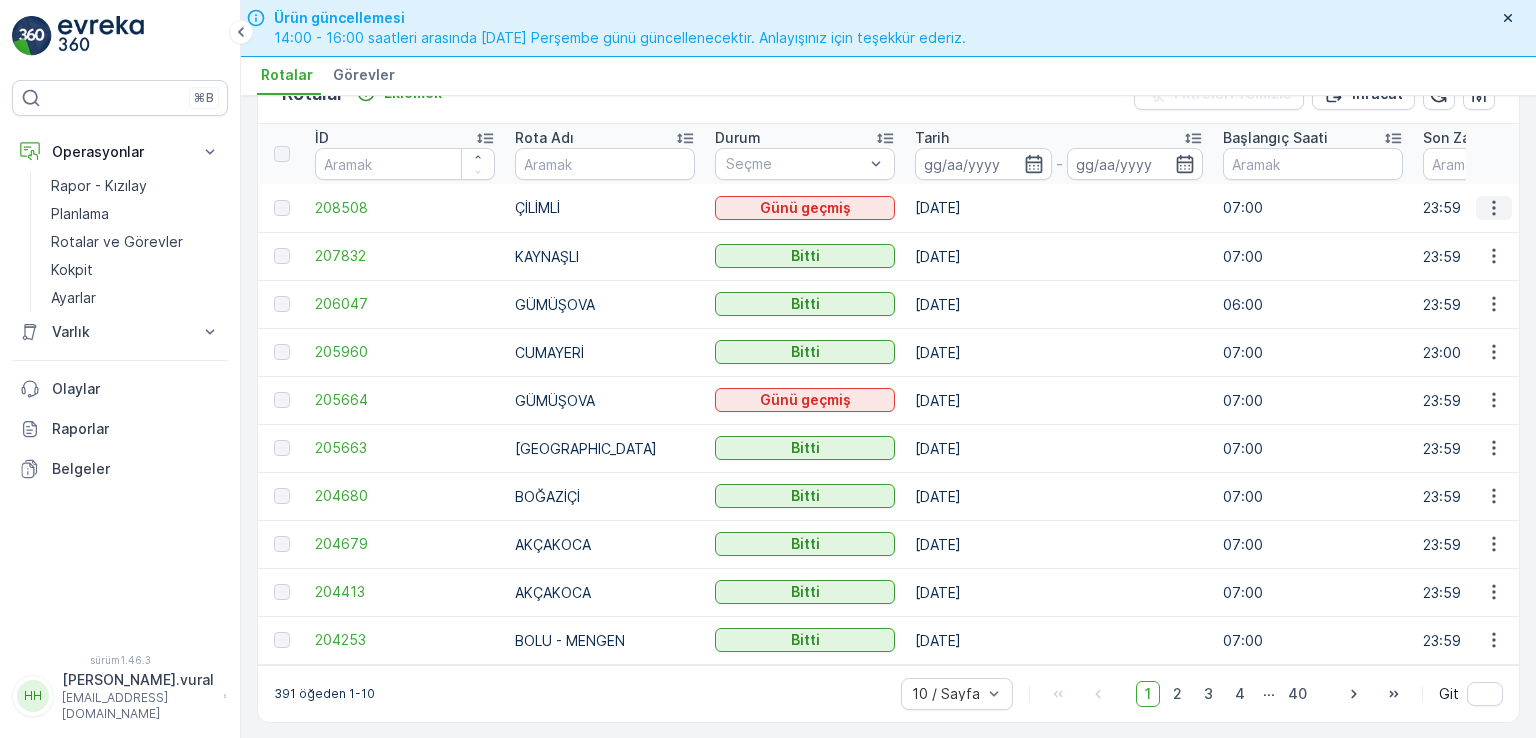 click 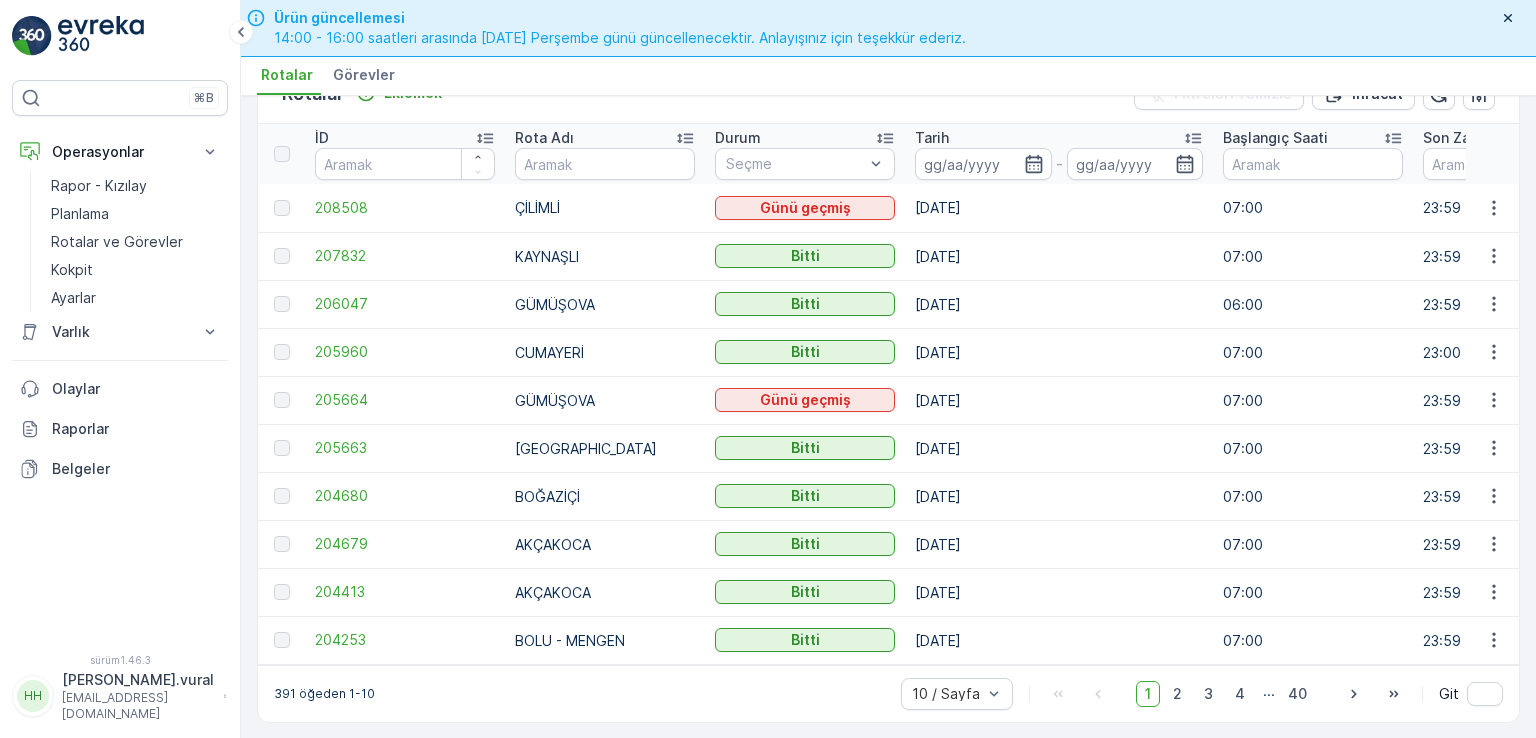 click on "ÇİLİMLİ" at bounding box center [605, 208] 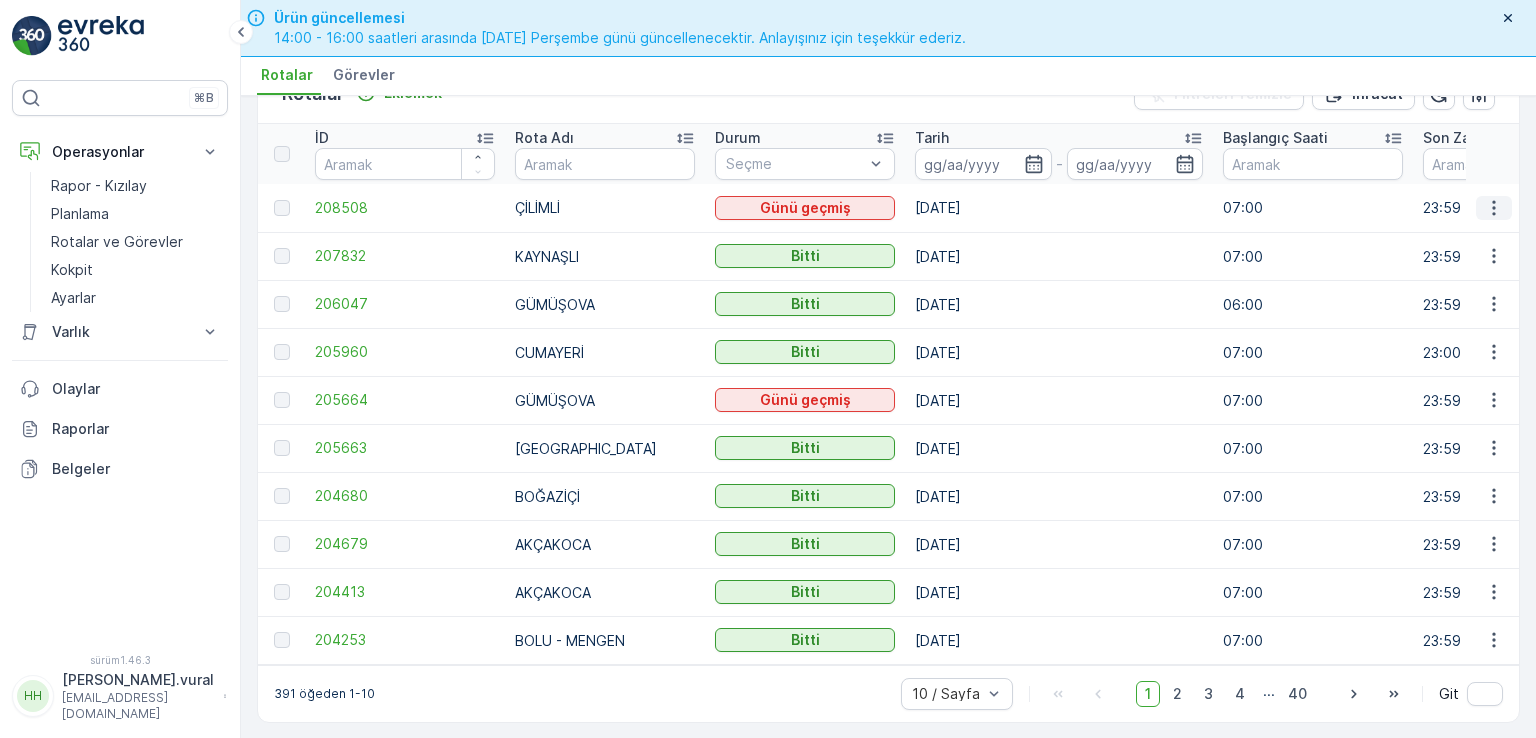 click 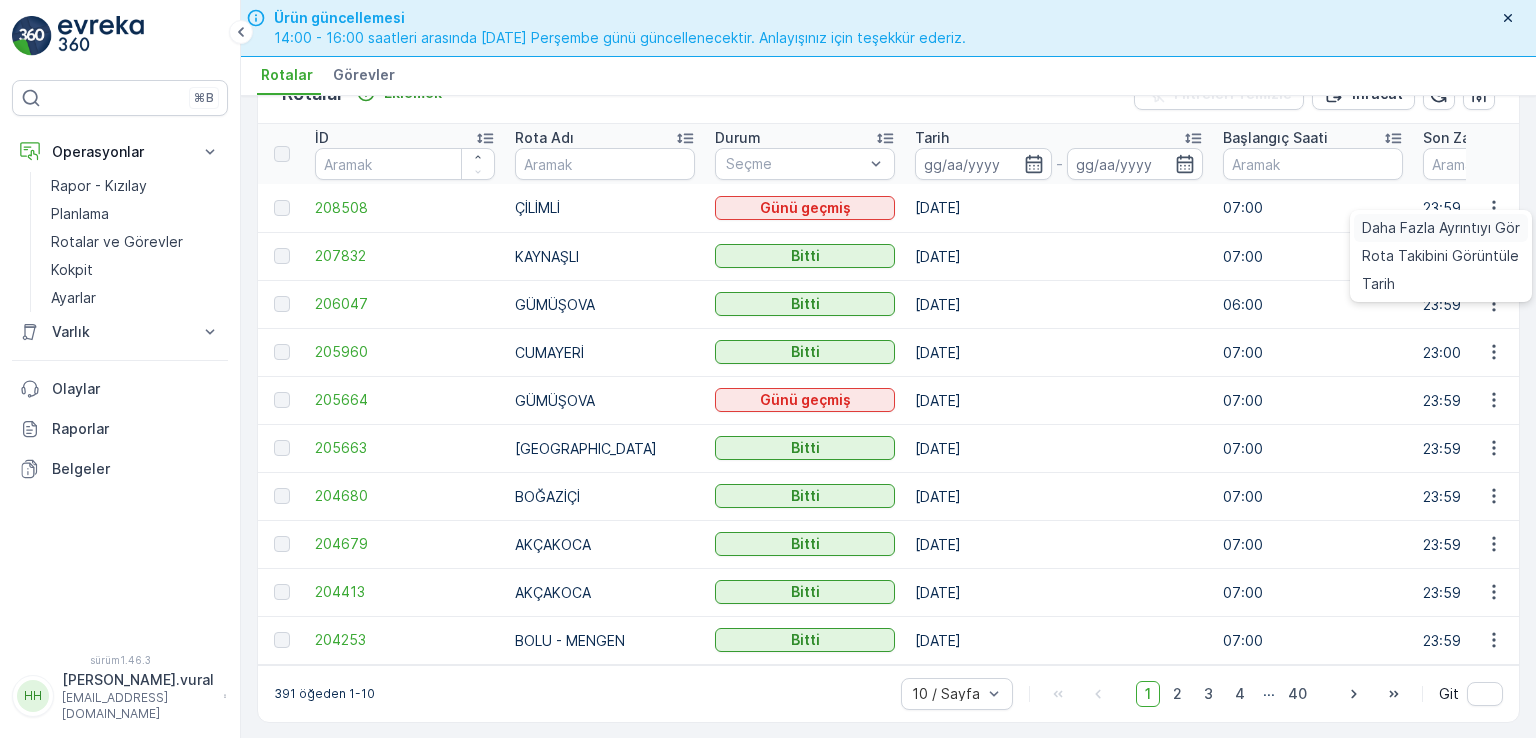 click on "Daha Fazla Ayrıntıyı Gör" at bounding box center [1441, 227] 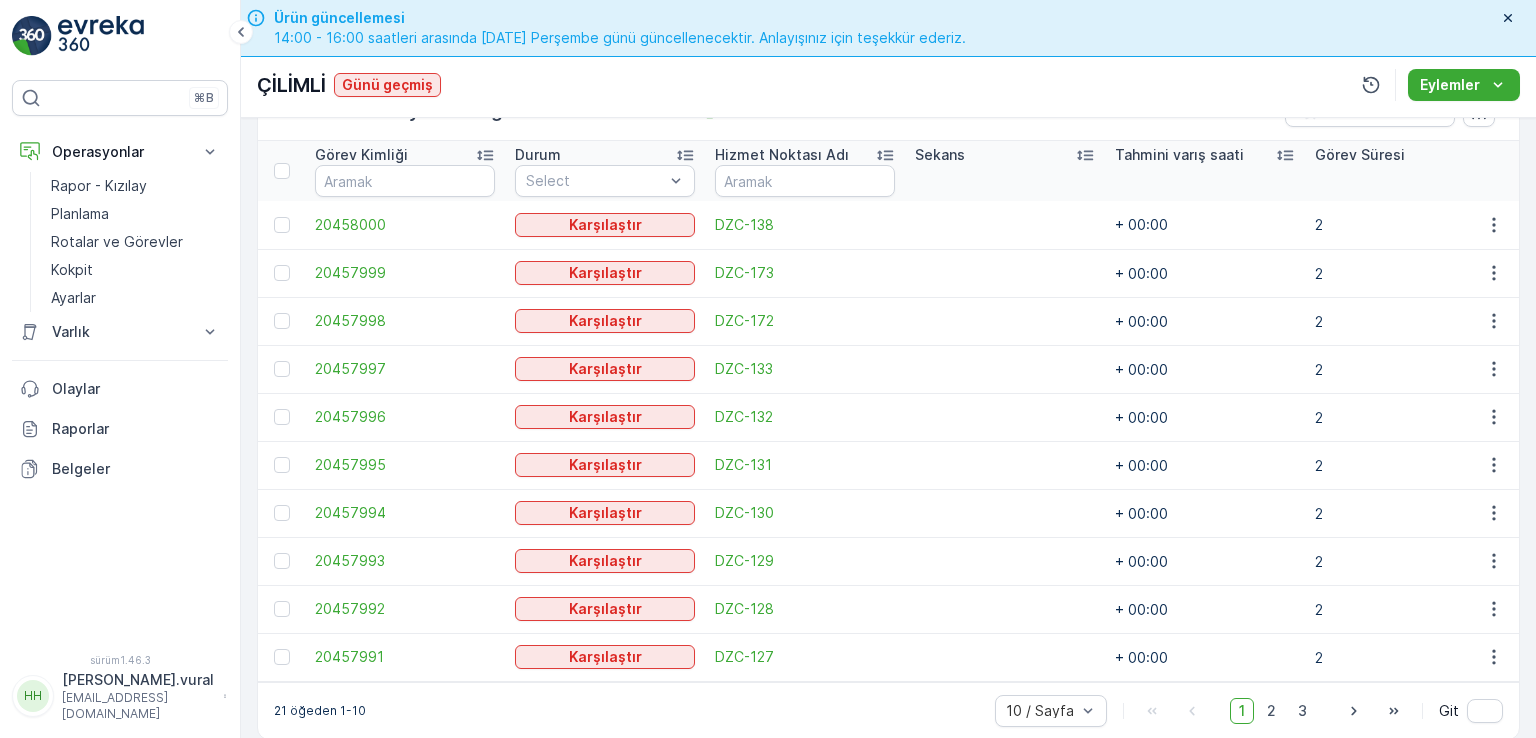 scroll, scrollTop: 556, scrollLeft: 0, axis: vertical 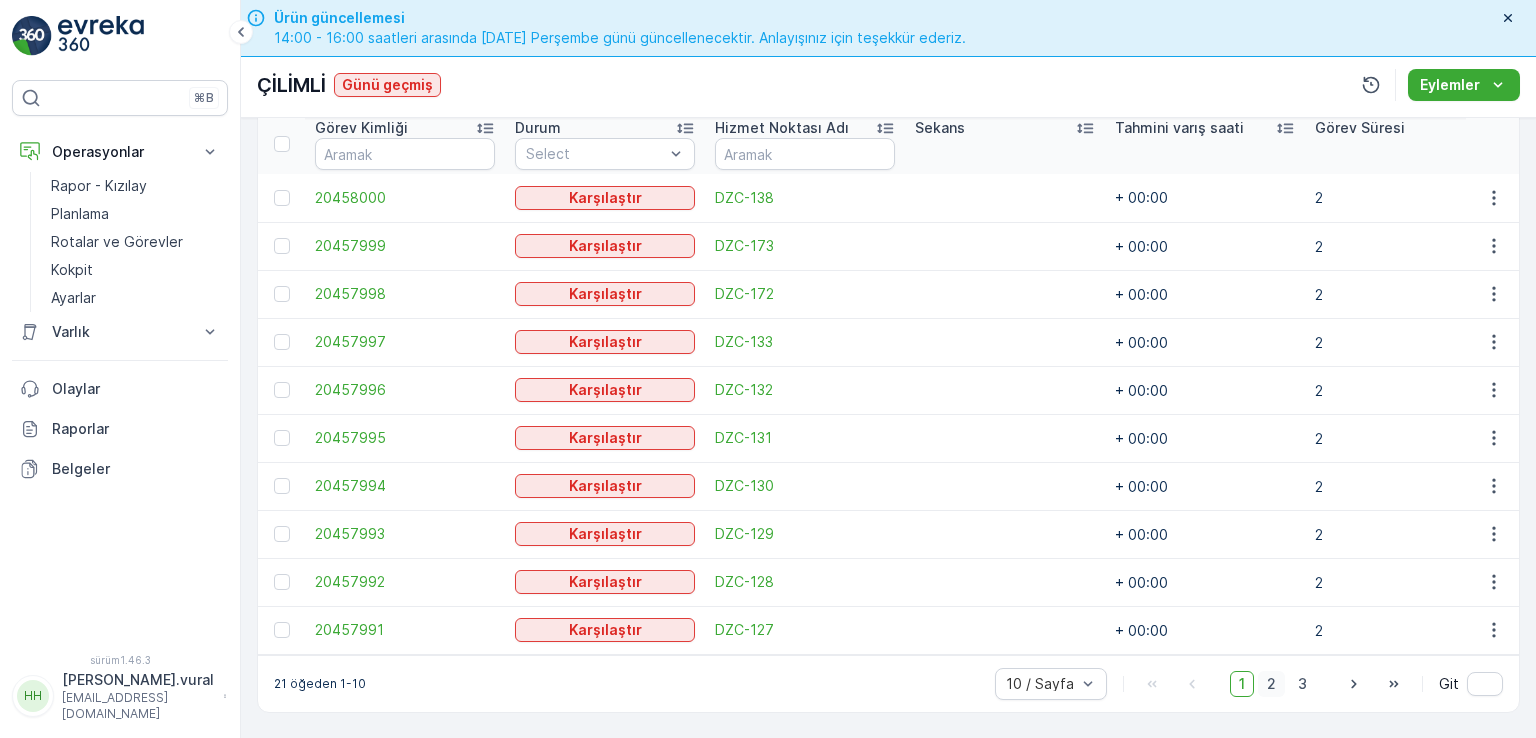 click on "2" at bounding box center [1271, 683] 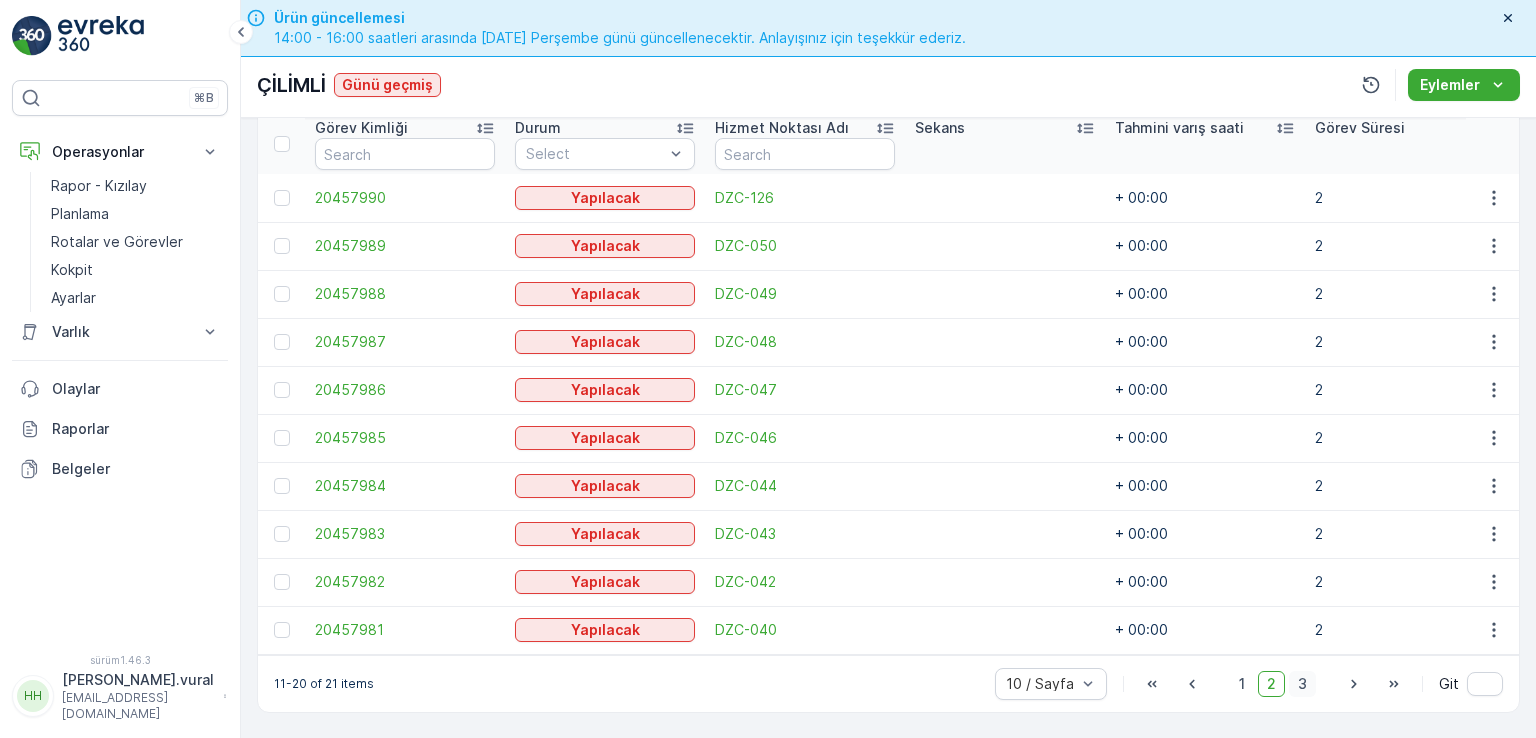 click on "3" at bounding box center [1302, 683] 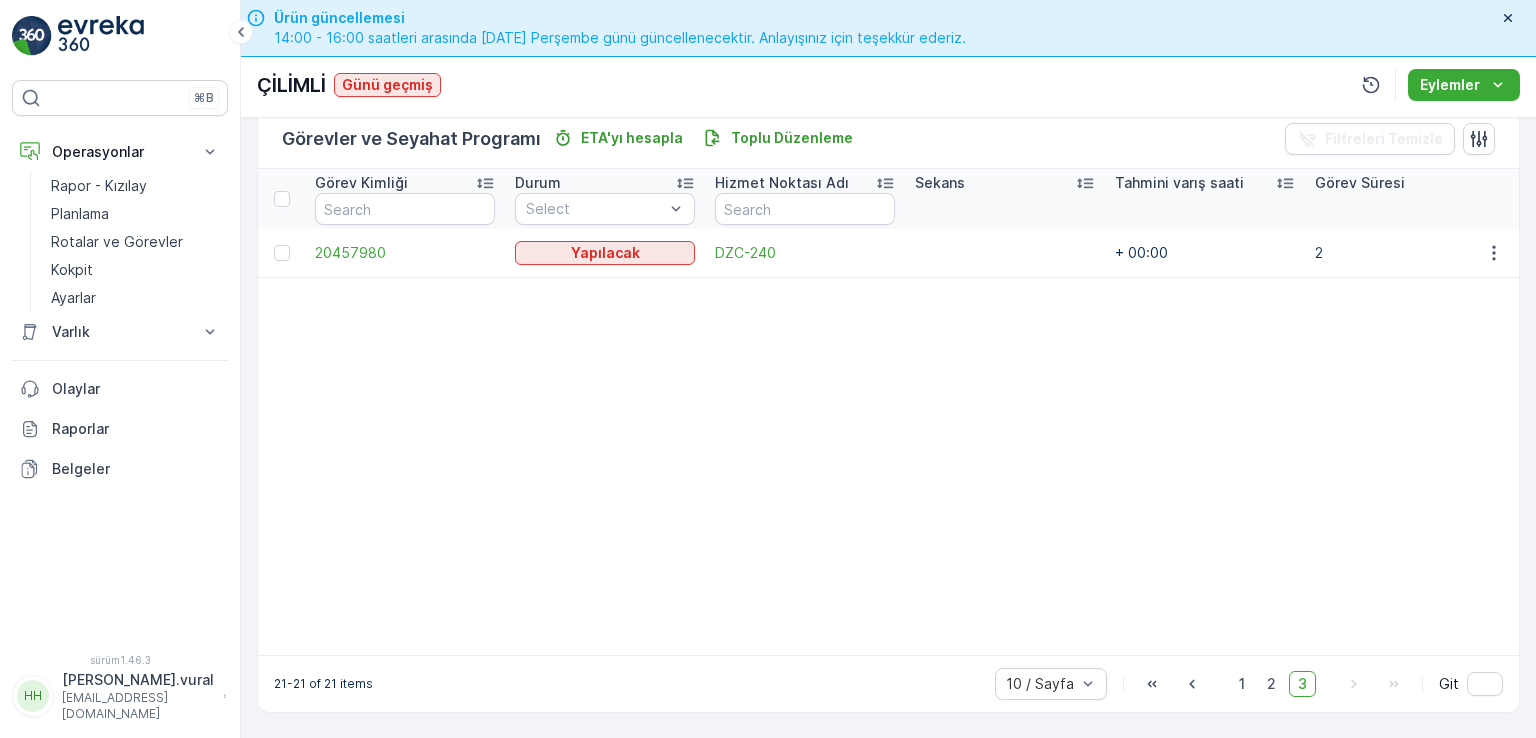 scroll, scrollTop: 502, scrollLeft: 0, axis: vertical 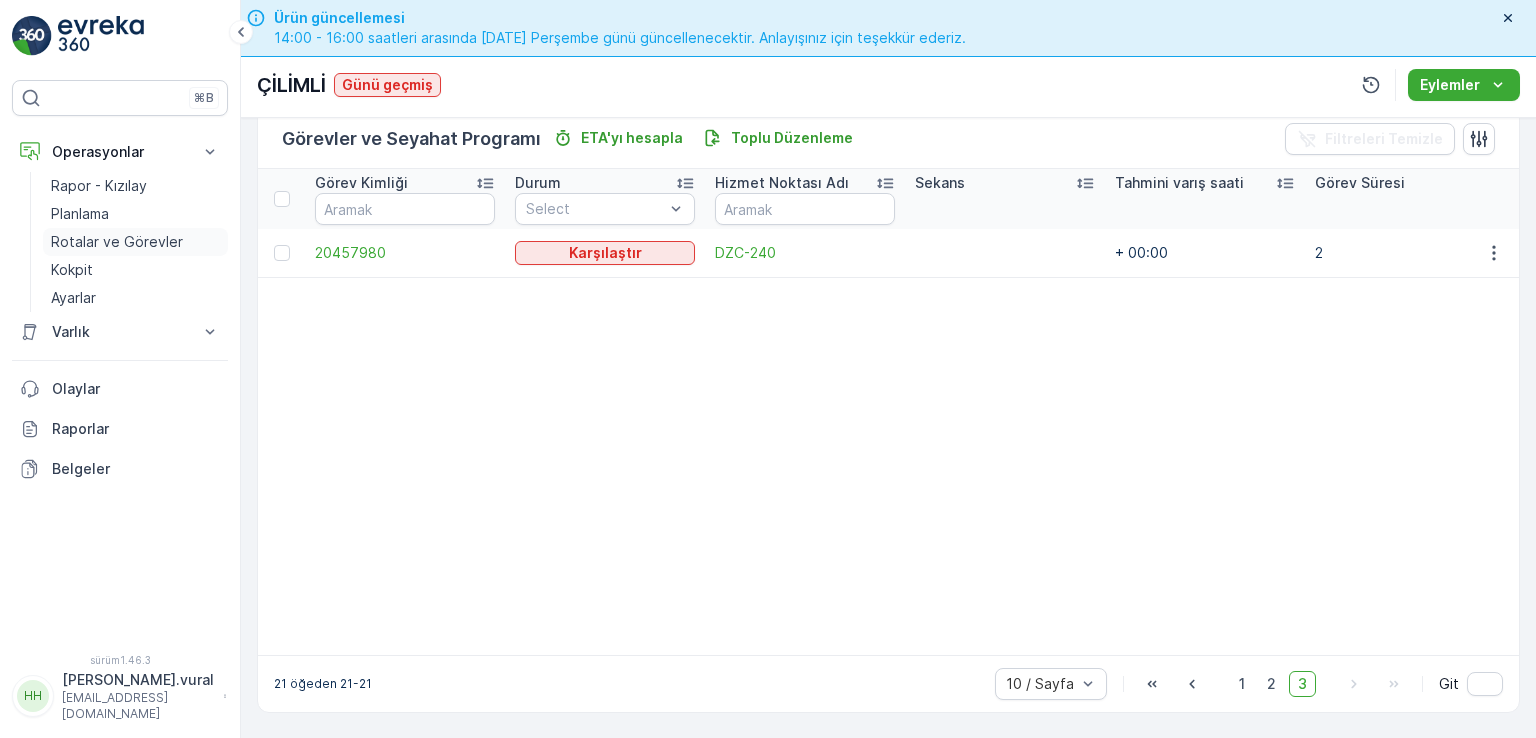 click on "Rotalar ve Görevler" at bounding box center [135, 242] 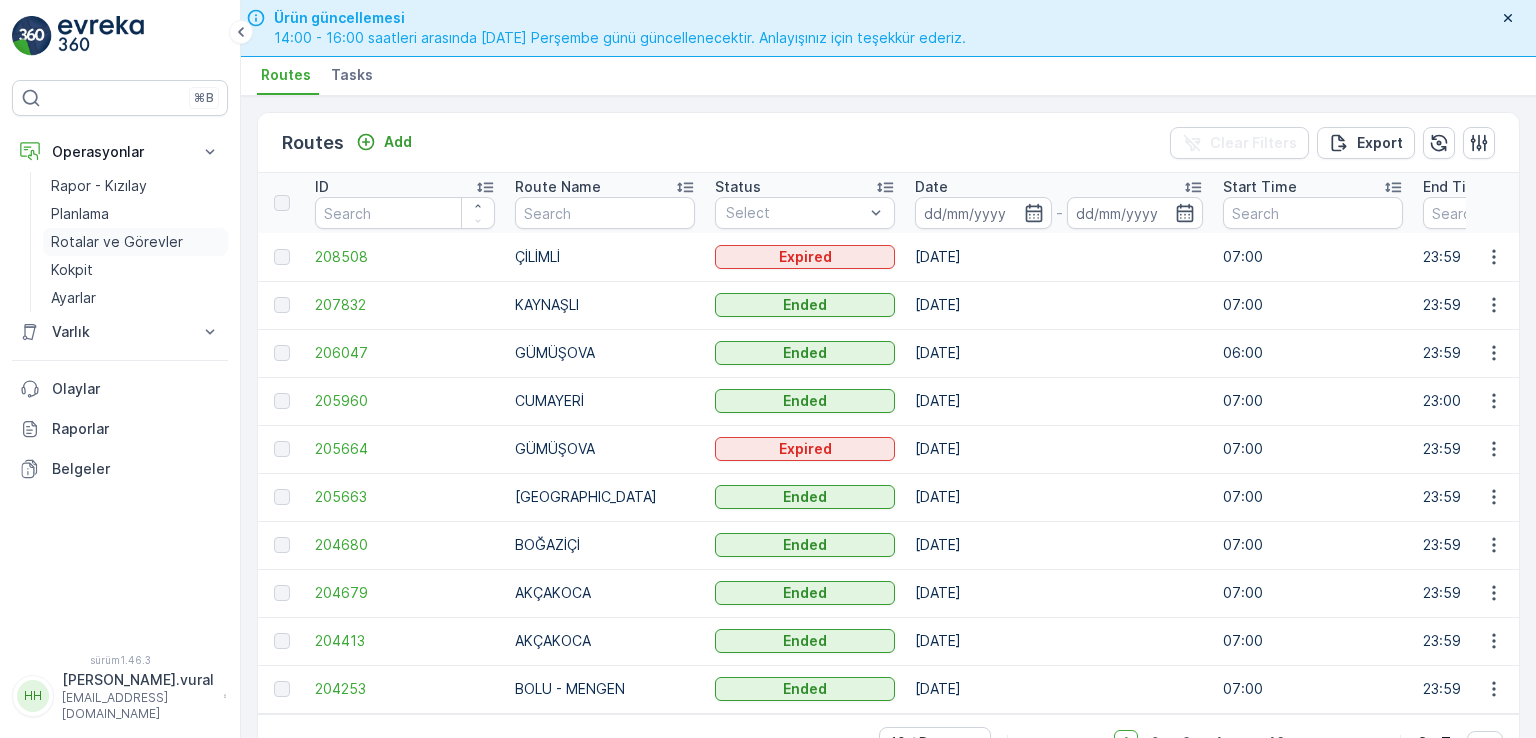 click on "Rotalar ve Görevler" at bounding box center (117, 241) 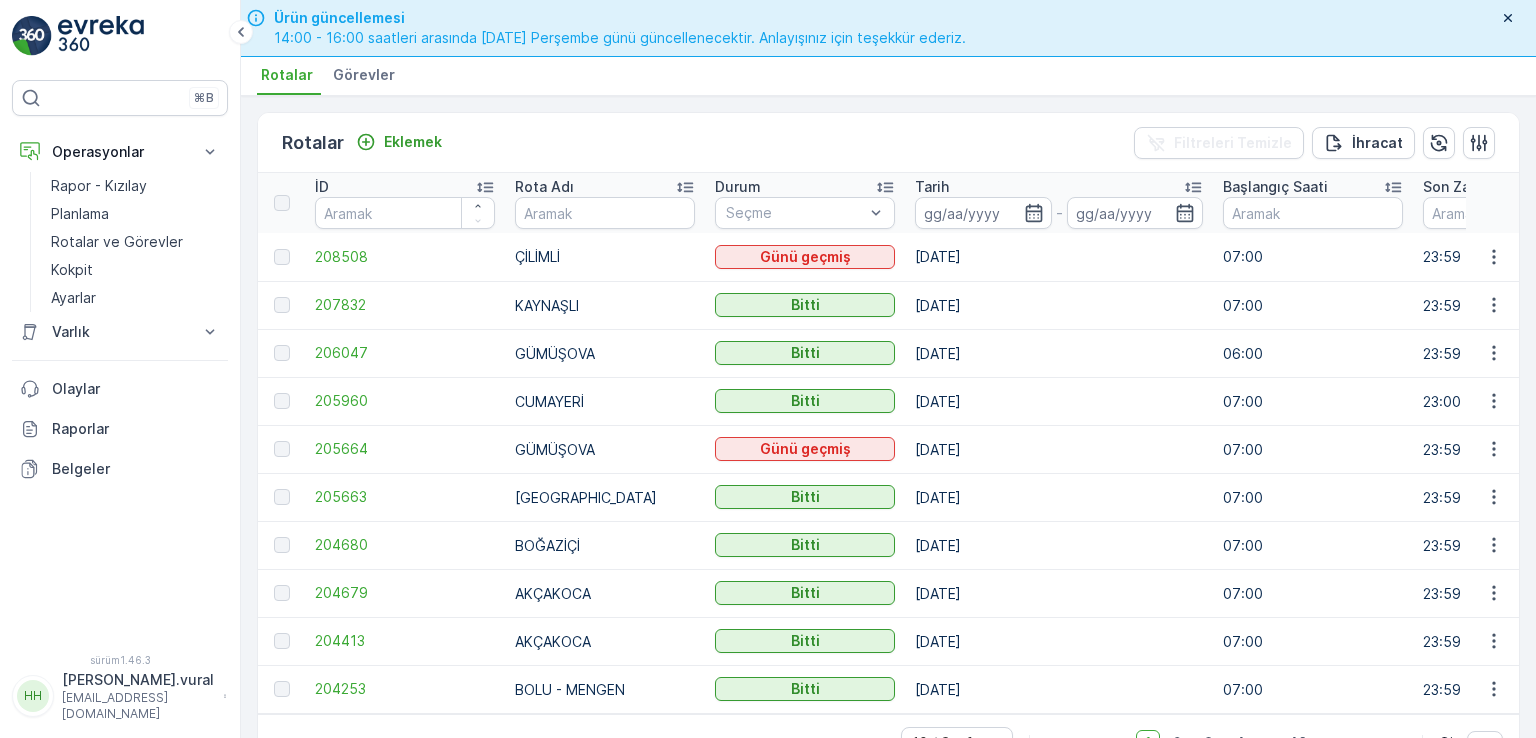scroll, scrollTop: 56, scrollLeft: 0, axis: vertical 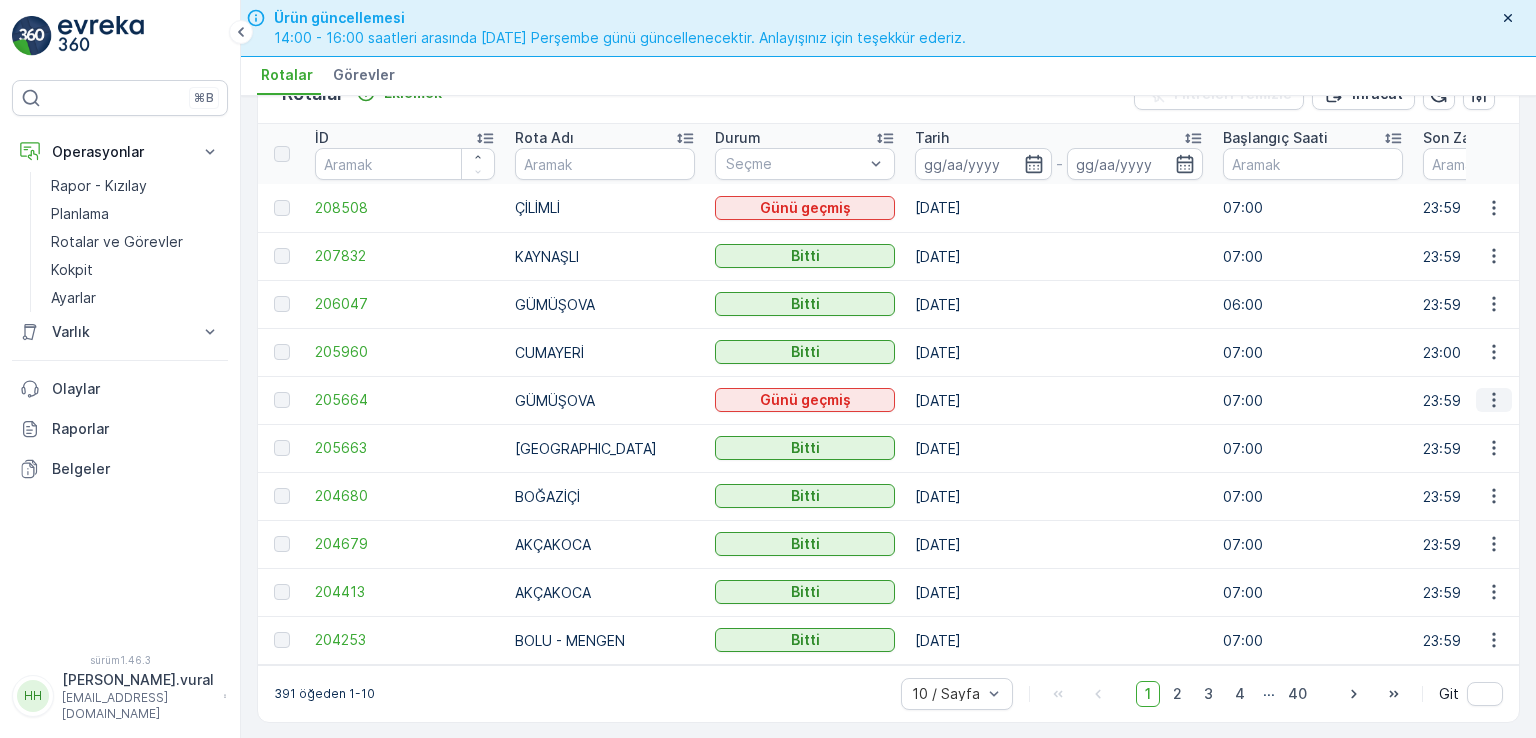 click 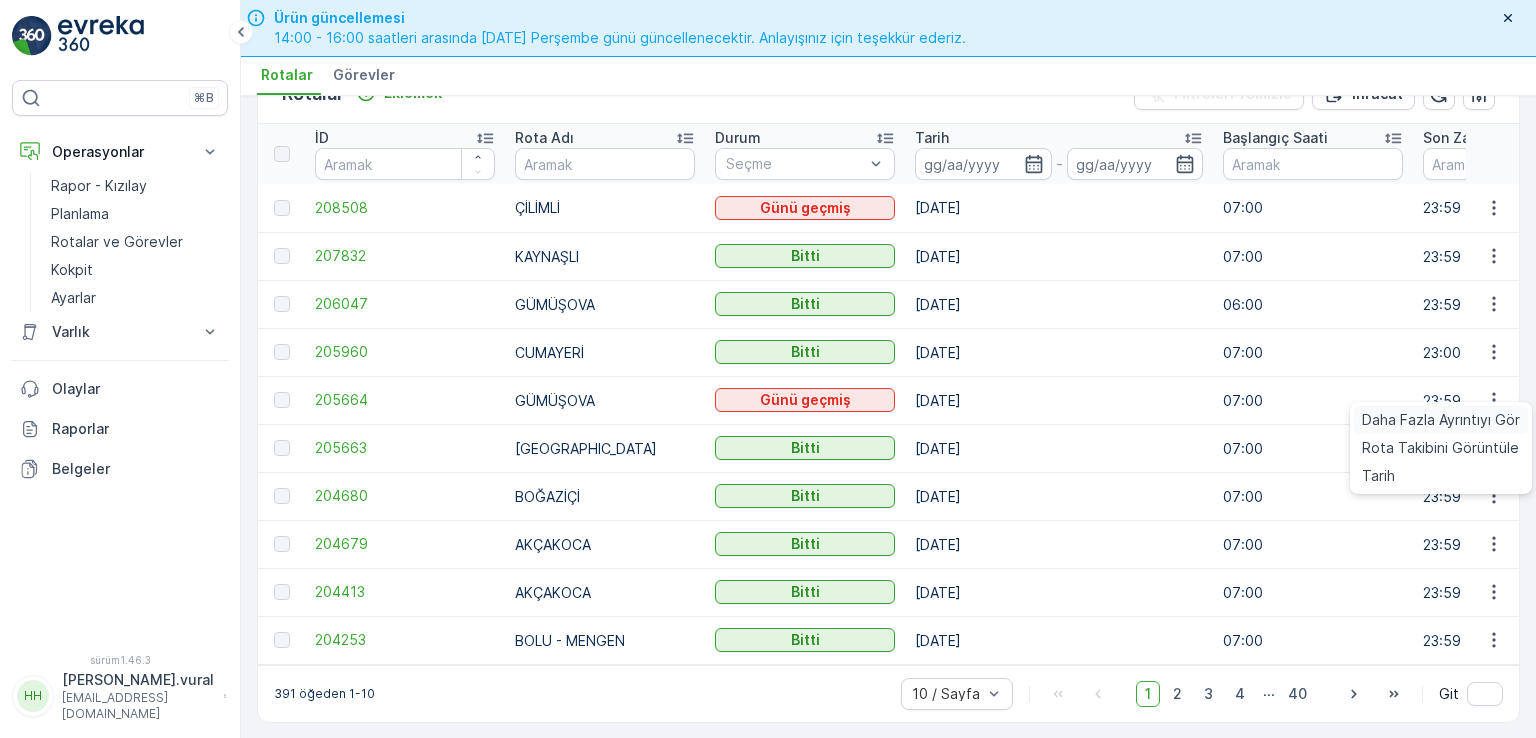 click on "Daha Fazla Ayrıntıyı Gör" at bounding box center (1441, 420) 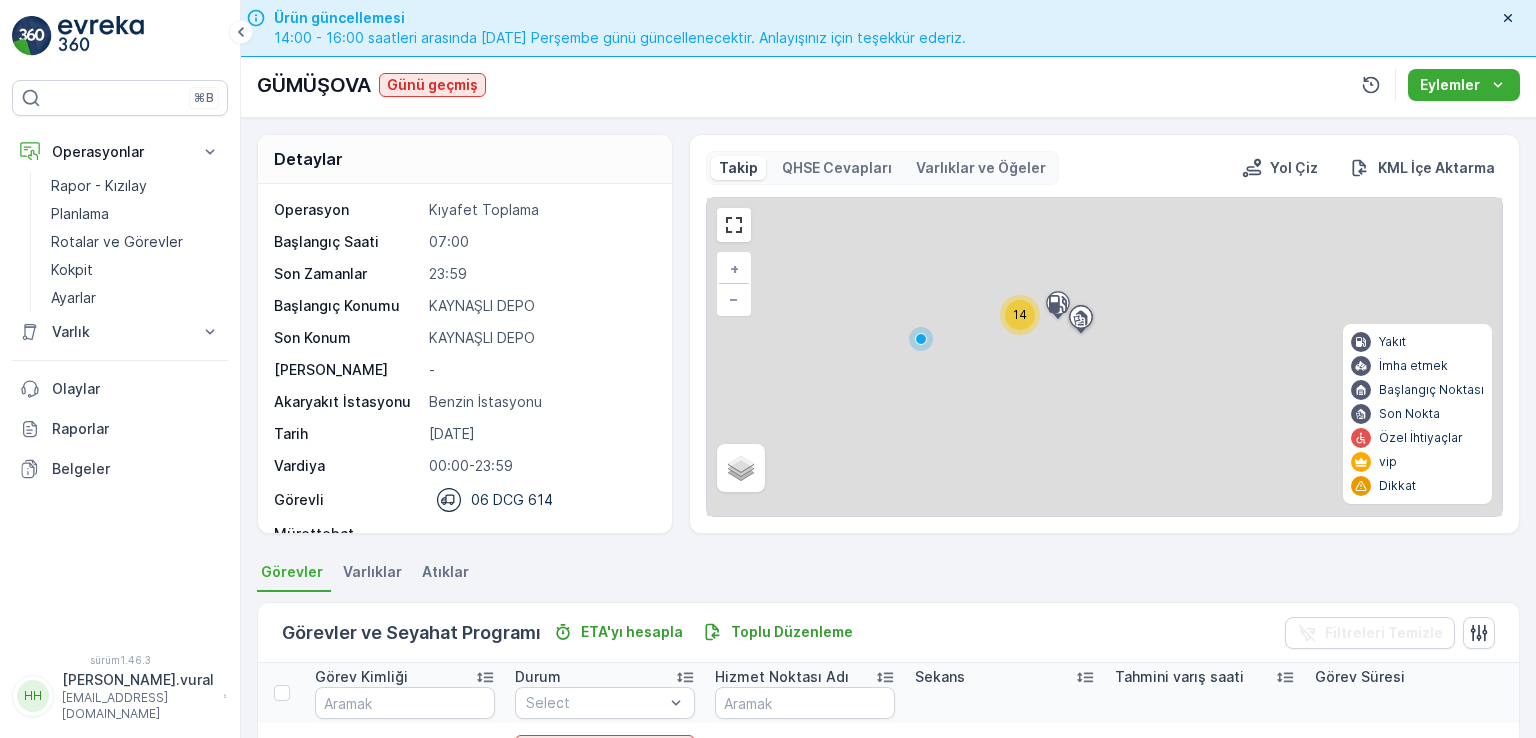 scroll, scrollTop: 556, scrollLeft: 0, axis: vertical 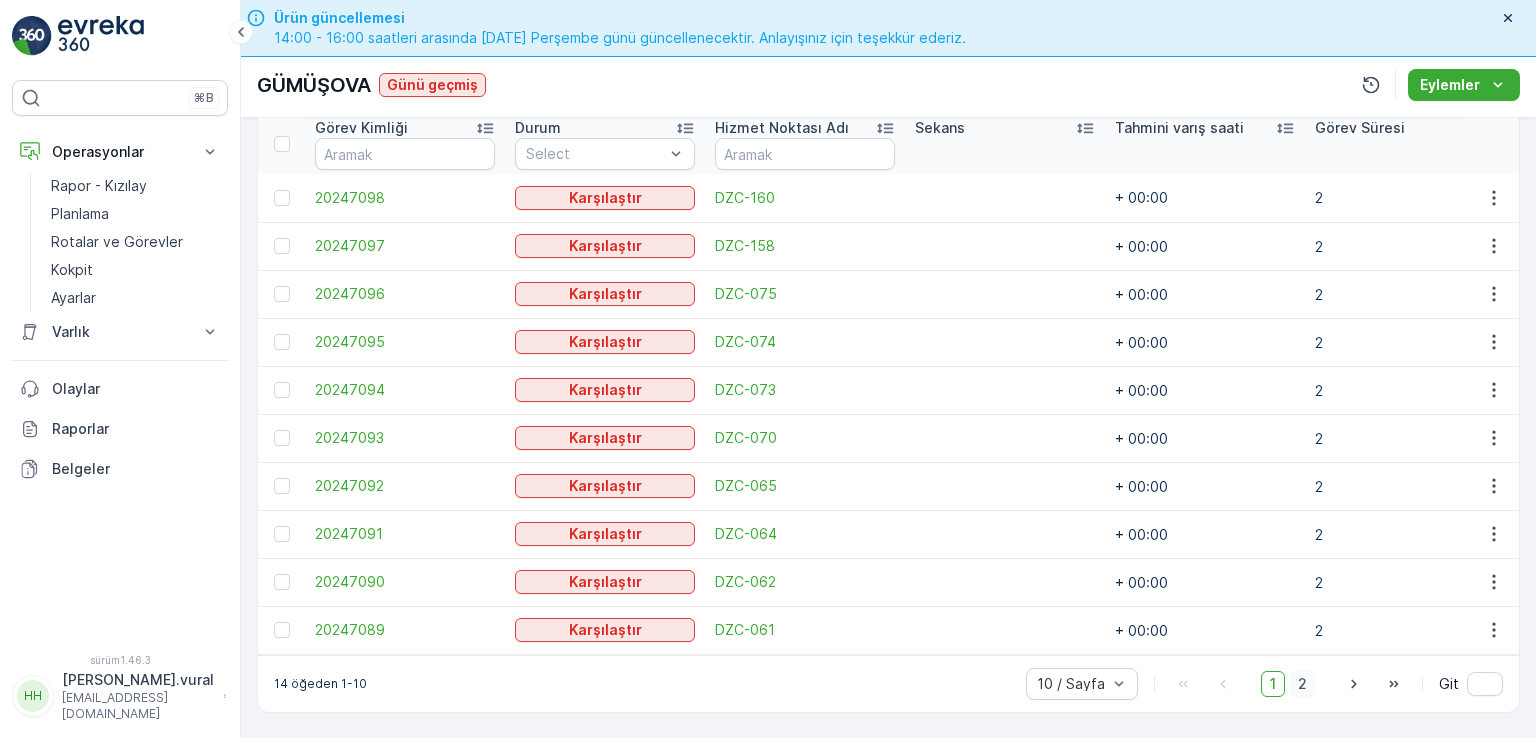 click on "2" at bounding box center [1302, 684] 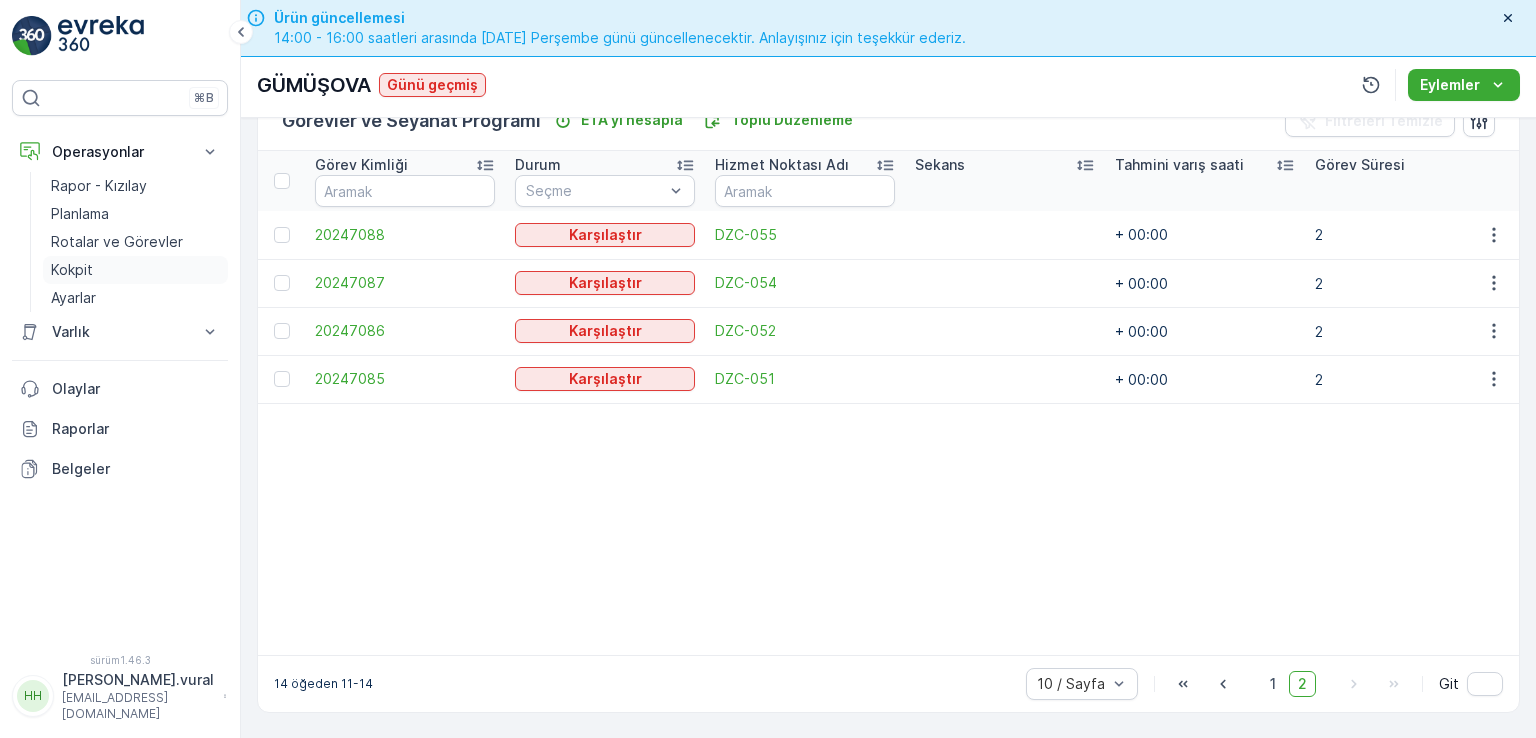 click on "Kokpit" at bounding box center (135, 270) 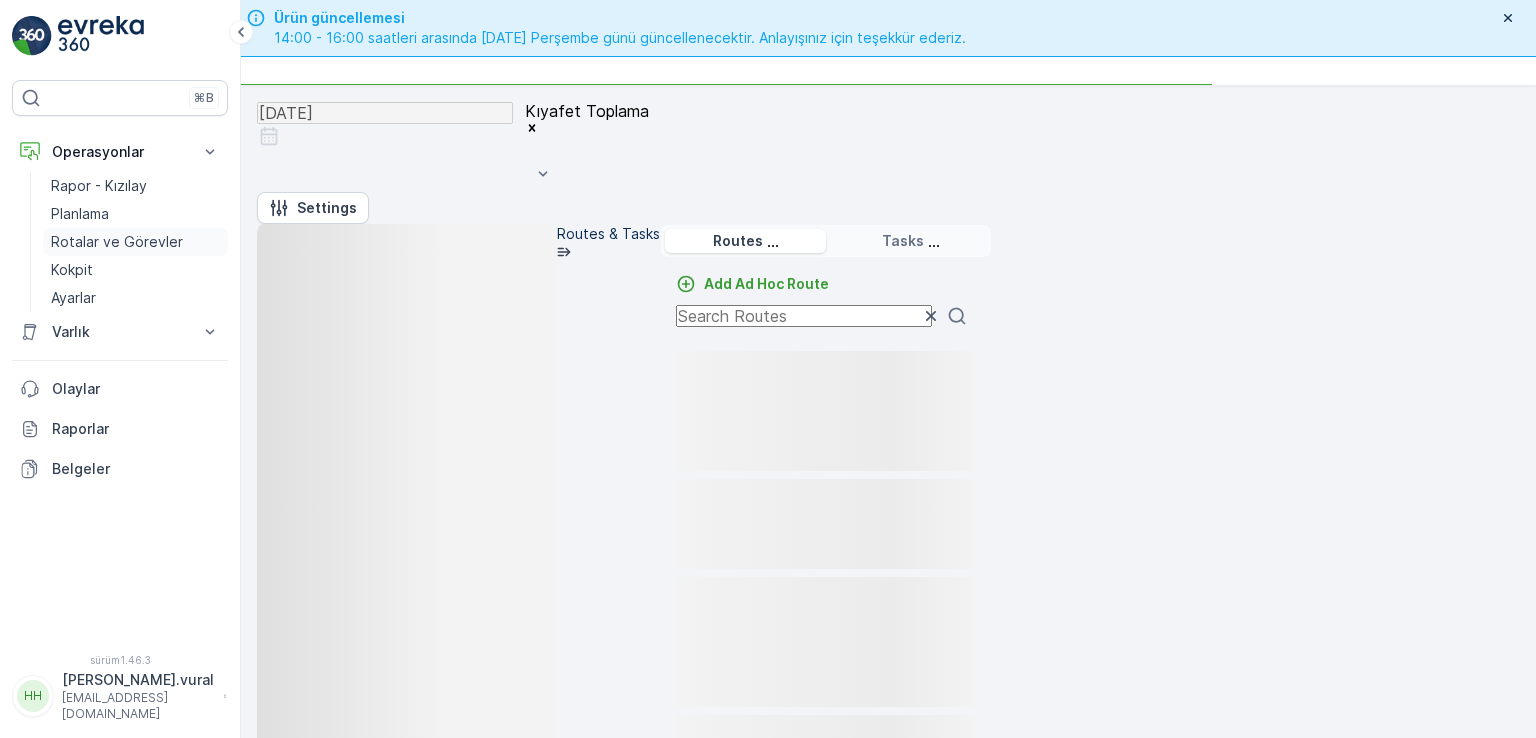 click on "Rotalar ve Görevler" at bounding box center (117, 241) 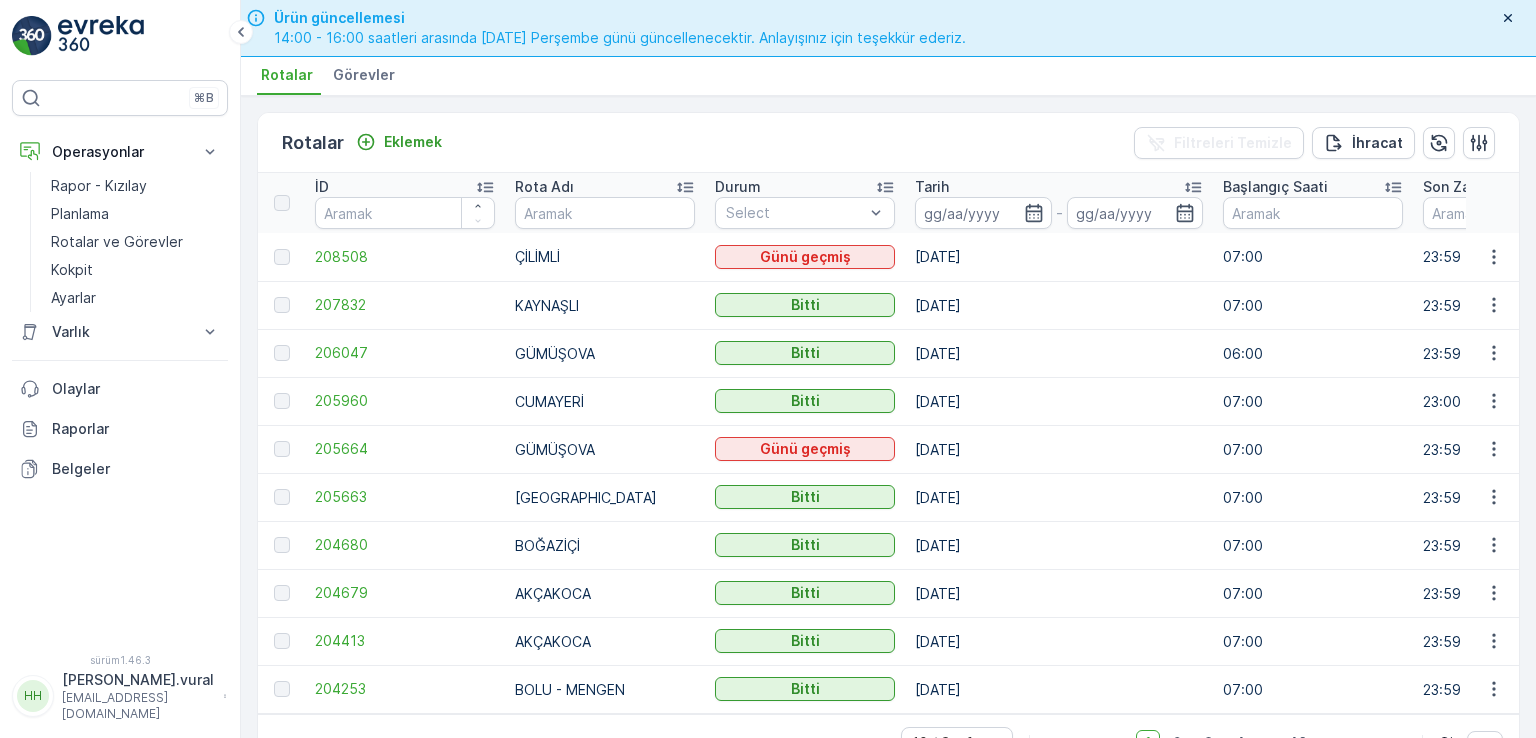 scroll, scrollTop: 56, scrollLeft: 0, axis: vertical 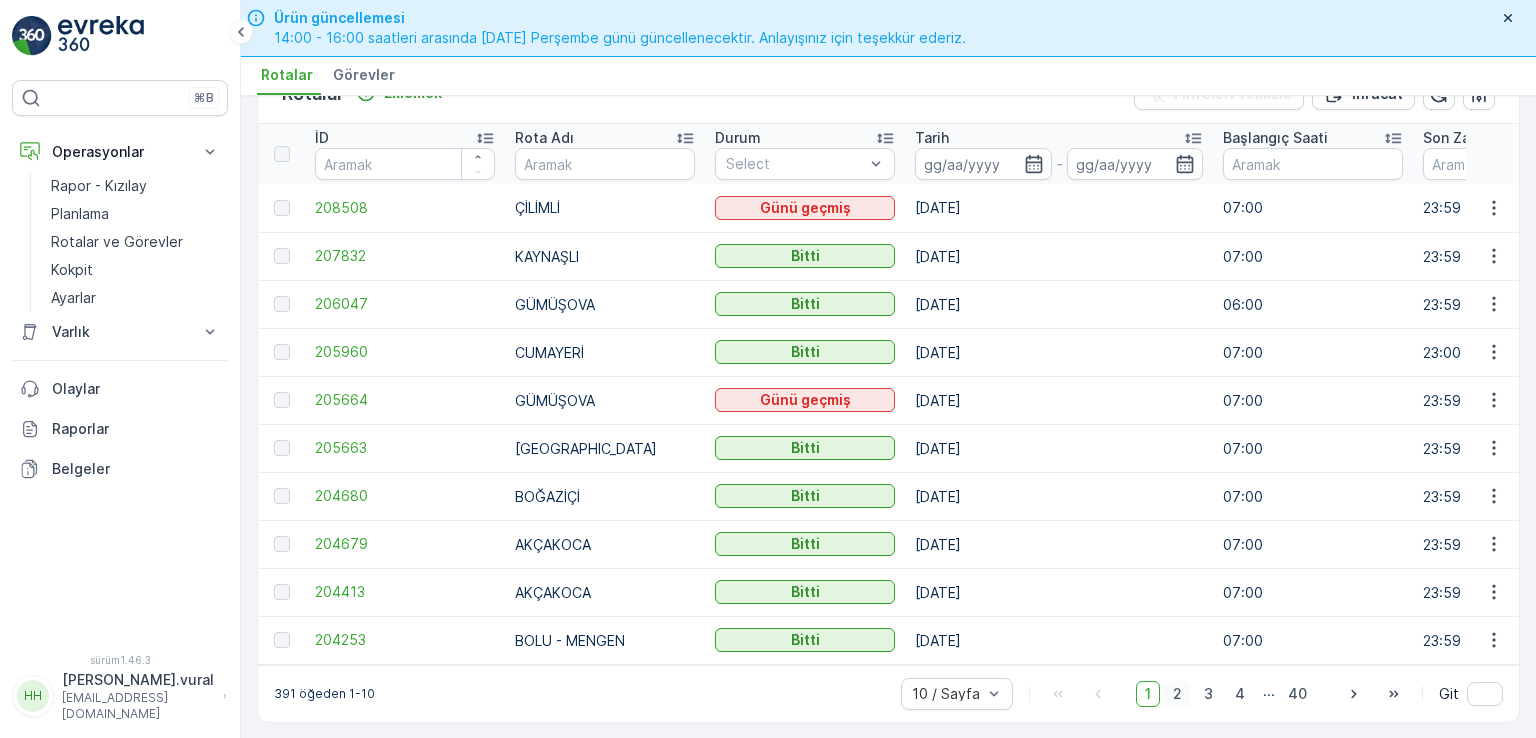 click on "2" at bounding box center (1177, 693) 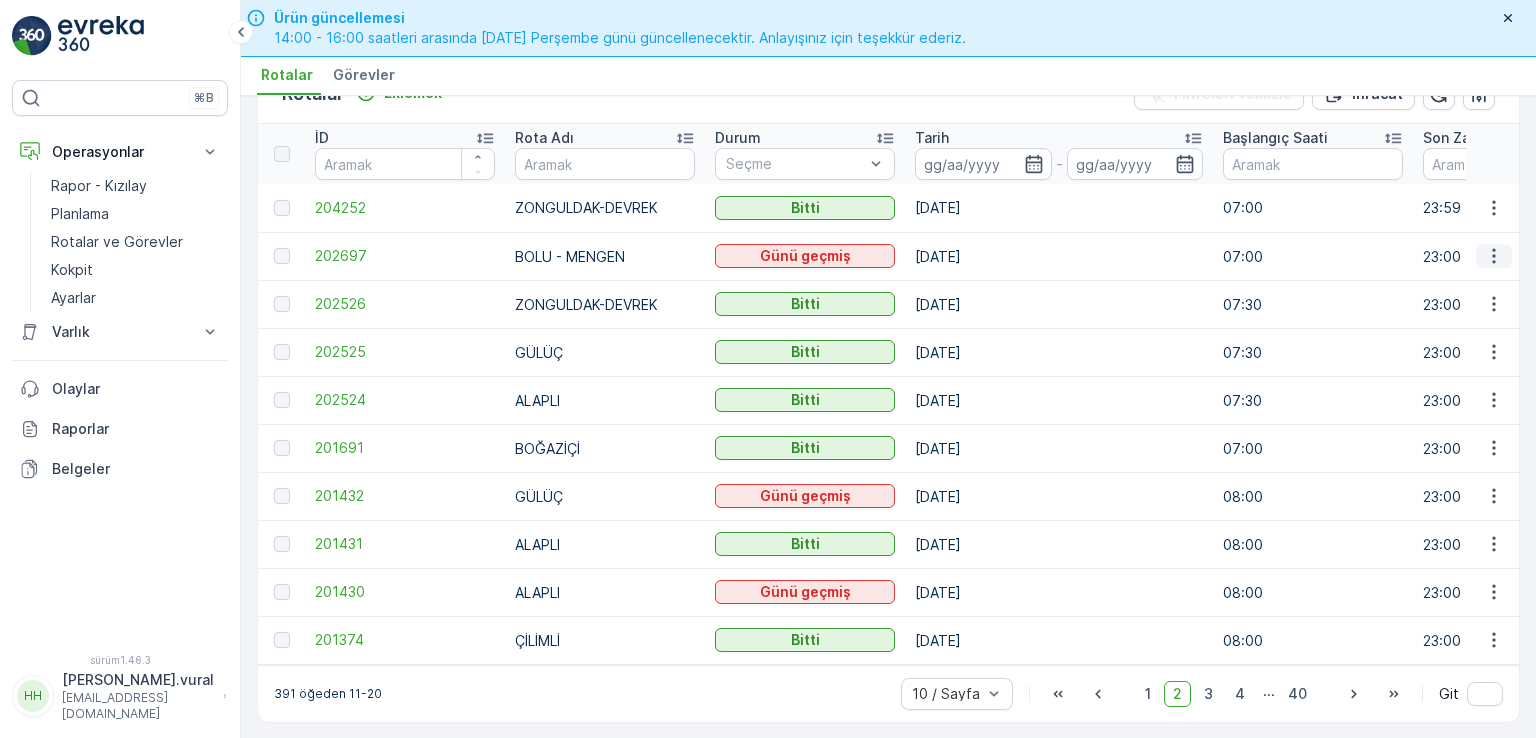 click 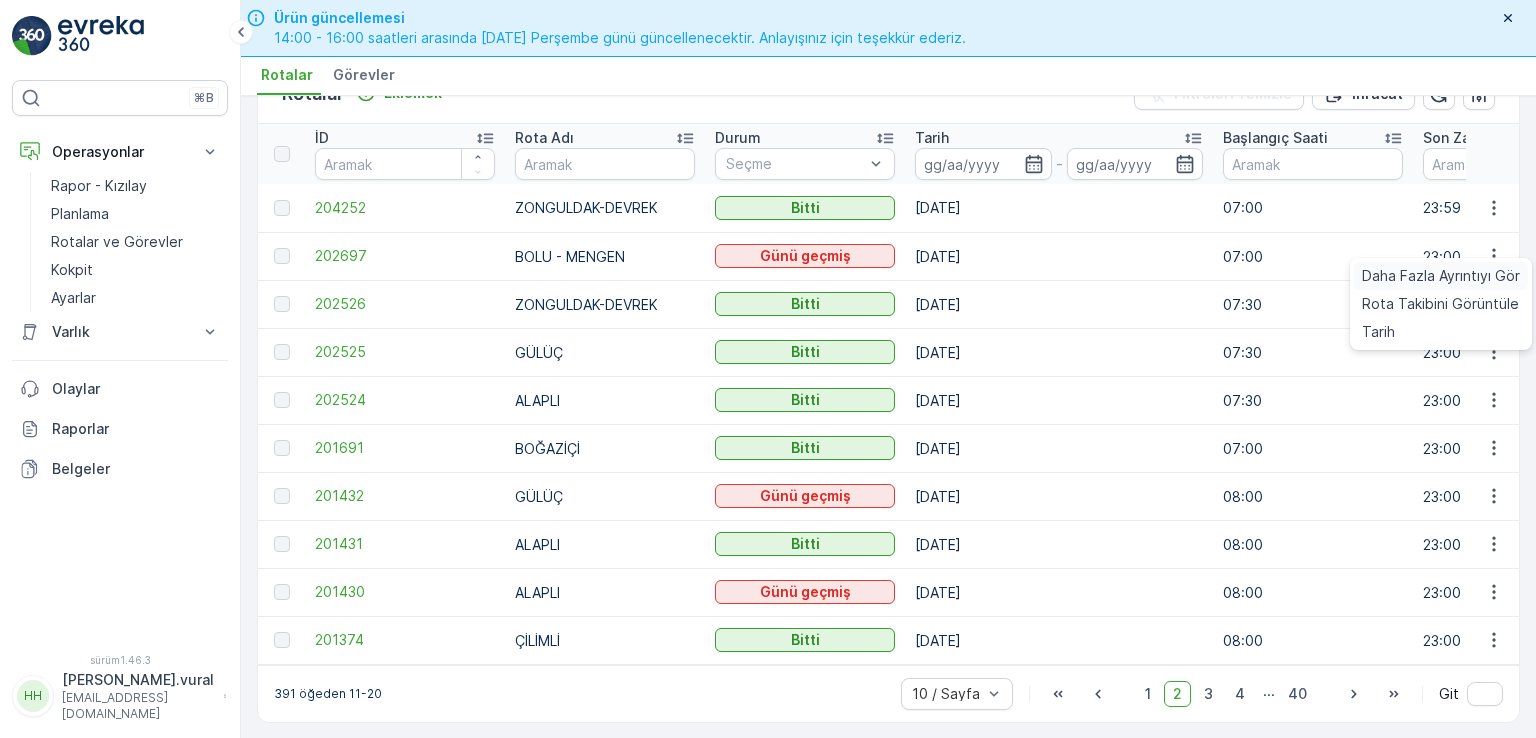 click on "Daha Fazla Ayrıntıyı Gör" at bounding box center (1441, 275) 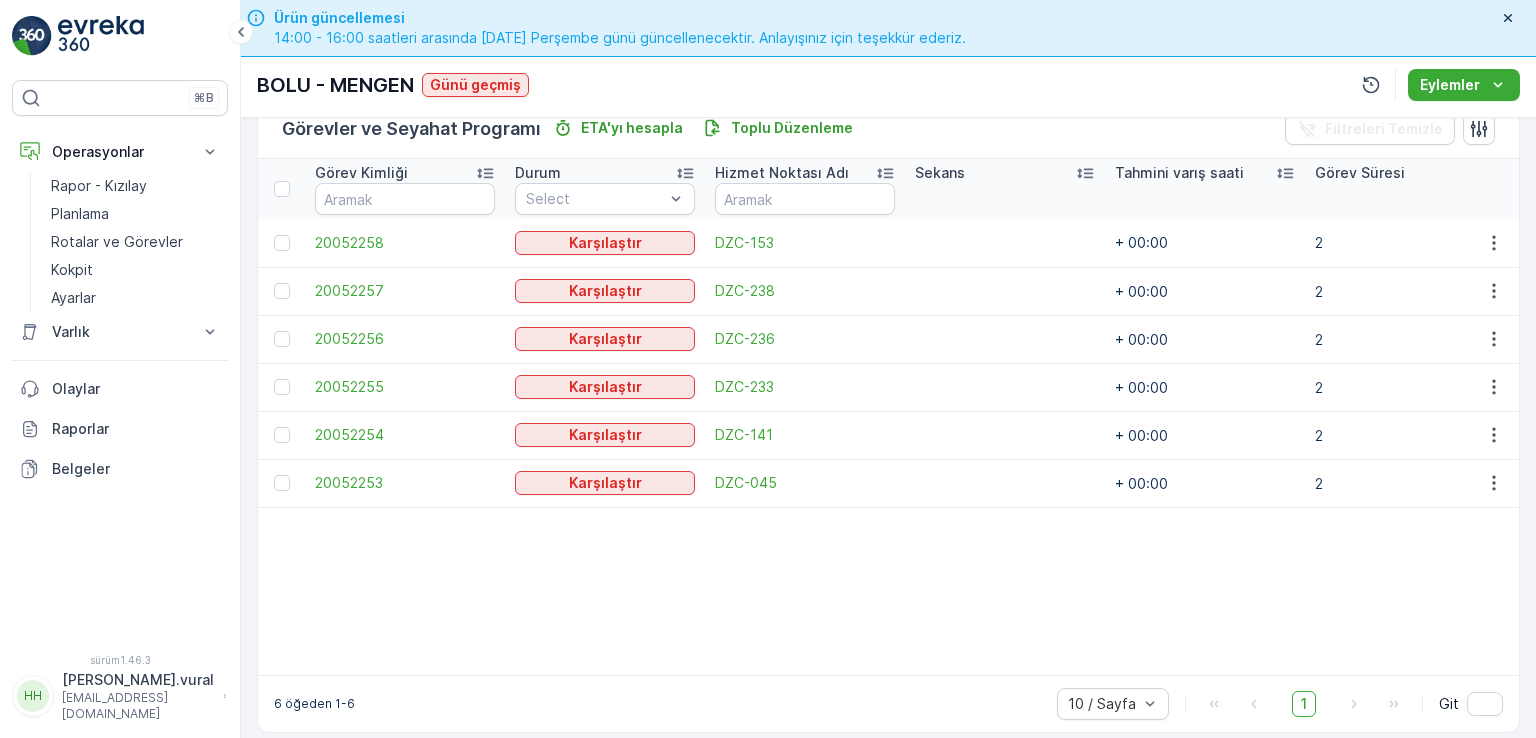 scroll, scrollTop: 532, scrollLeft: 0, axis: vertical 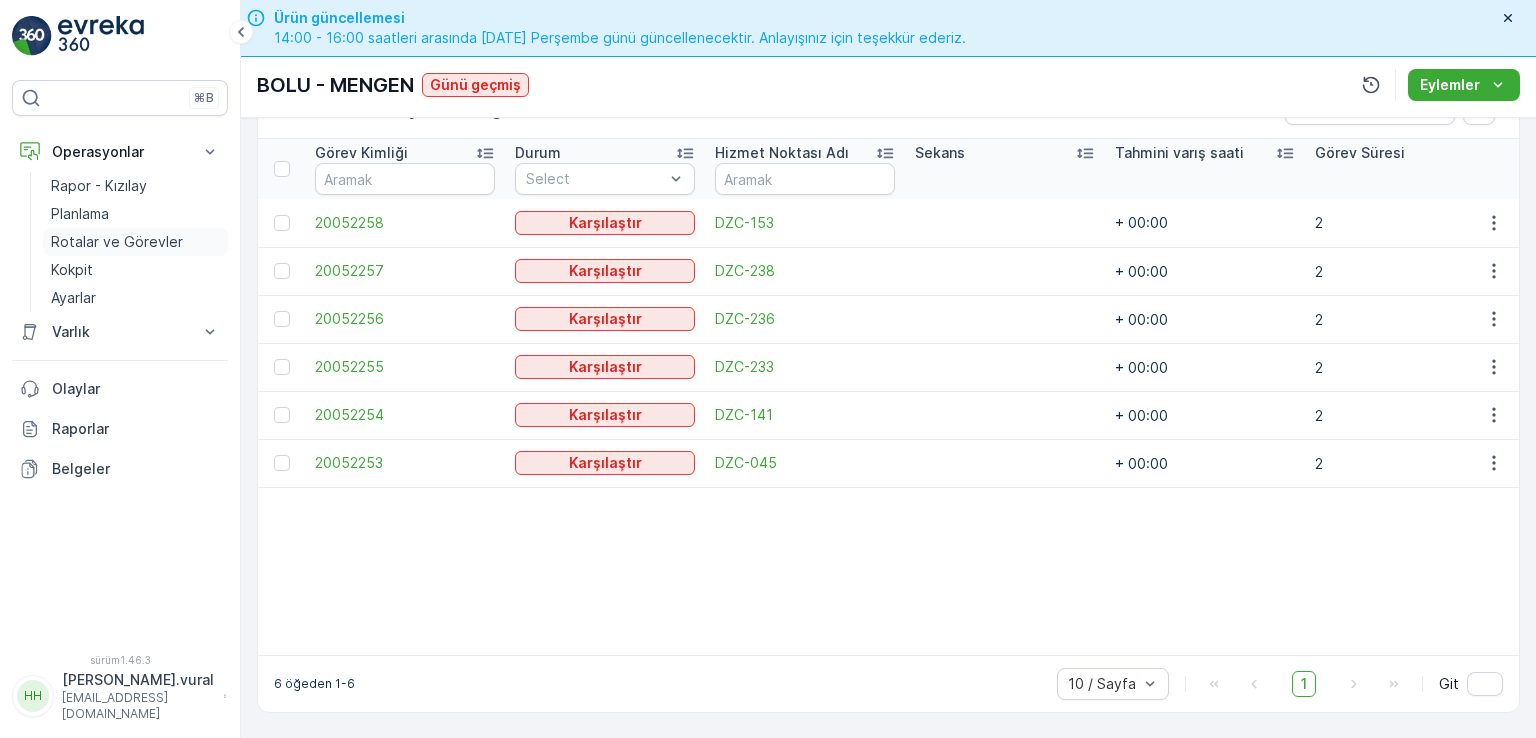 click on "Rotalar ve Görevler" at bounding box center [117, 241] 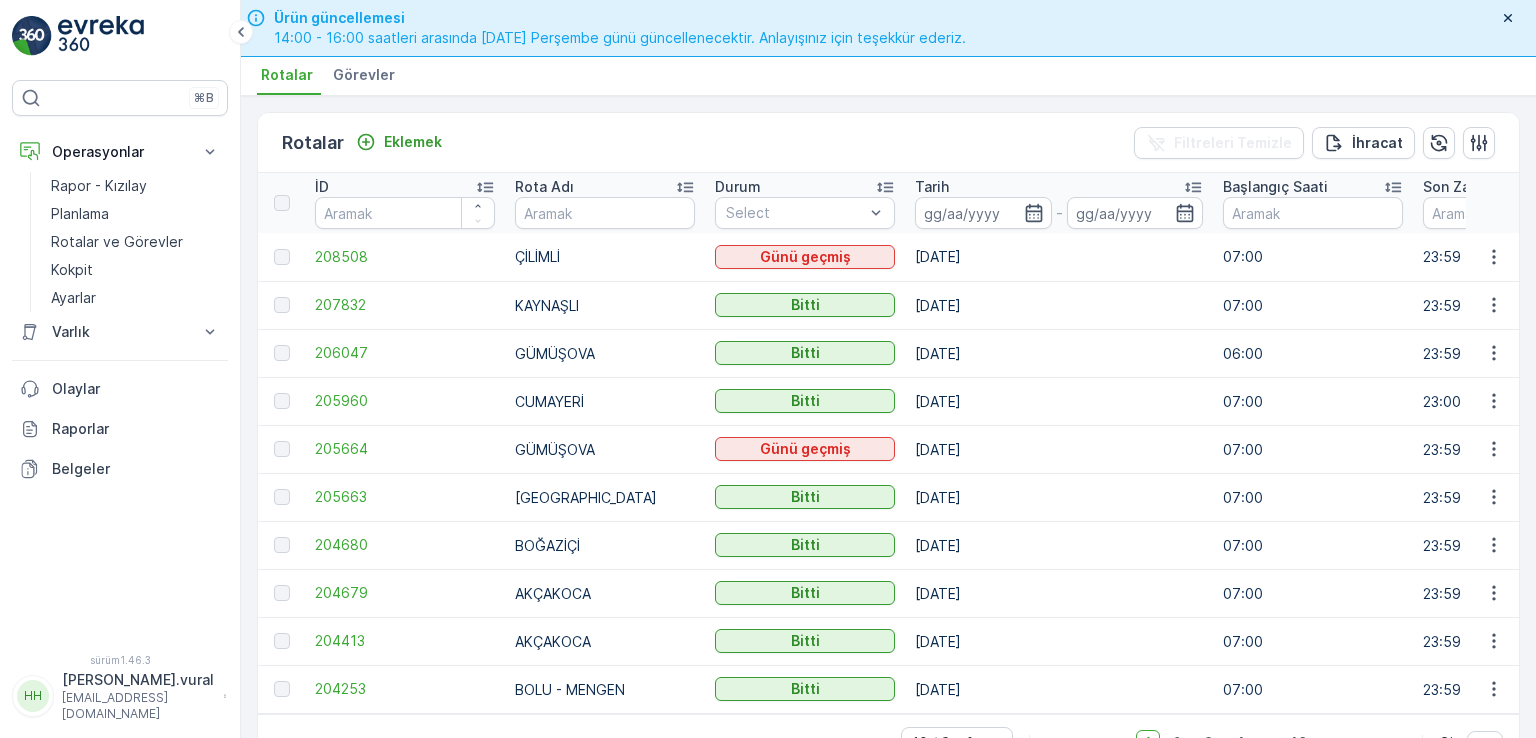 scroll, scrollTop: 56, scrollLeft: 0, axis: vertical 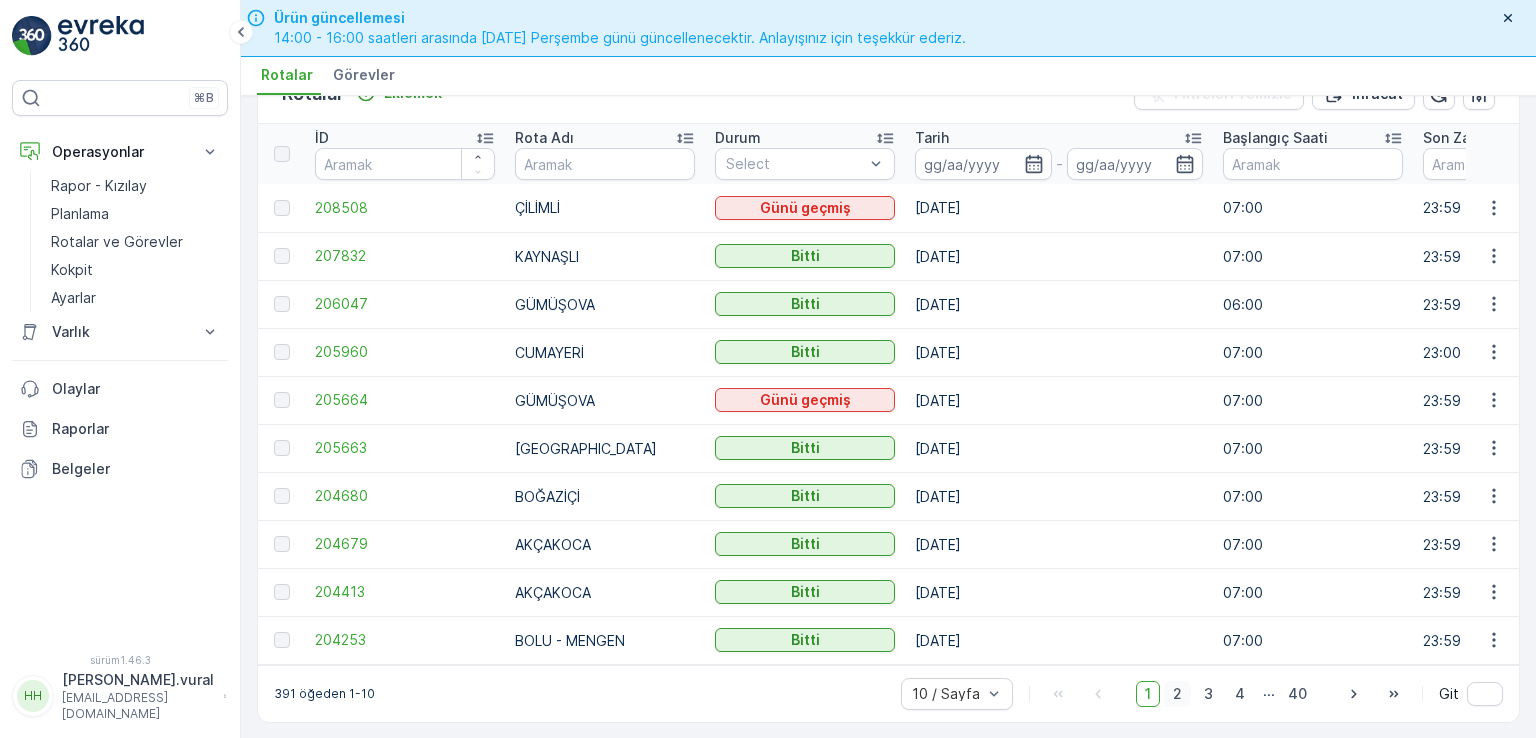 click on "2" at bounding box center [1177, 694] 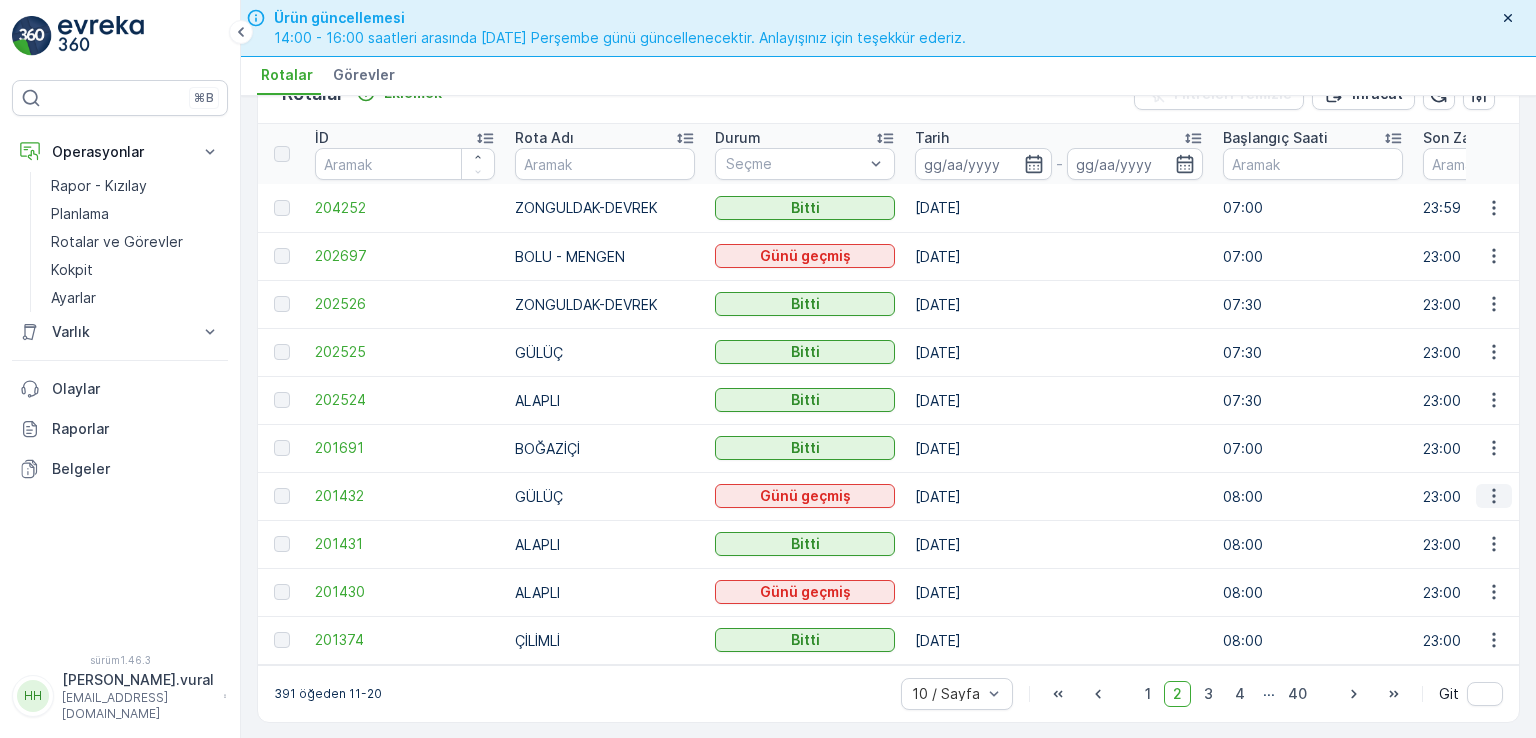 click 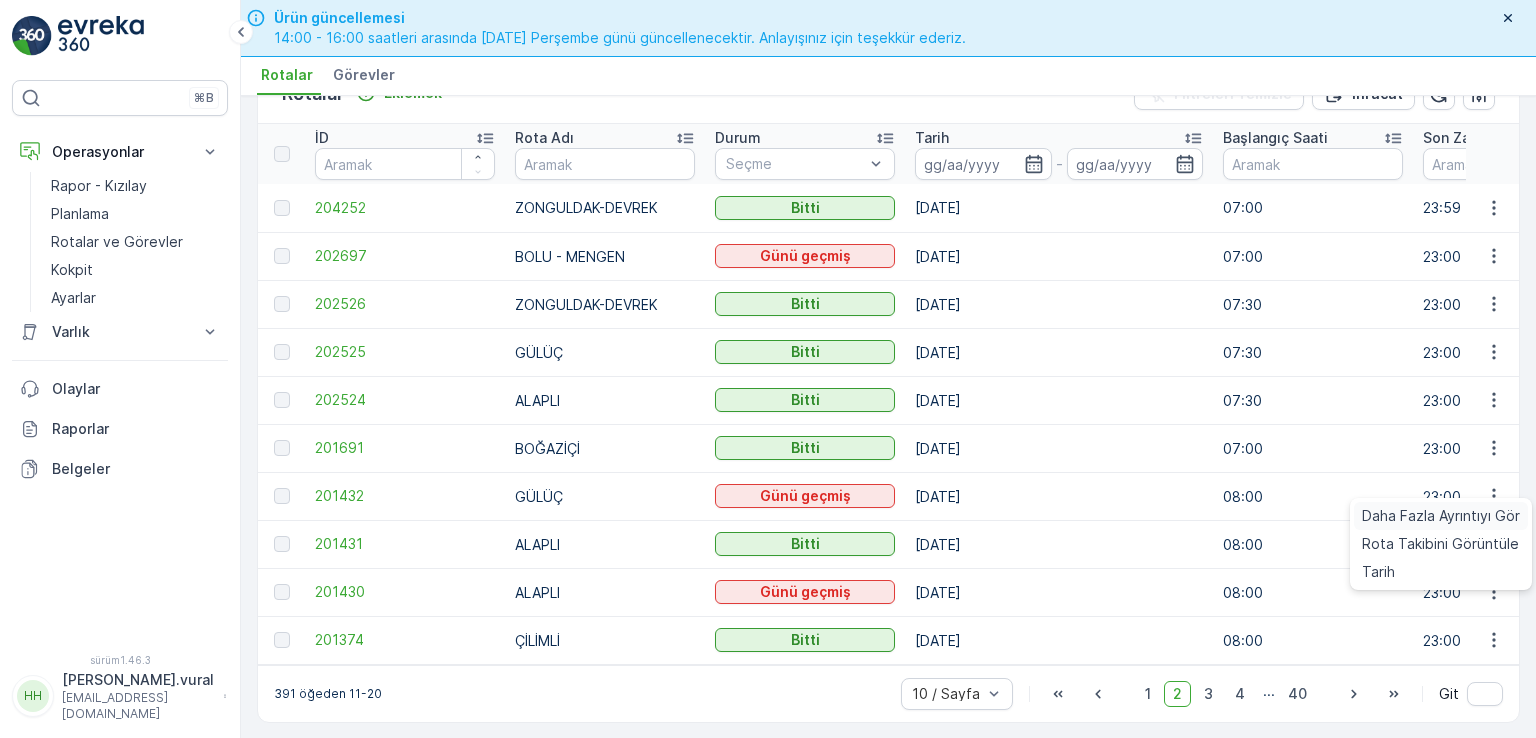 click on "Daha Fazla Ayrıntıyı Gör" at bounding box center (1441, 515) 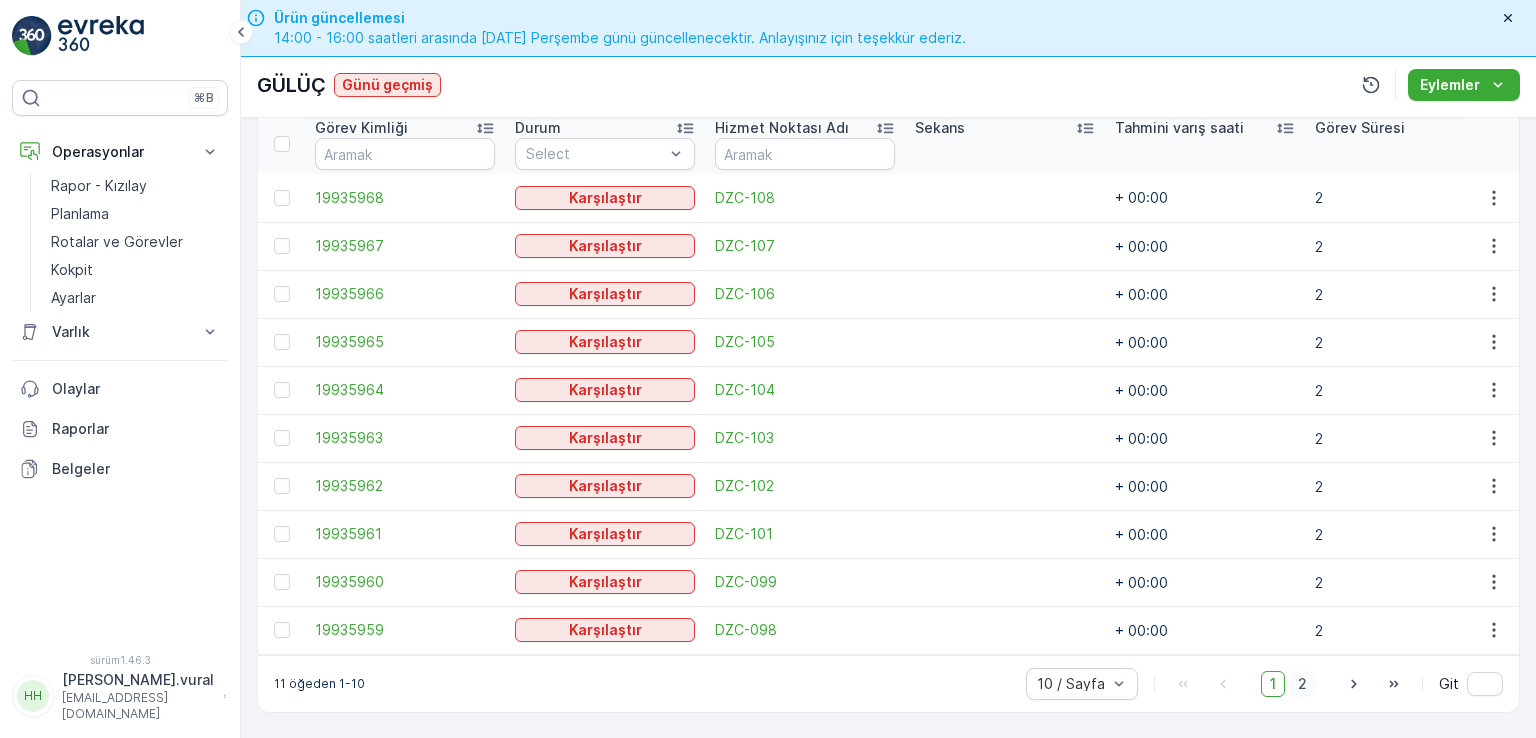click on "2" at bounding box center (1302, 683) 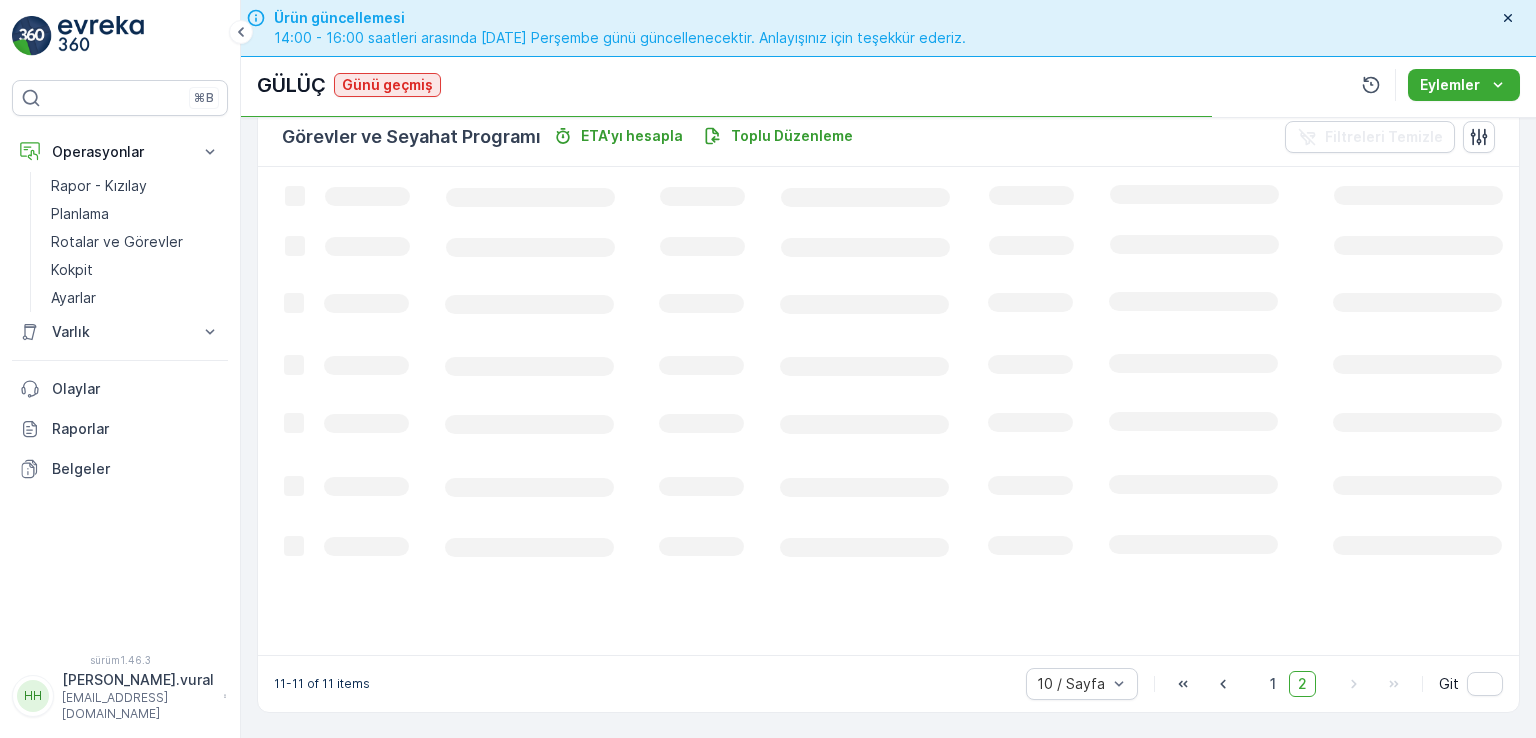 scroll, scrollTop: 495, scrollLeft: 0, axis: vertical 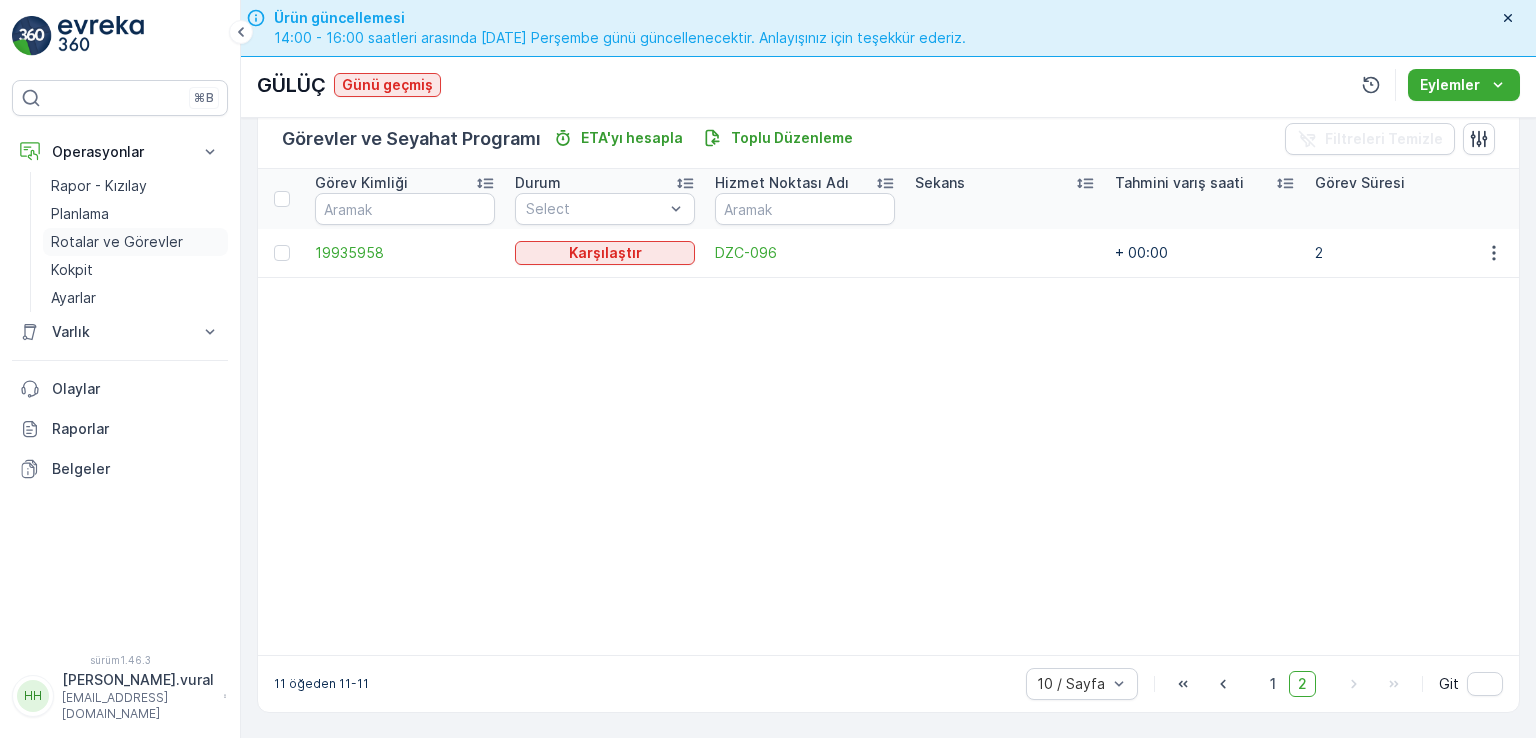 click on "Rotalar ve Görevler" at bounding box center (117, 241) 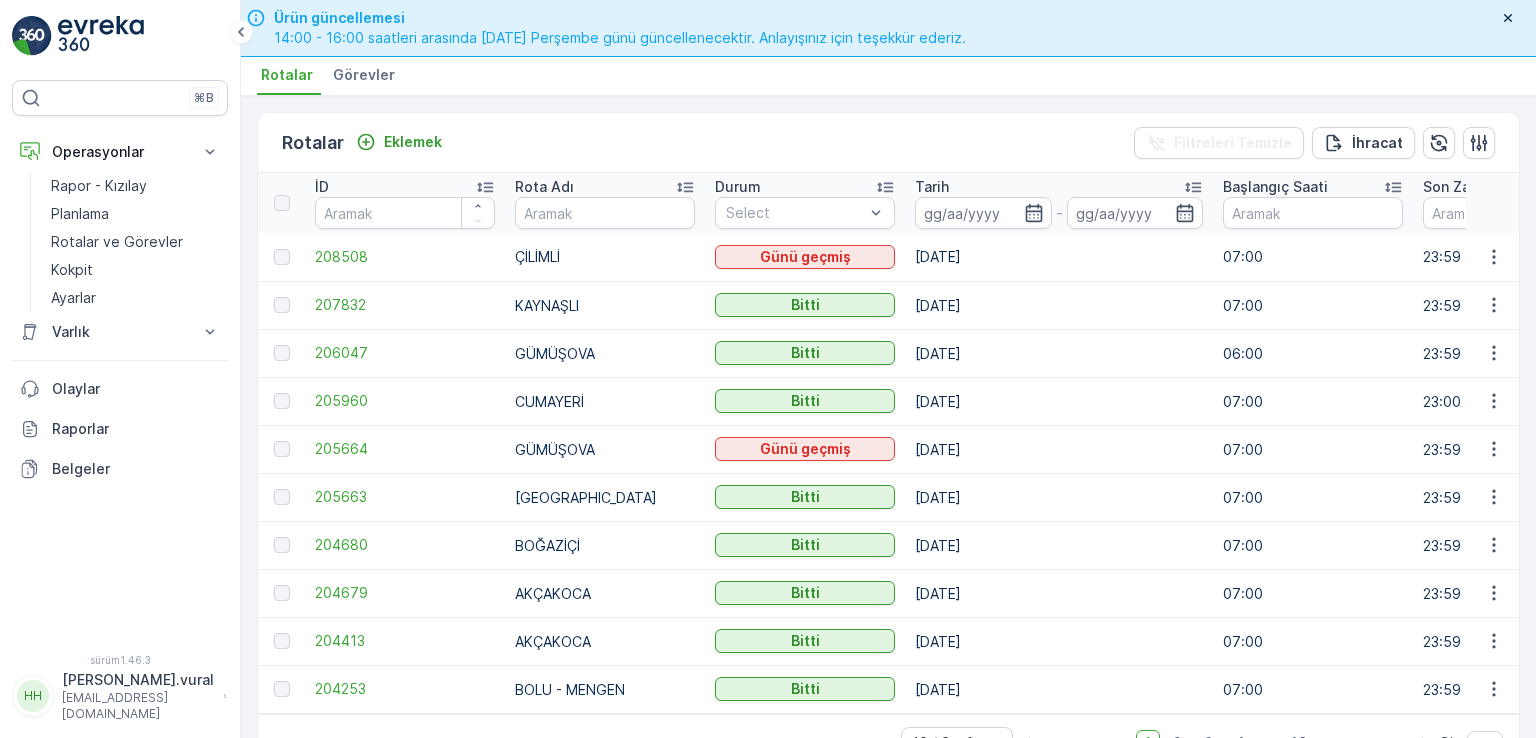 scroll, scrollTop: 56, scrollLeft: 0, axis: vertical 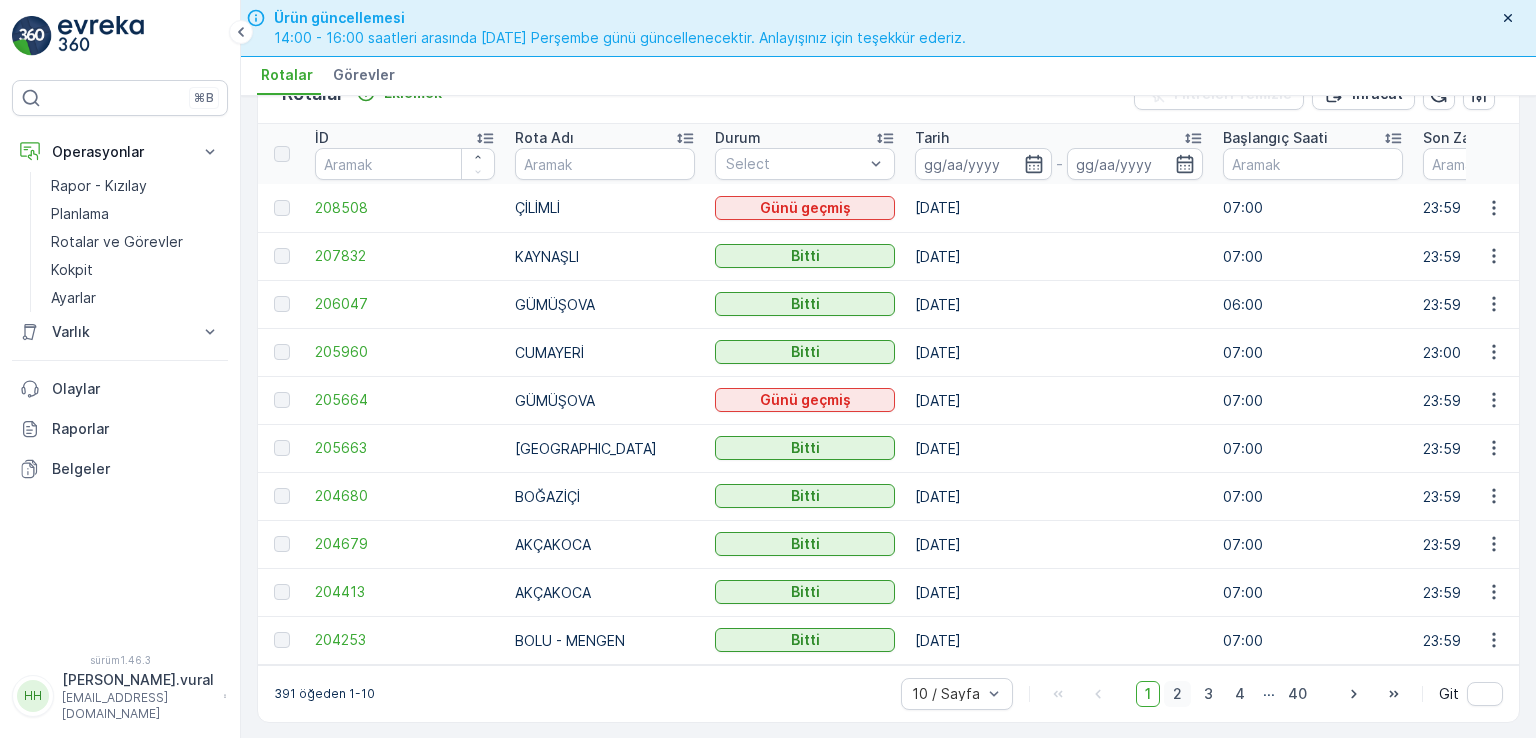click on "2" at bounding box center [1177, 694] 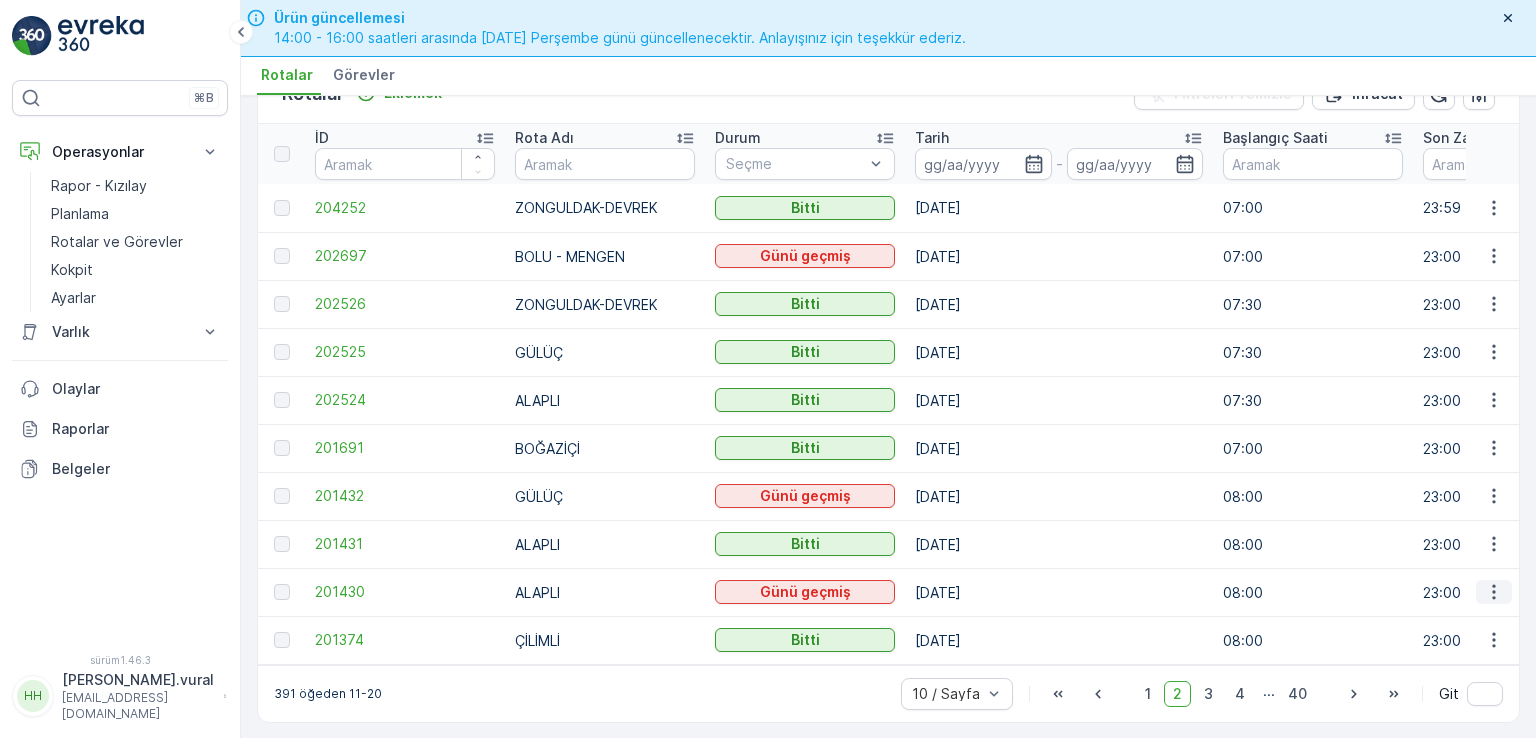 click 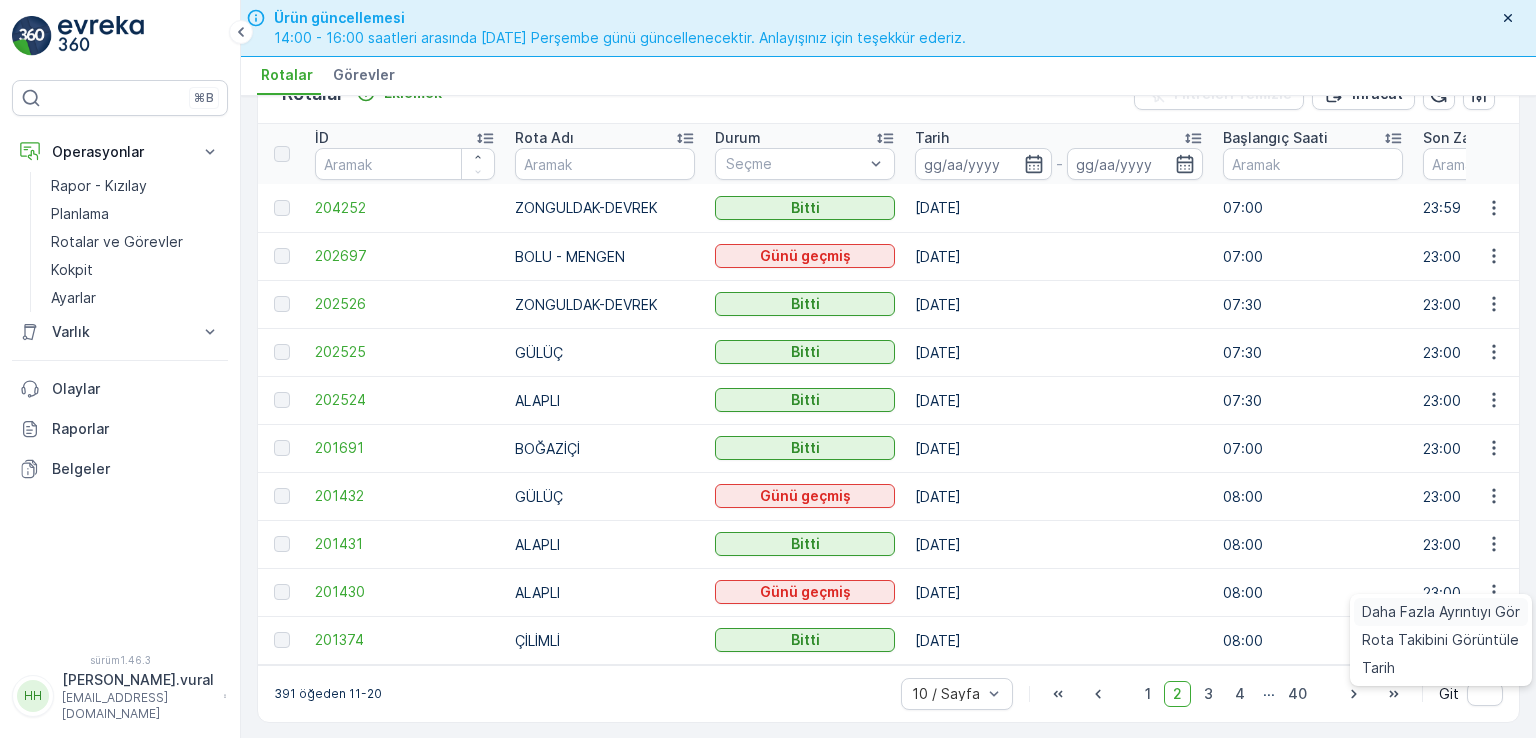 click on "Daha Fazla Ayrıntıyı Gör" at bounding box center (1441, 611) 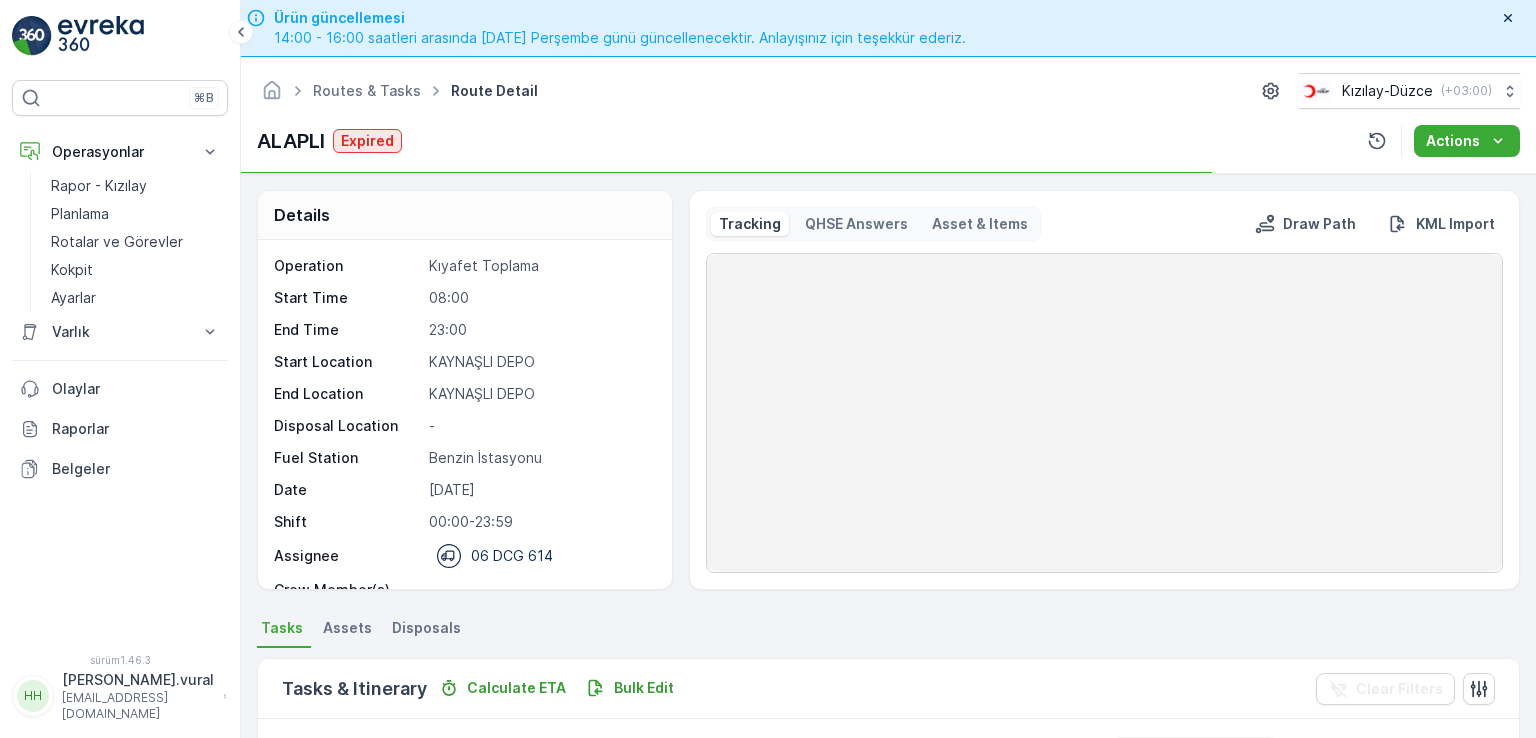 scroll, scrollTop: 56, scrollLeft: 0, axis: vertical 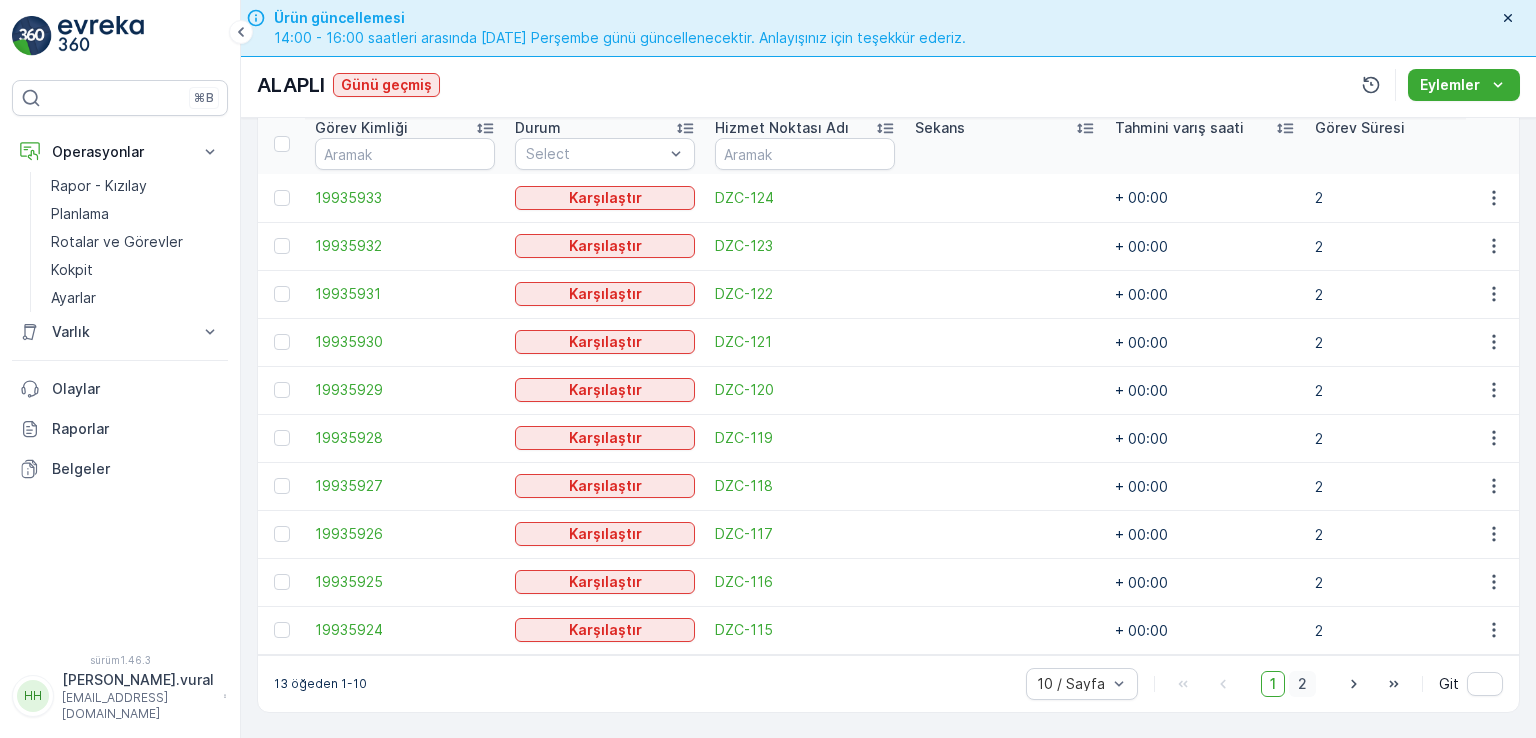 click on "2" at bounding box center [1302, 683] 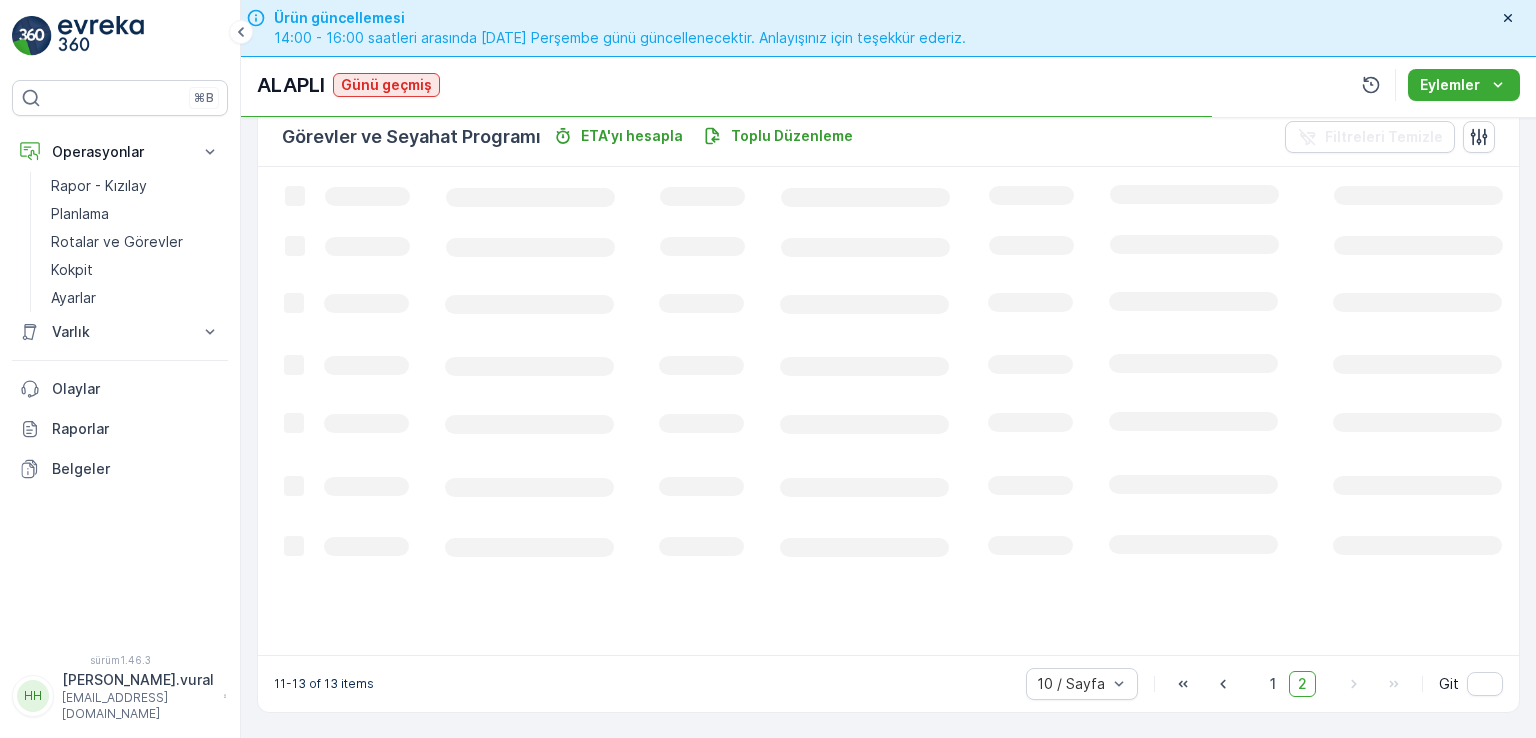 scroll, scrollTop: 495, scrollLeft: 0, axis: vertical 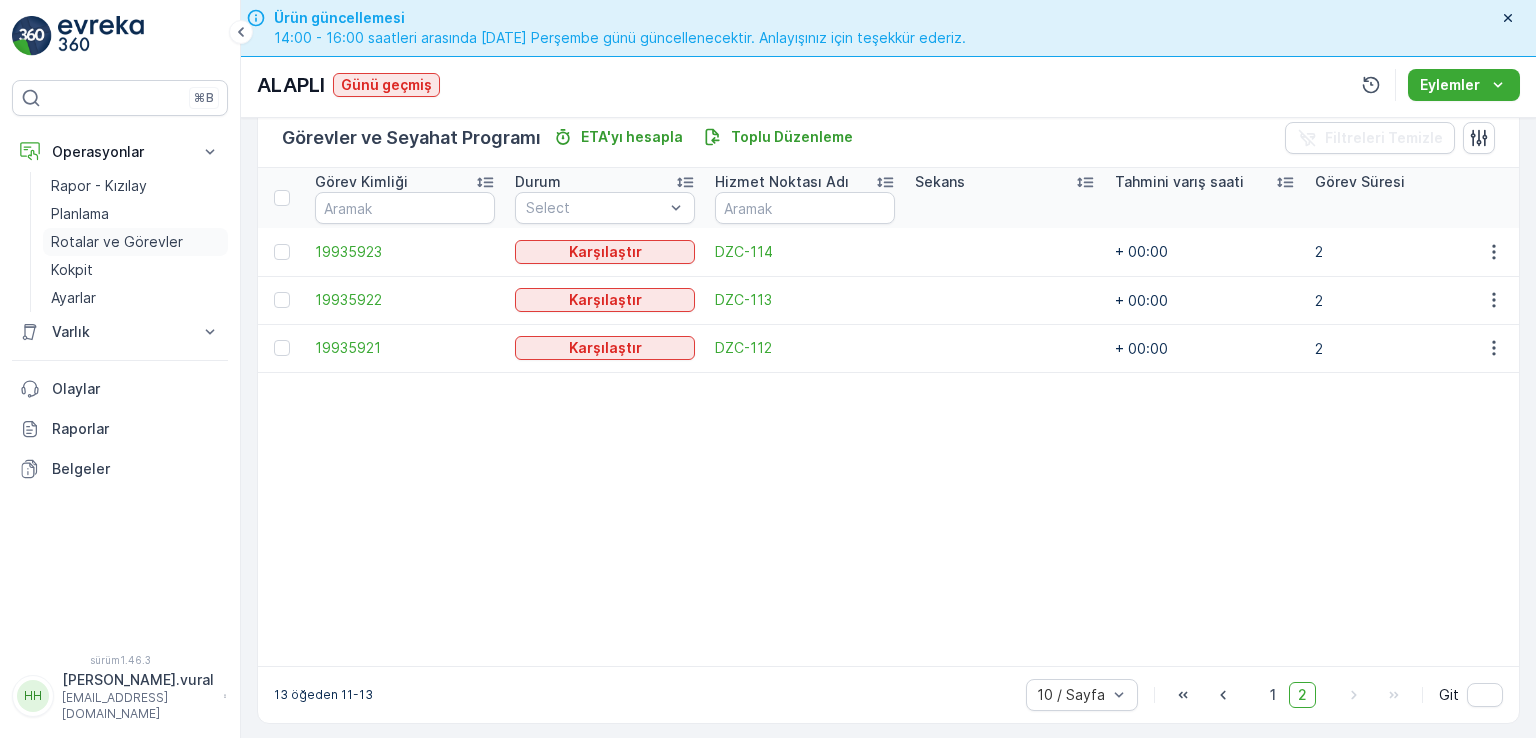 click on "Rotalar ve Görevler" at bounding box center (117, 241) 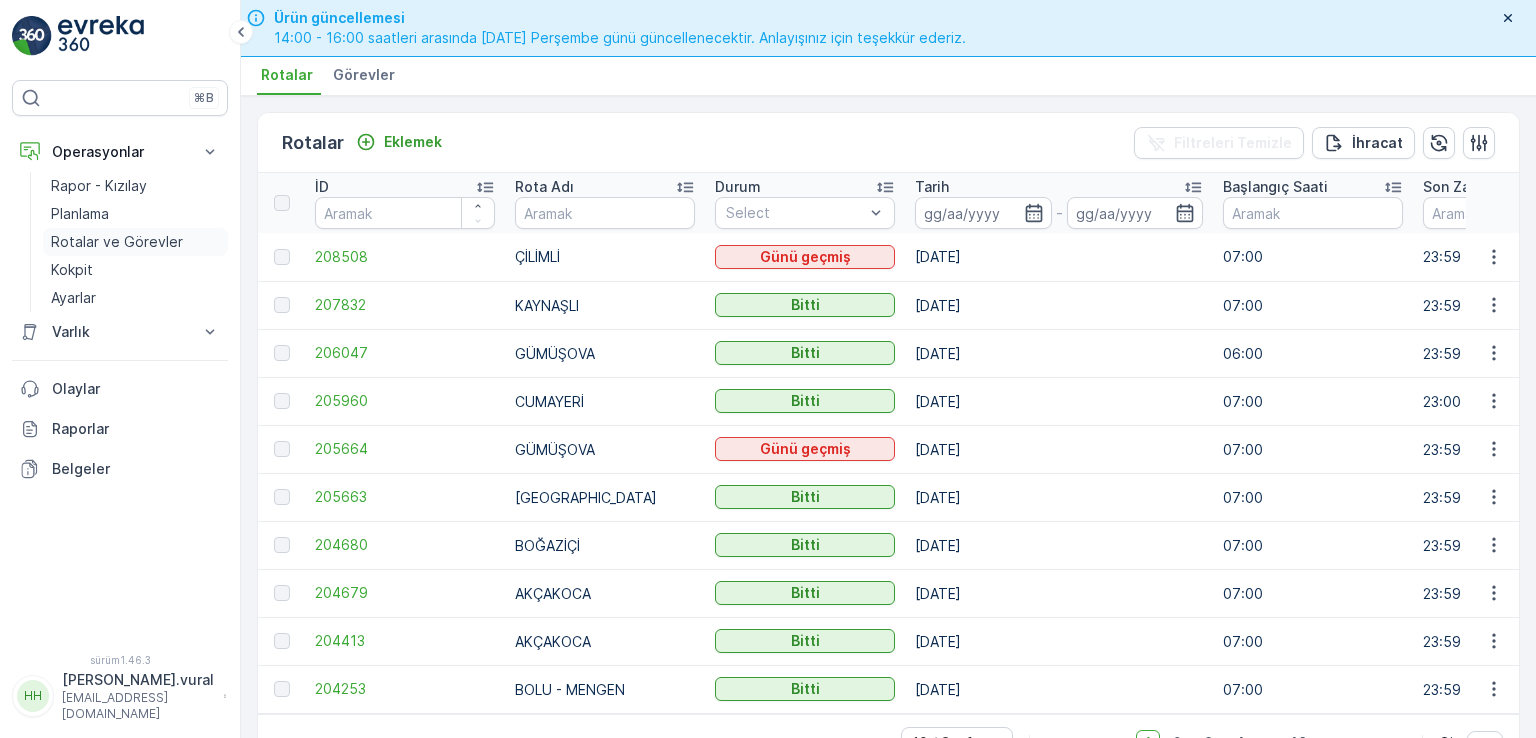 click on "Rotalar ve Görevler" at bounding box center [117, 241] 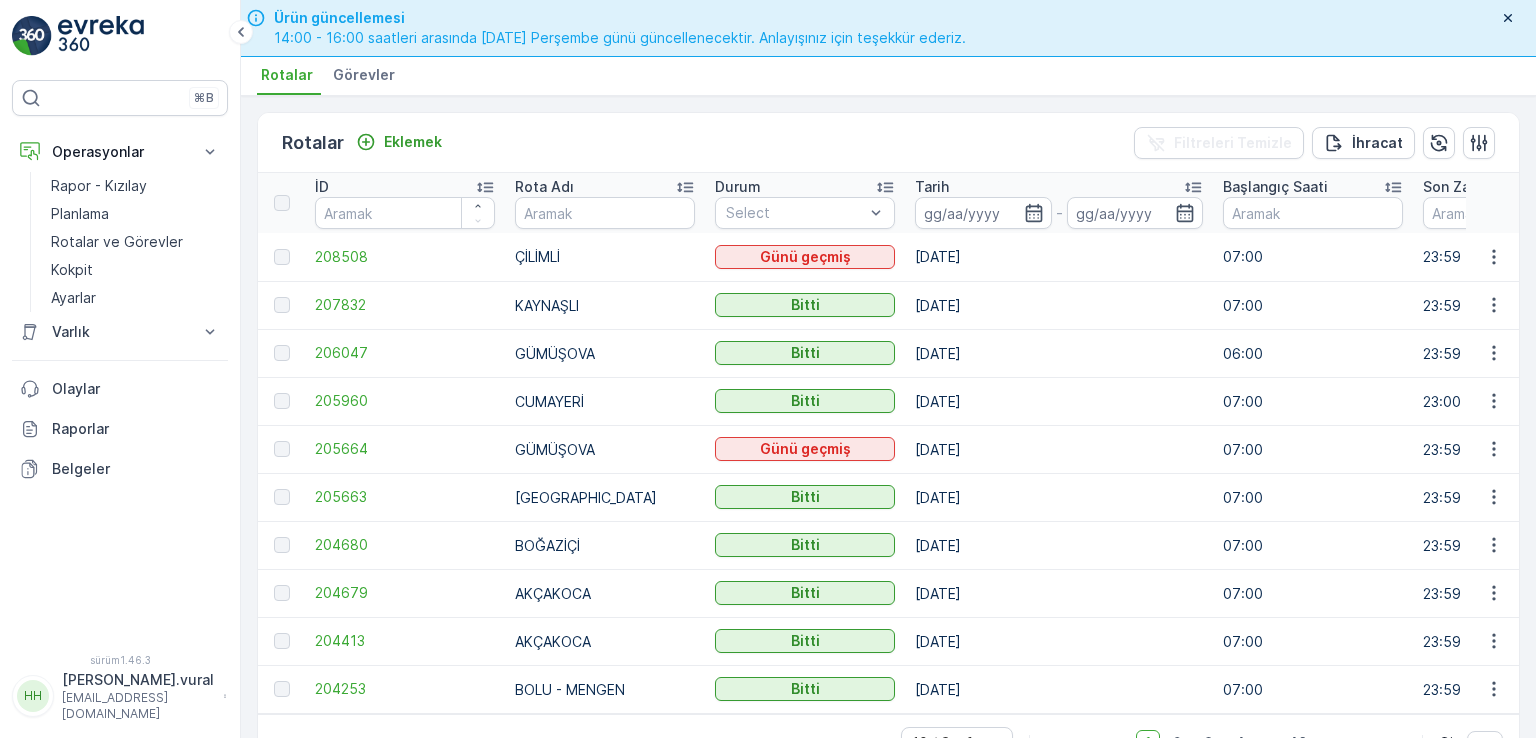click on "⌘B Operasyonlar Rapor - Kızılay Planlama Rotalar ve Görevler Kokpit Ayarlar Varlık Varlıklar Olaylar Raporlar Belgeler sürüm  1.46.3 [PERSON_NAME].vural [EMAIL_ADDRESS][PERSON_NAME][DOMAIN_NAME]" at bounding box center [120, 369] 